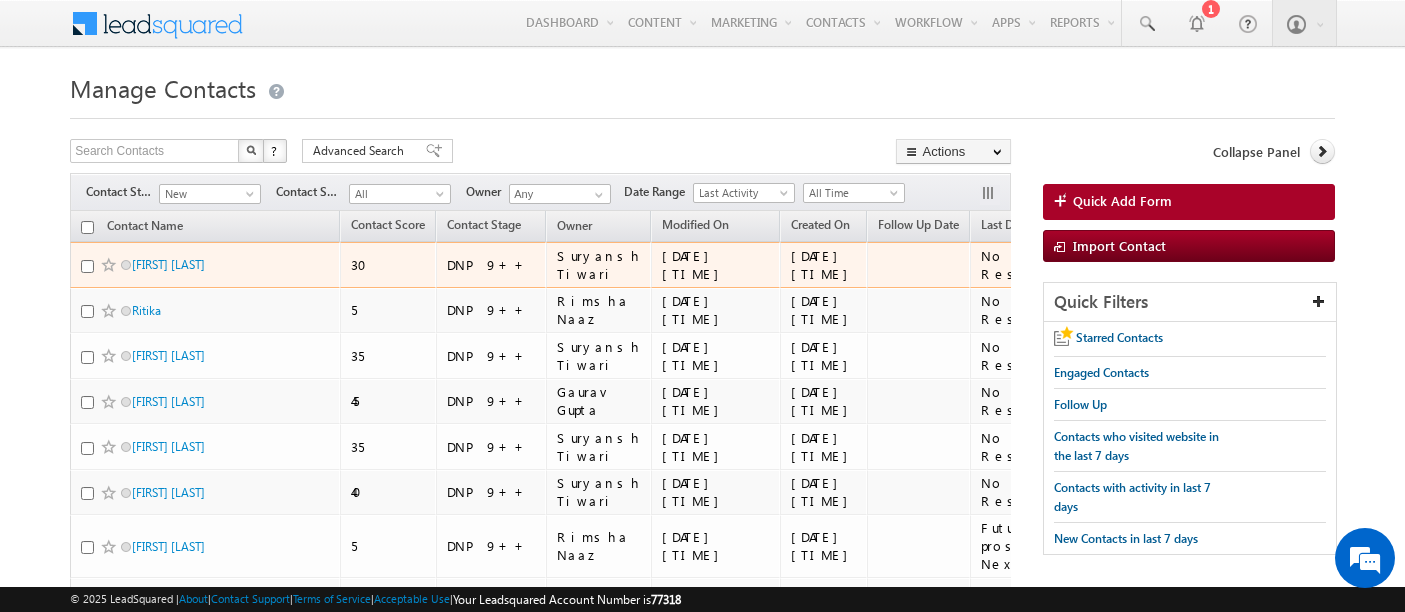 scroll, scrollTop: 0, scrollLeft: 0, axis: both 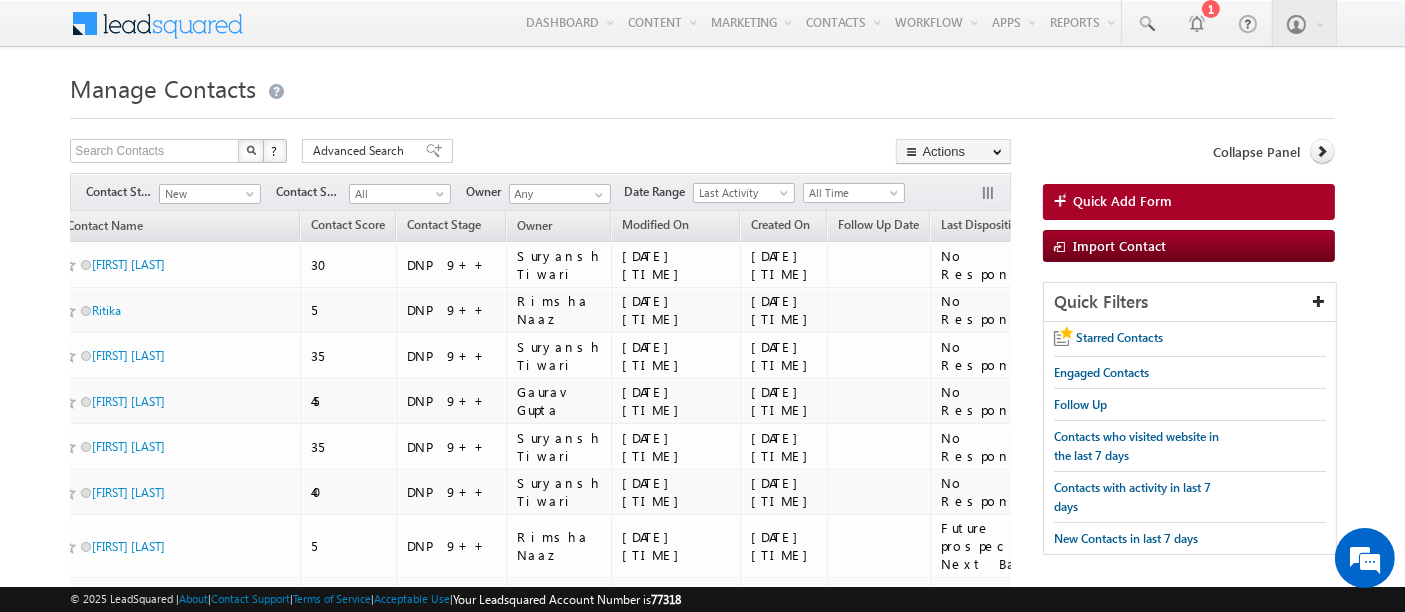 click on "Manage Contacts
Search Contacts X ?   23003 results found
Advanced Search
Advanced Search
Advanced search results" at bounding box center (702, 5212) 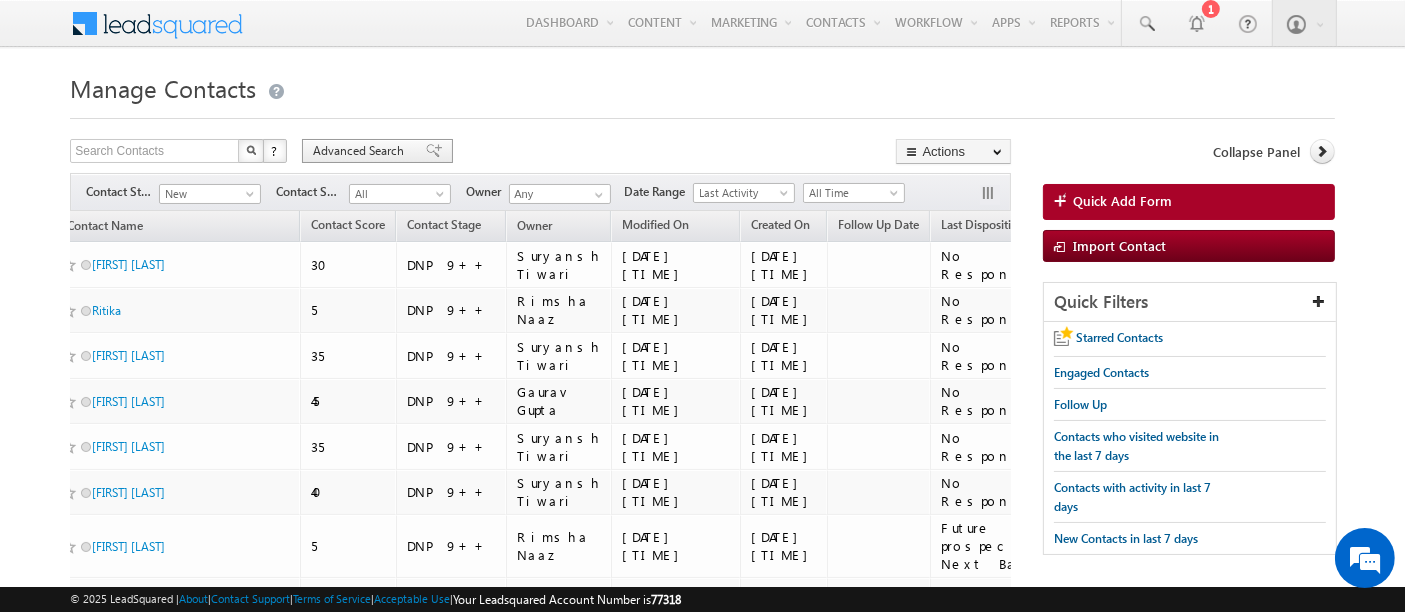 click on "Advanced Search" at bounding box center [361, 151] 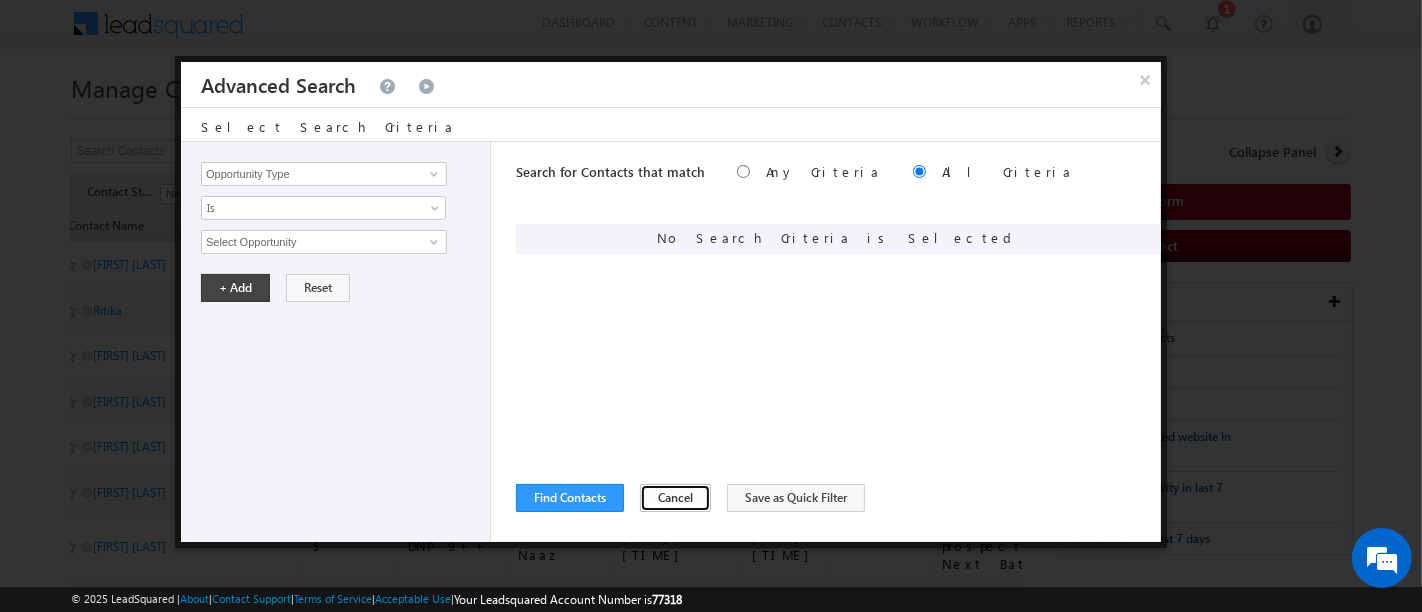 click on "Cancel" at bounding box center [675, 498] 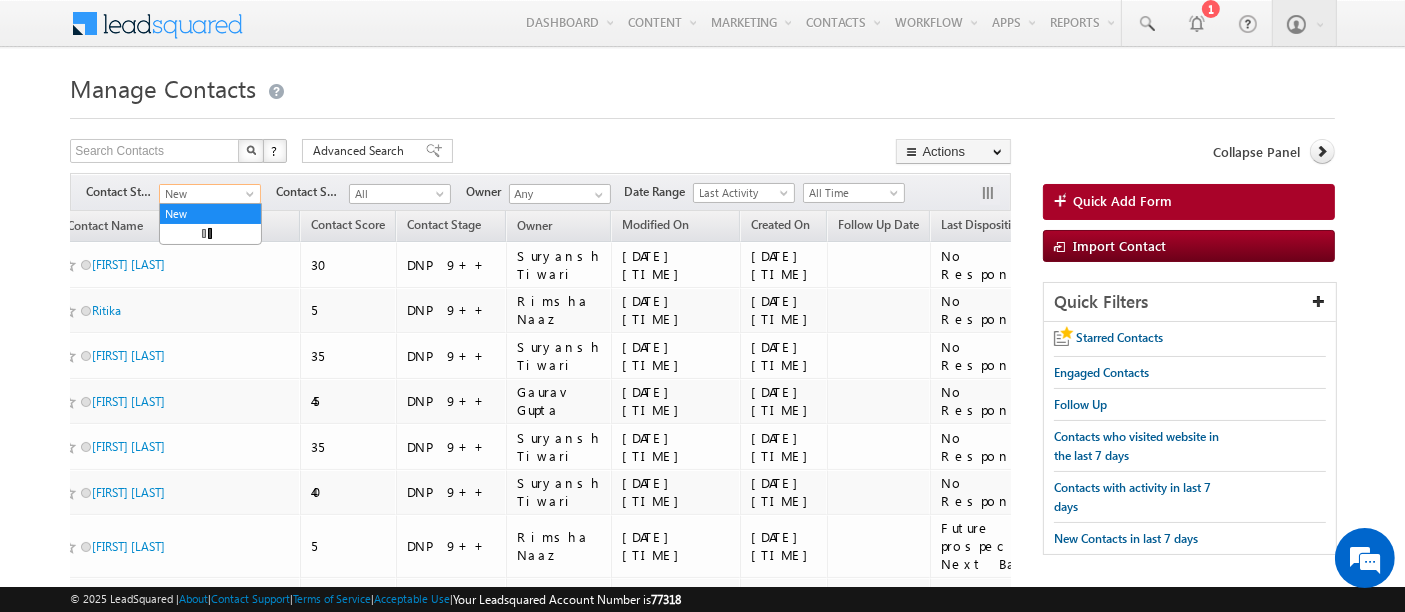 click on "New" at bounding box center [207, 194] 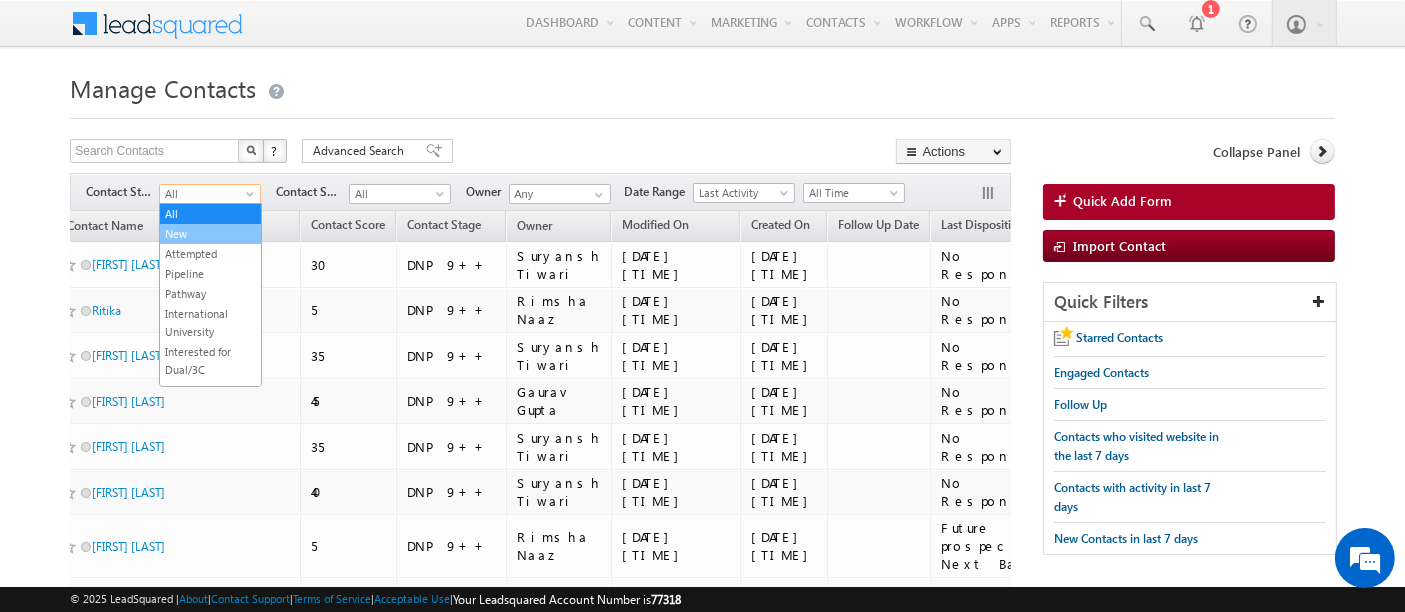 click on "New" at bounding box center [210, 234] 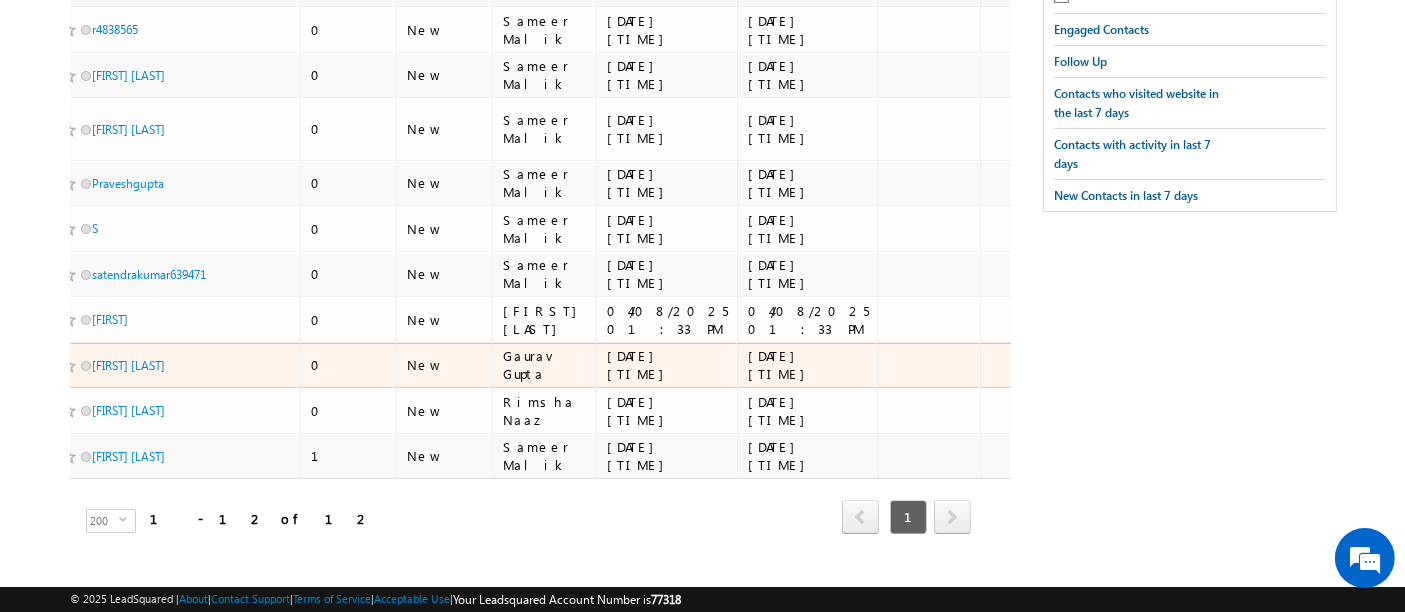 scroll, scrollTop: 344, scrollLeft: 0, axis: vertical 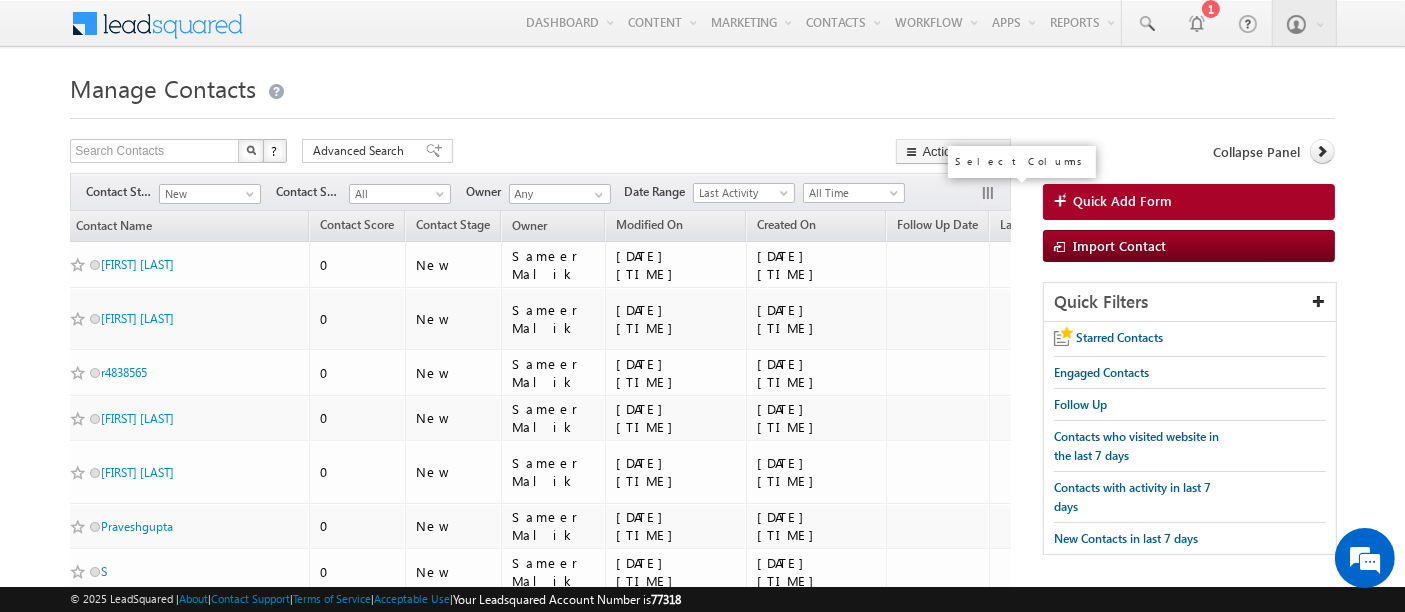 click at bounding box center [990, 195] 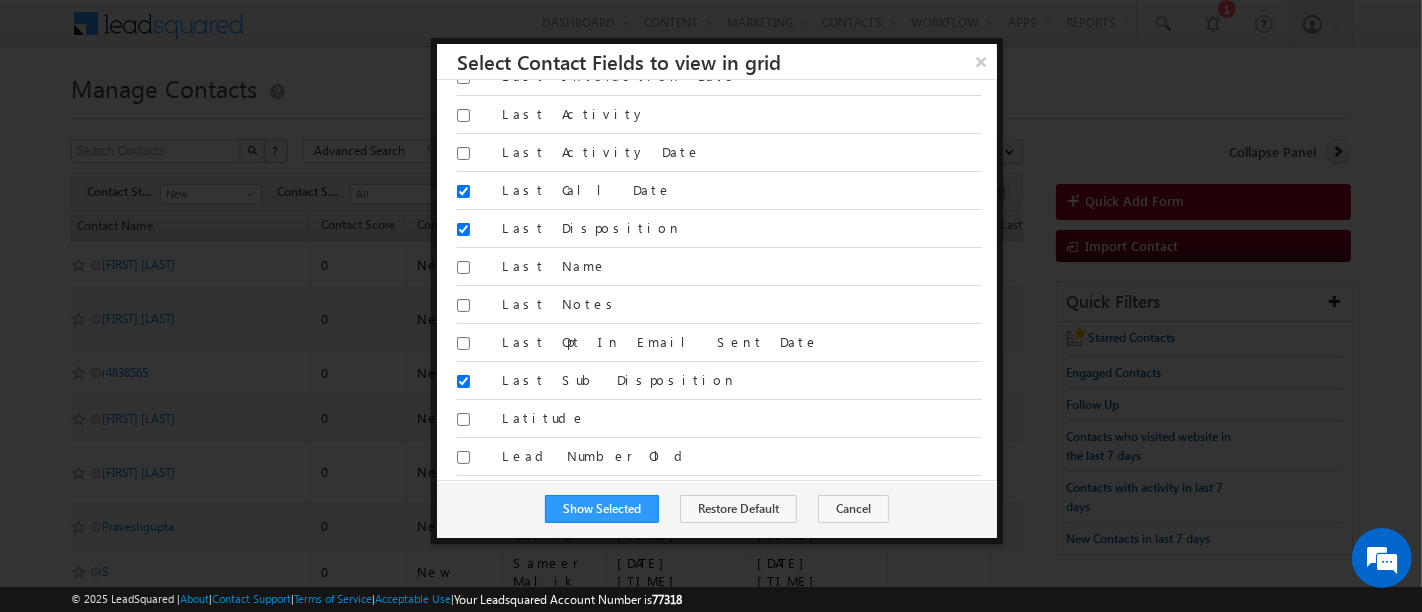 scroll, scrollTop: 5242, scrollLeft: 0, axis: vertical 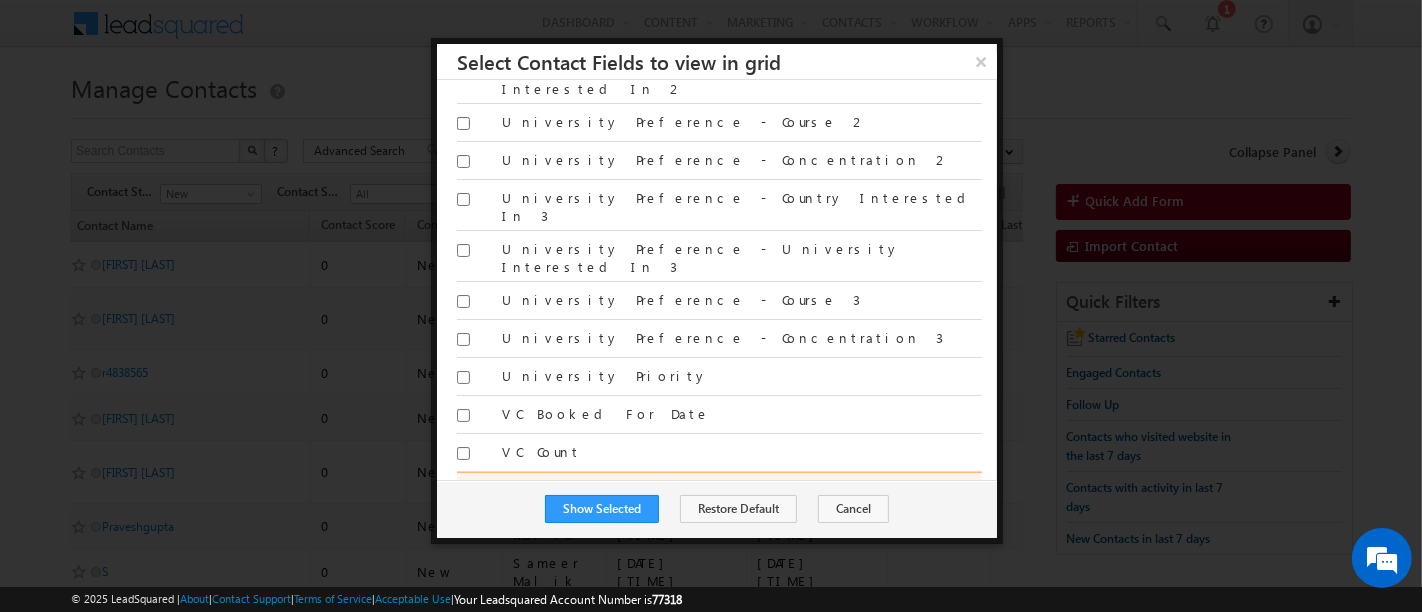 click on "VC Done on Date" at bounding box center (463, 491) 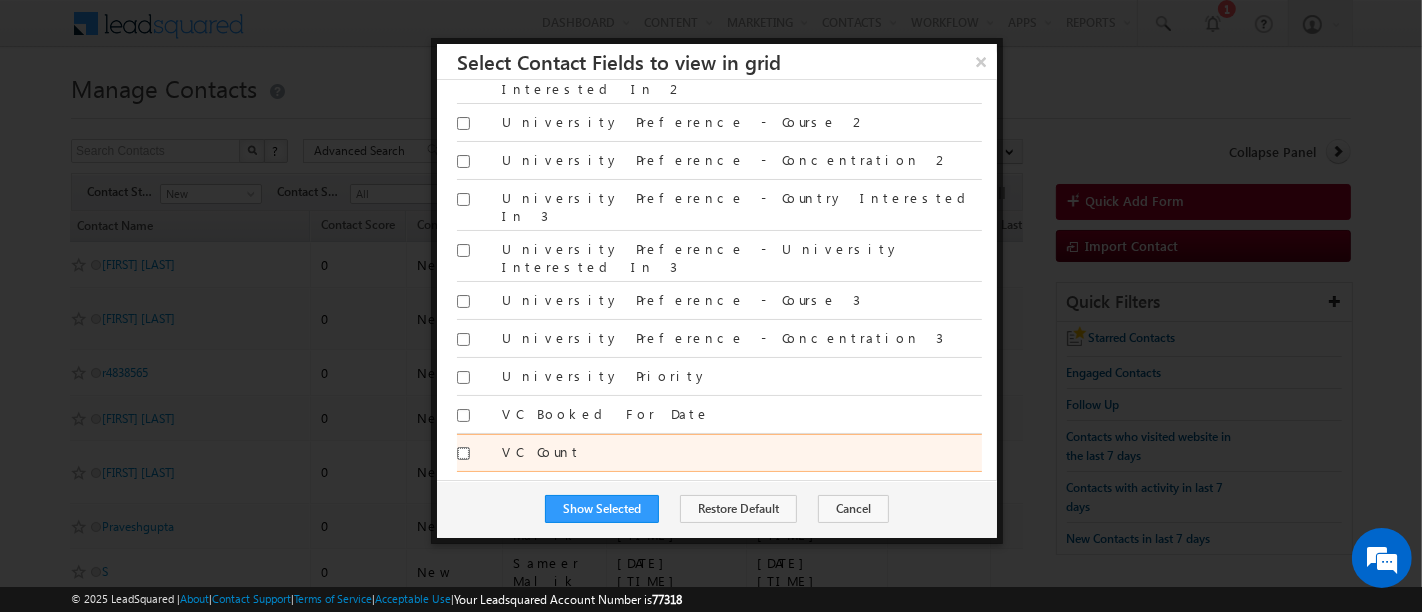 click on "VC Count" at bounding box center (463, 453) 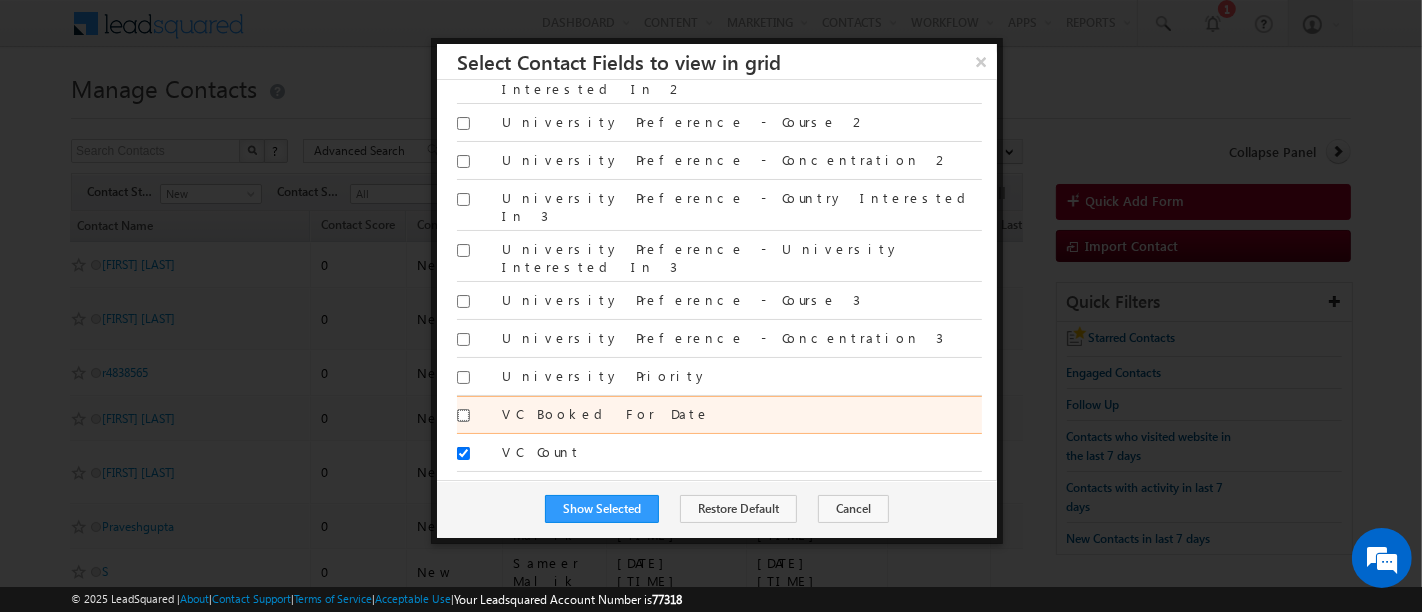 click on "VC Booked For Date" at bounding box center (463, 415) 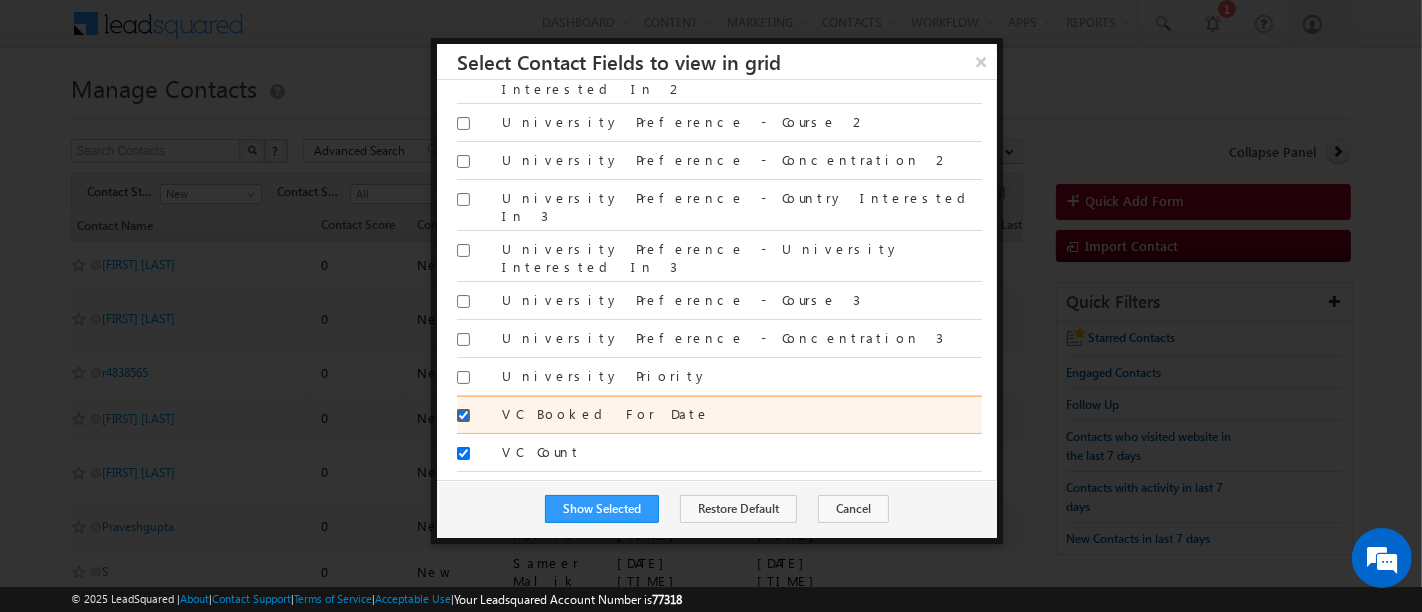click on "VC Booked For Date" at bounding box center (463, 415) 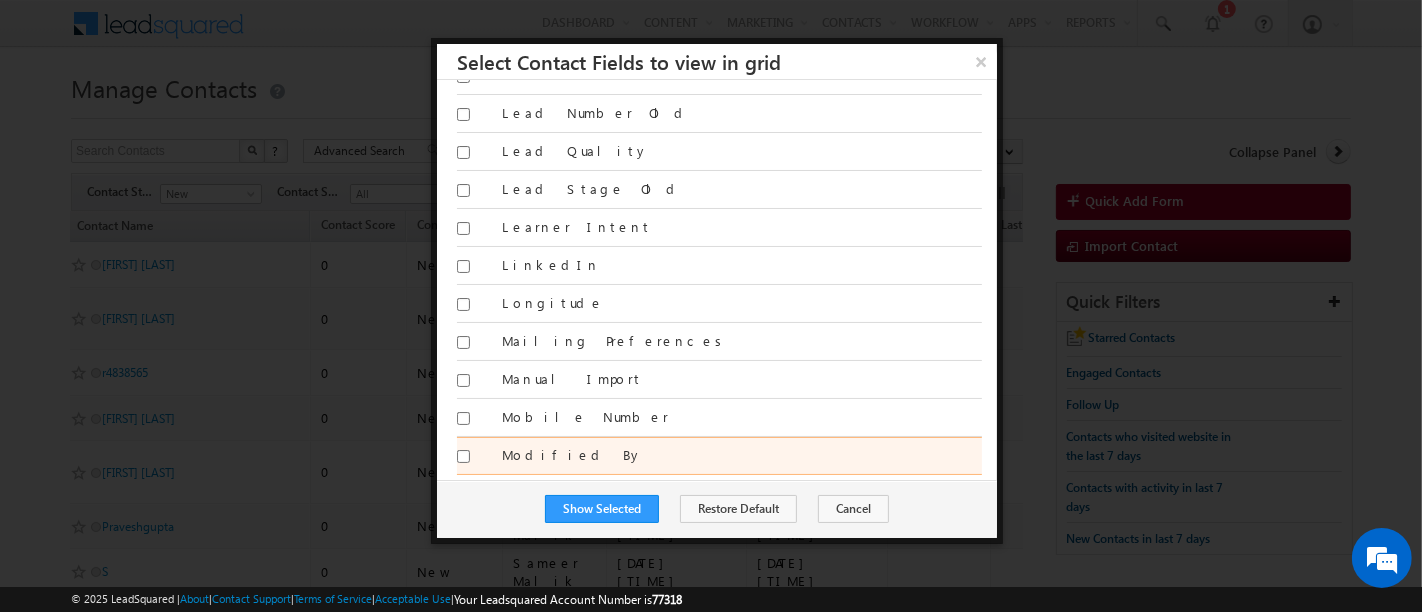 scroll, scrollTop: 2465, scrollLeft: 0, axis: vertical 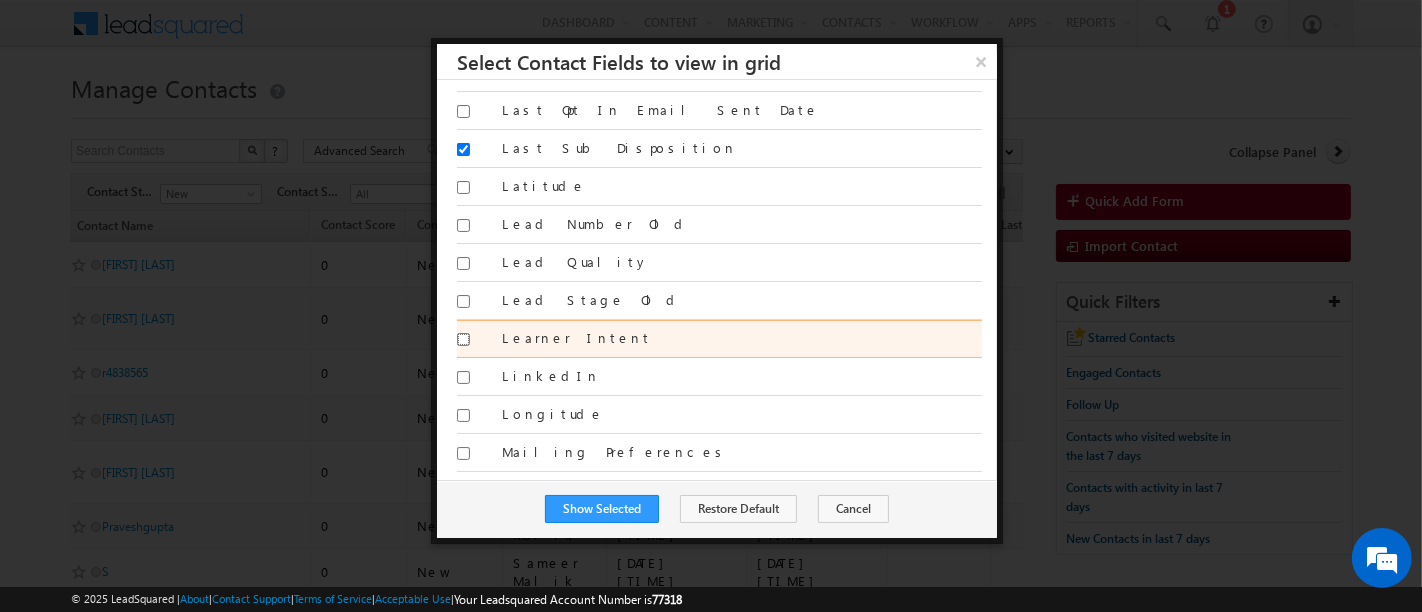 click on "Learner Intent" at bounding box center [463, 339] 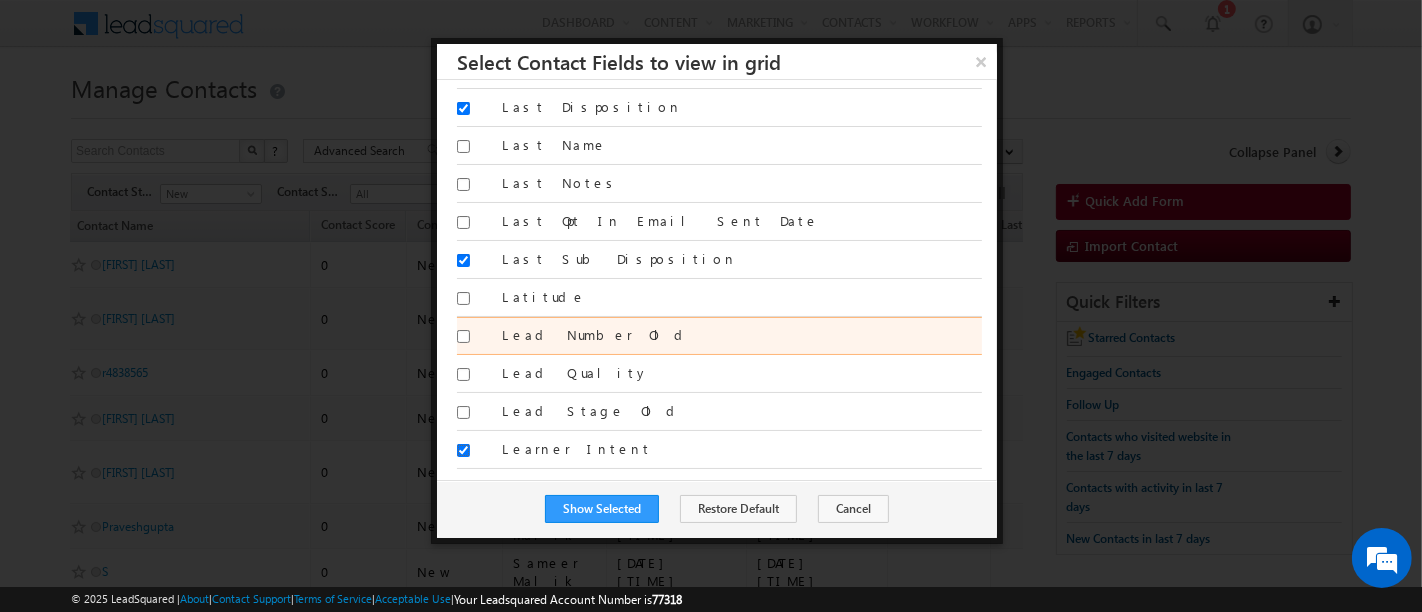 scroll, scrollTop: 2242, scrollLeft: 0, axis: vertical 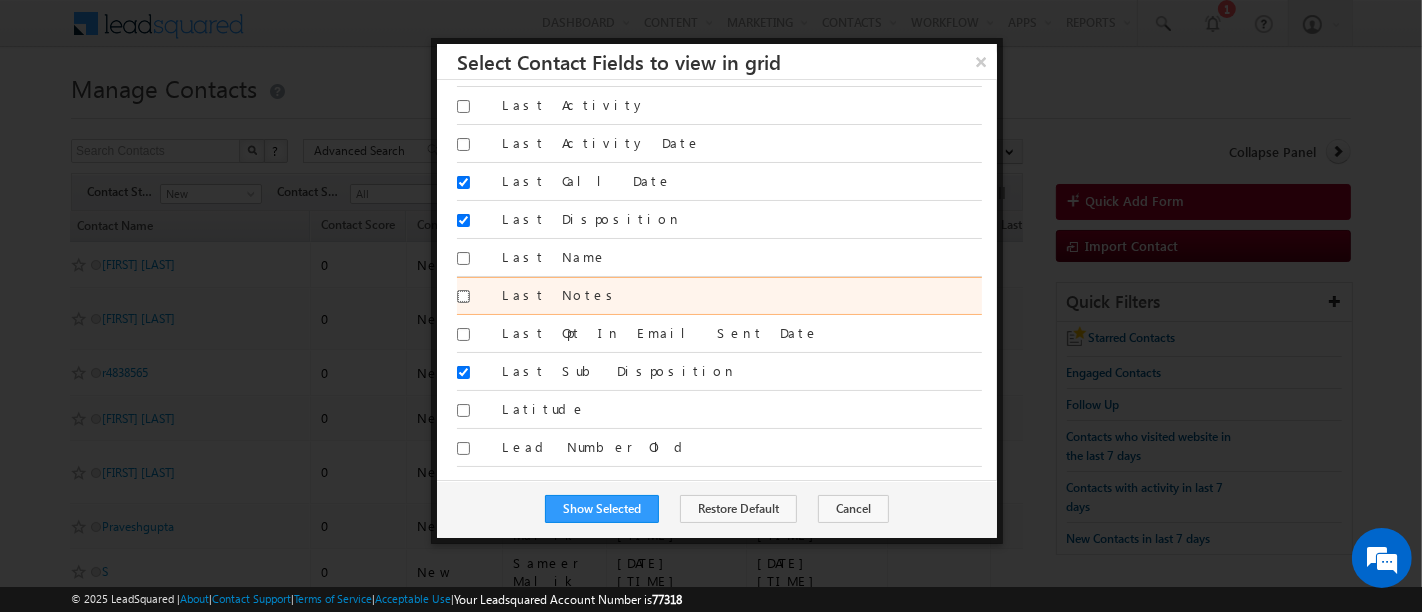 click on "Last Notes" at bounding box center (463, 296) 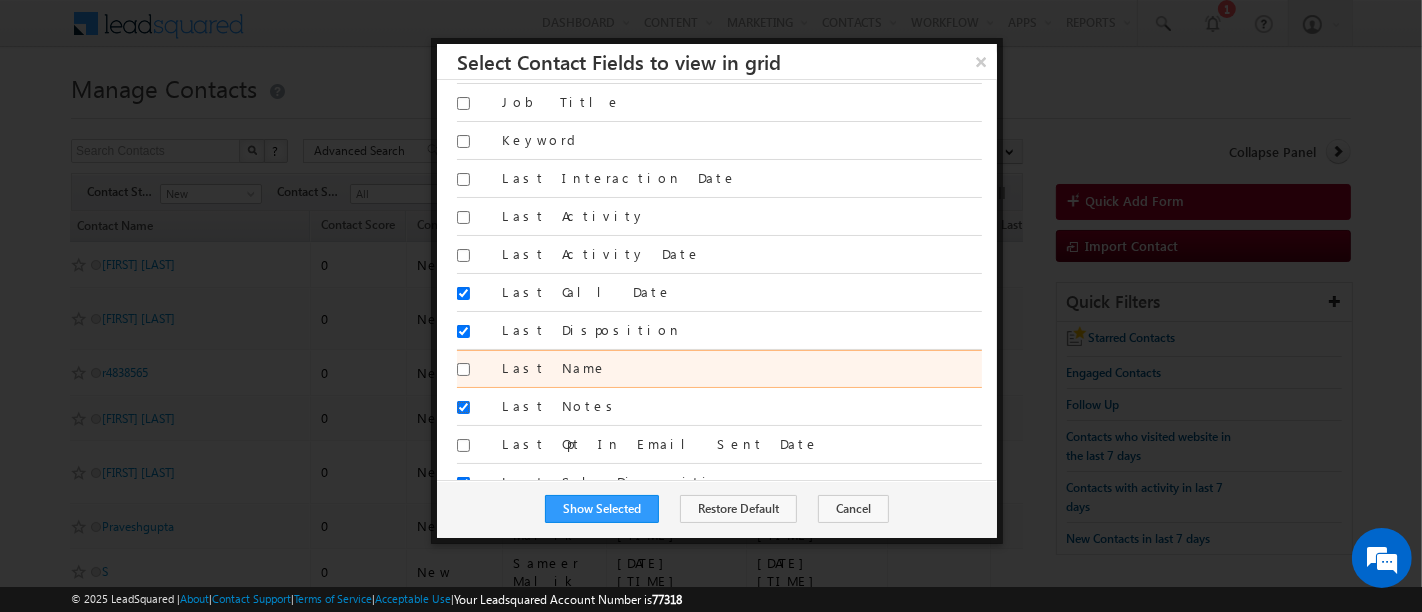 scroll, scrollTop: 2020, scrollLeft: 0, axis: vertical 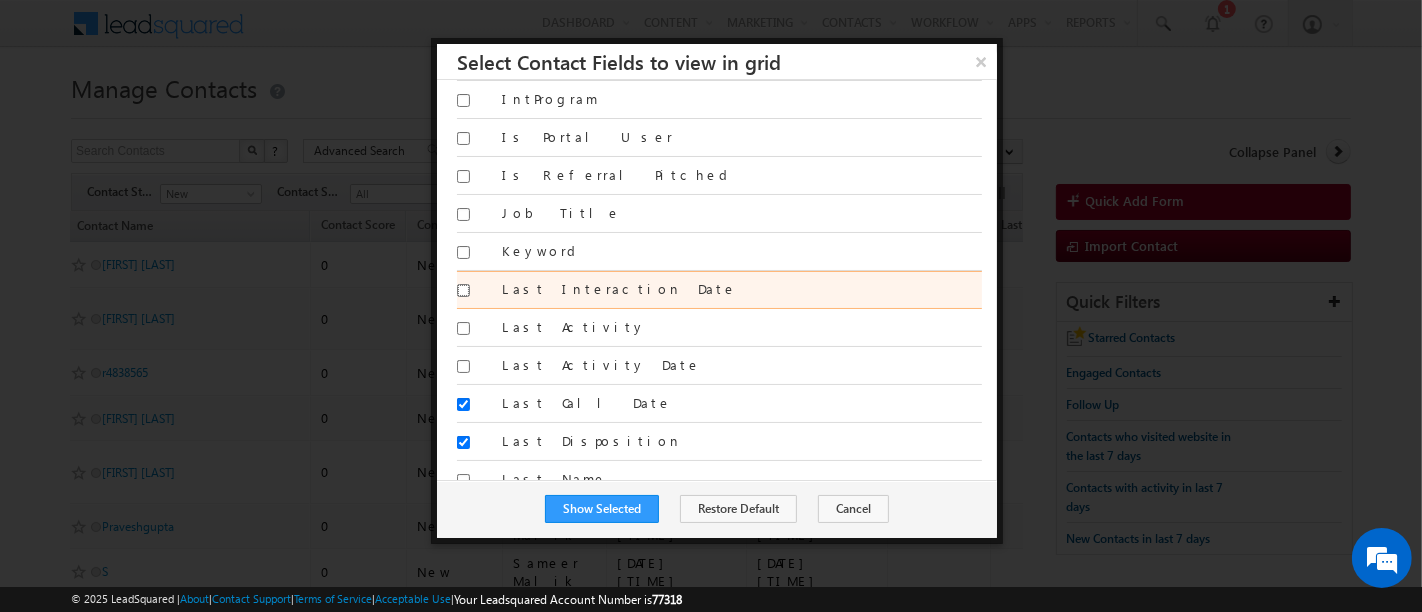 click on "Last  Interaction Date" at bounding box center (463, 290) 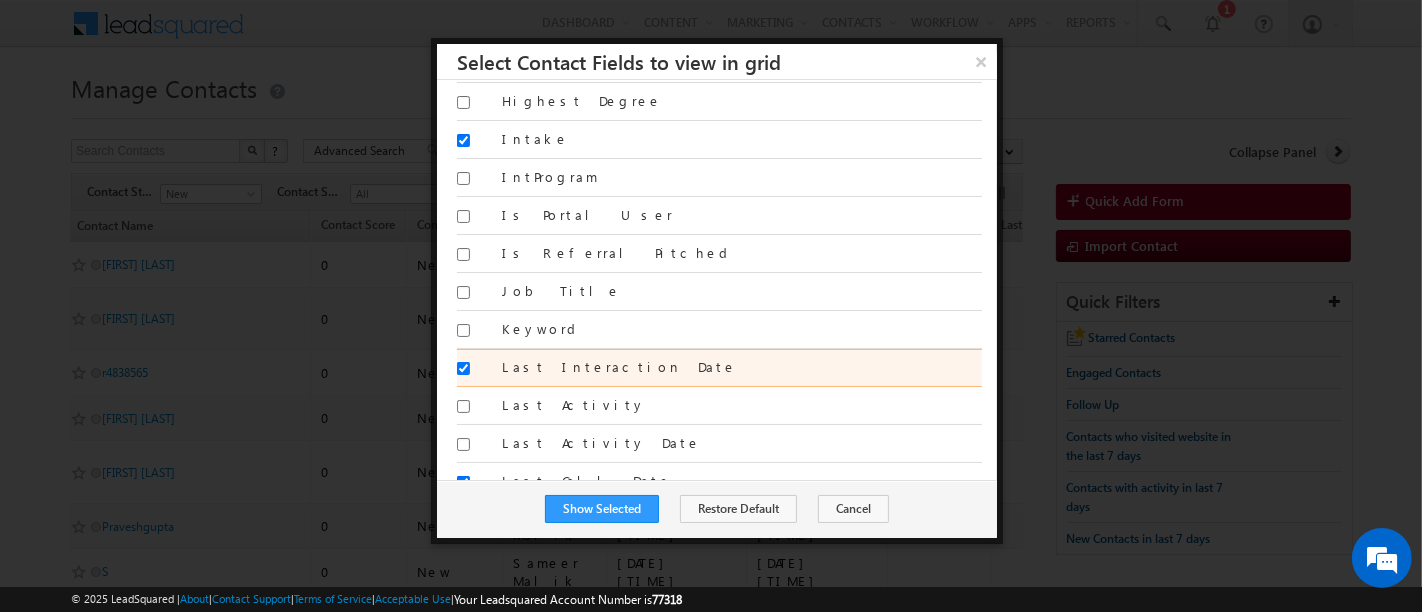 scroll, scrollTop: 1909, scrollLeft: 0, axis: vertical 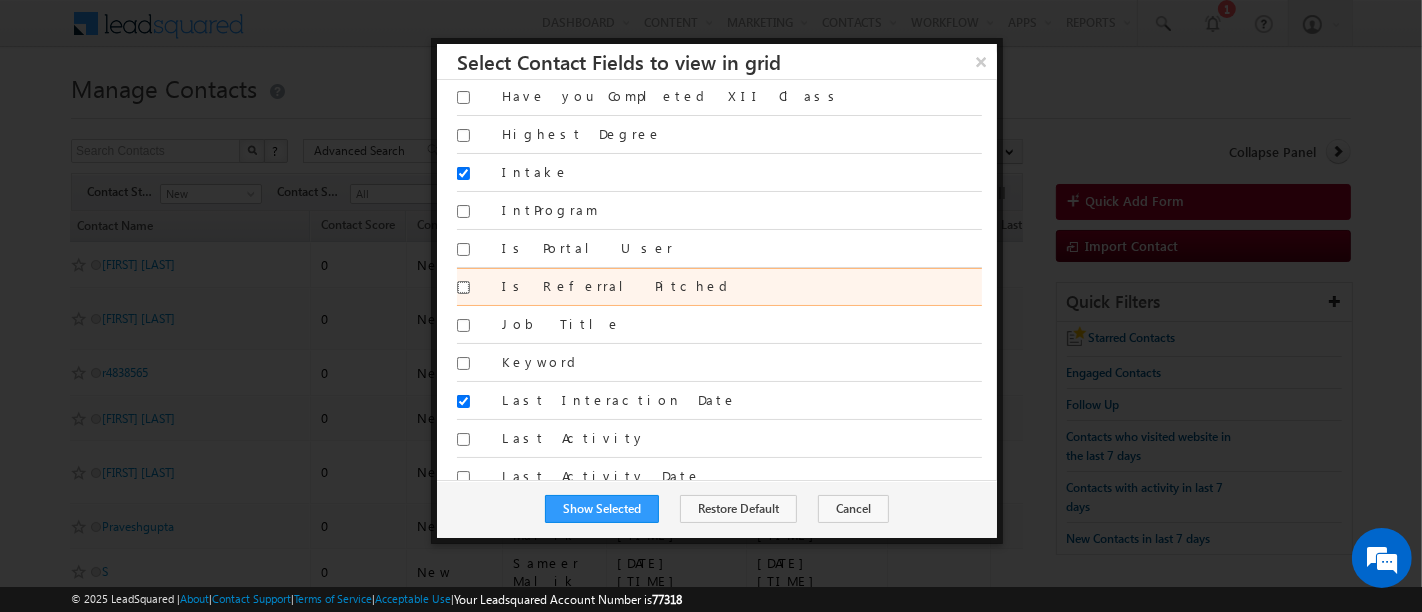 click on "Is Referral  Pitched" at bounding box center (463, 287) 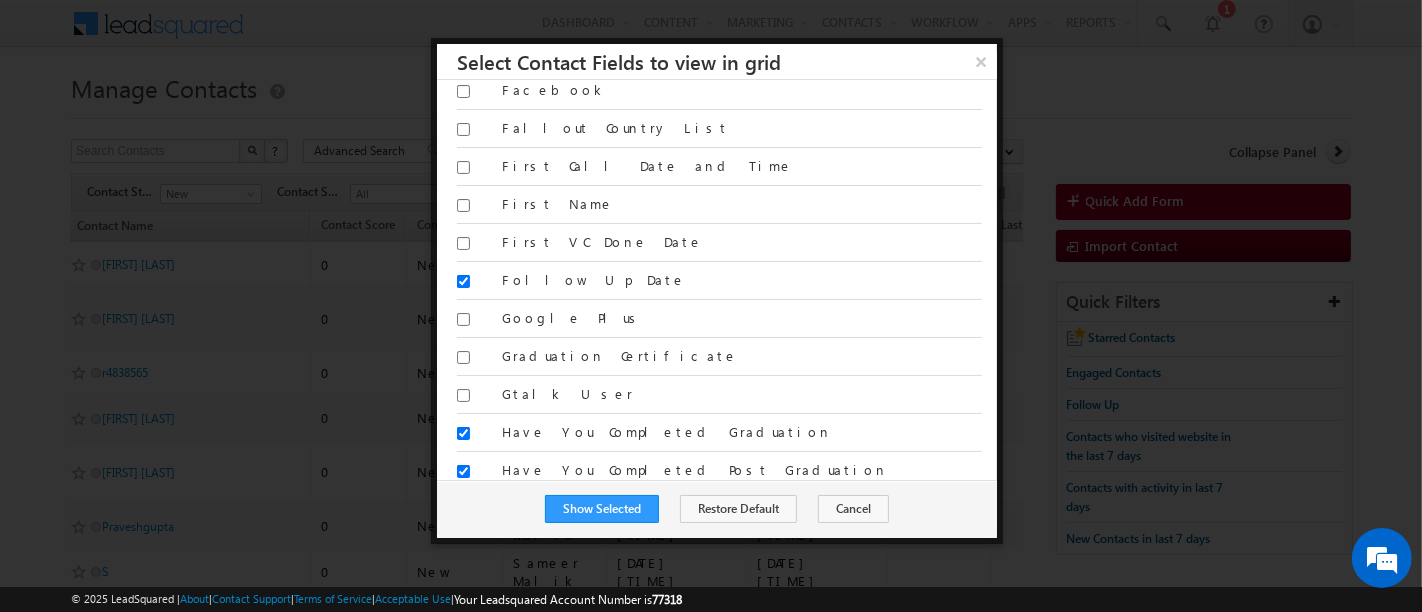 scroll, scrollTop: 1465, scrollLeft: 0, axis: vertical 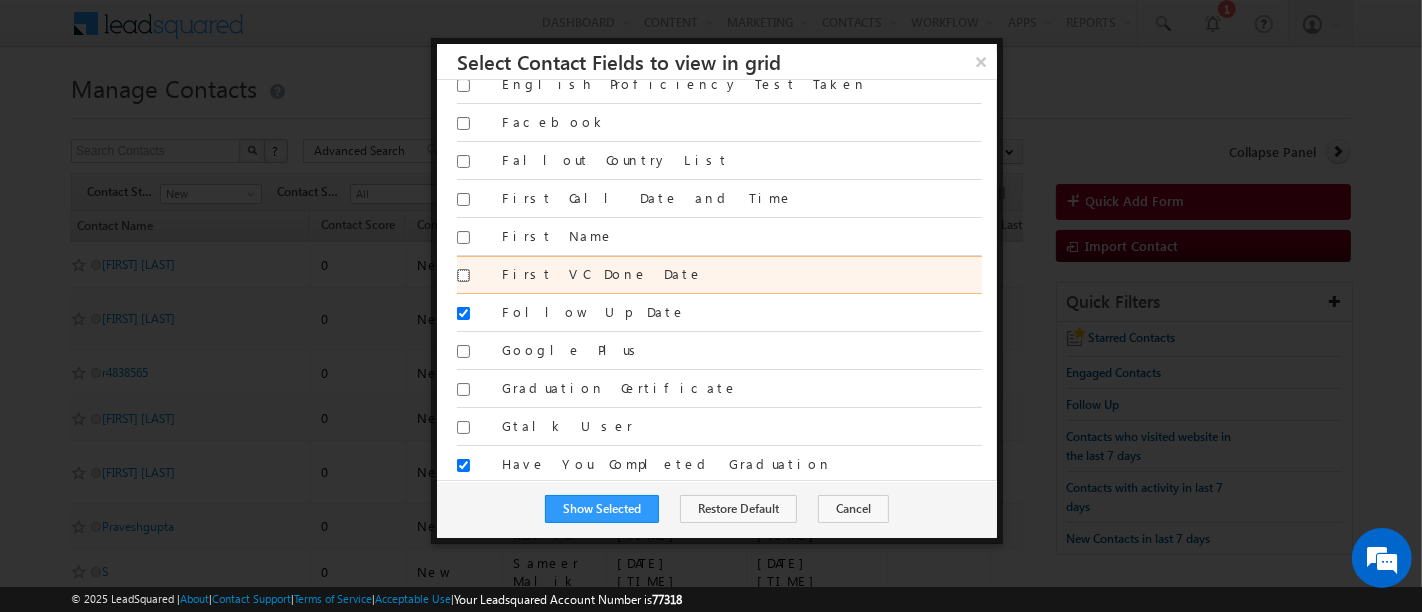 click on "First VC Done Date" at bounding box center (463, 275) 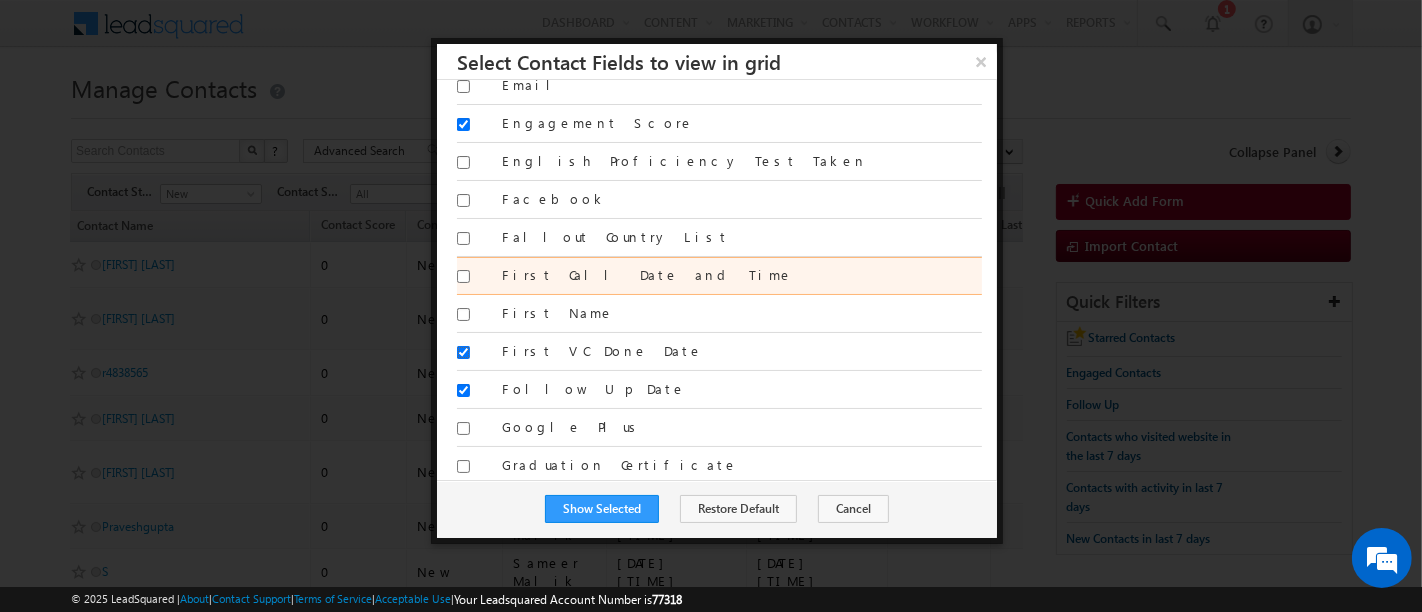 scroll, scrollTop: 1354, scrollLeft: 0, axis: vertical 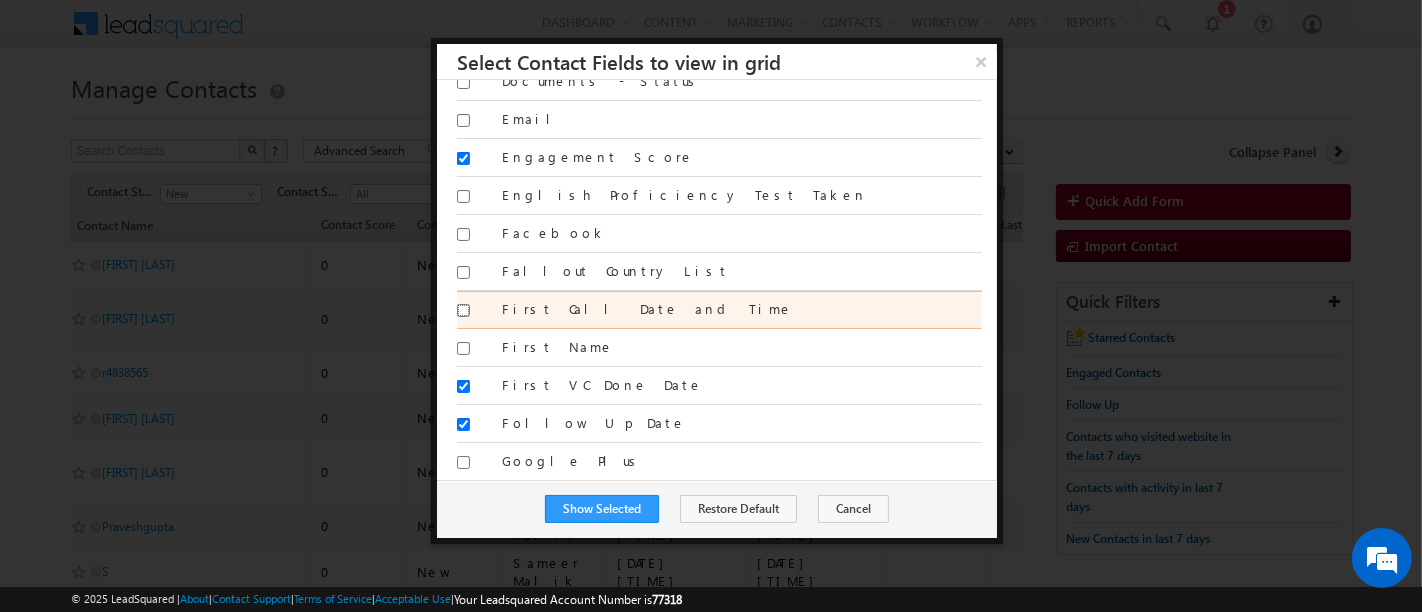 click on "First Call Date and Time" at bounding box center [463, 310] 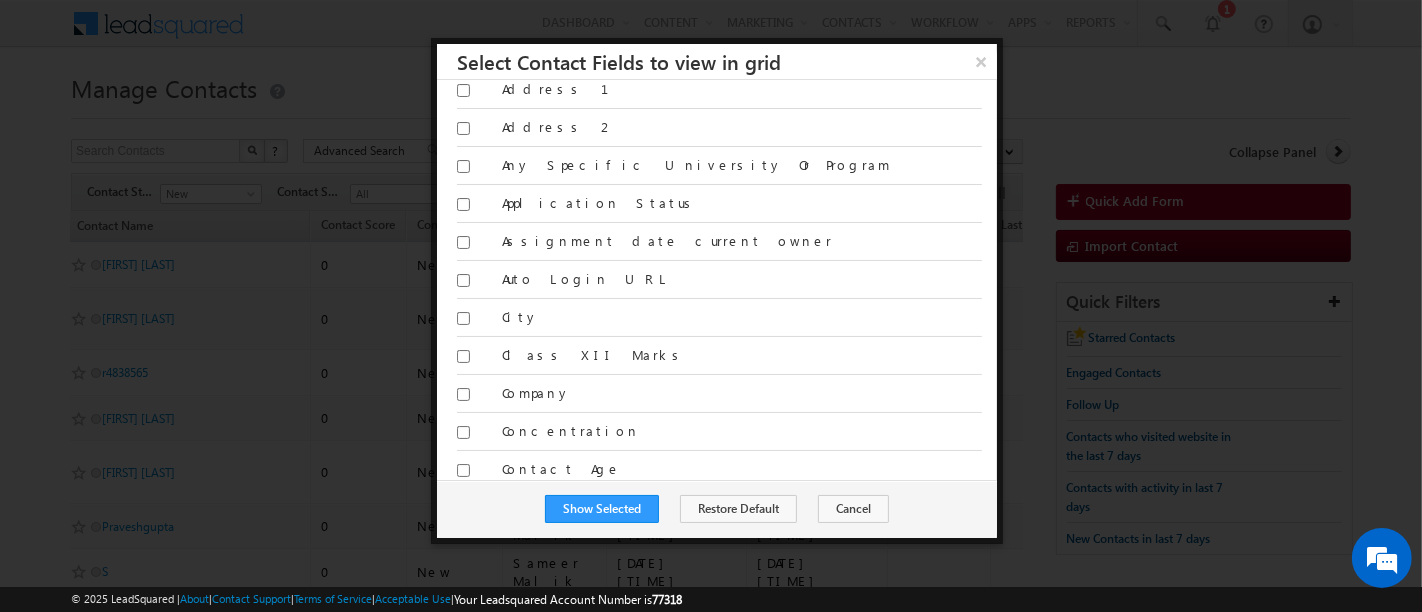 scroll, scrollTop: 20, scrollLeft: 0, axis: vertical 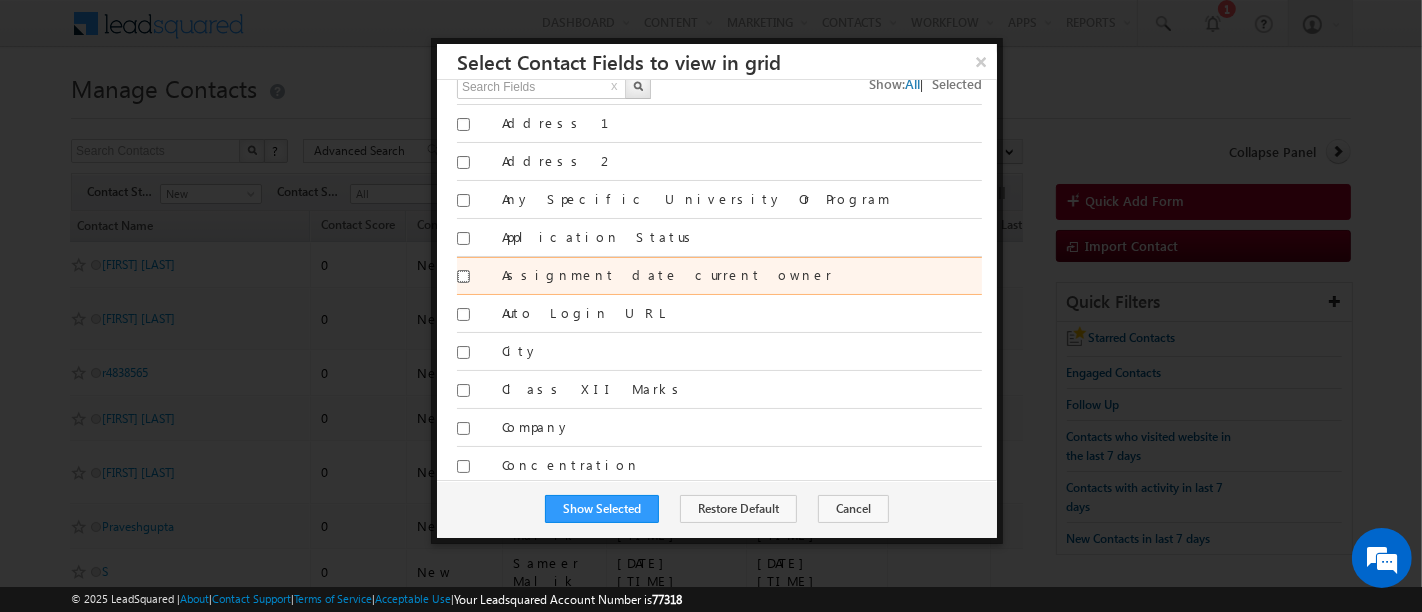 click on "Assignment date current owner" at bounding box center (463, 276) 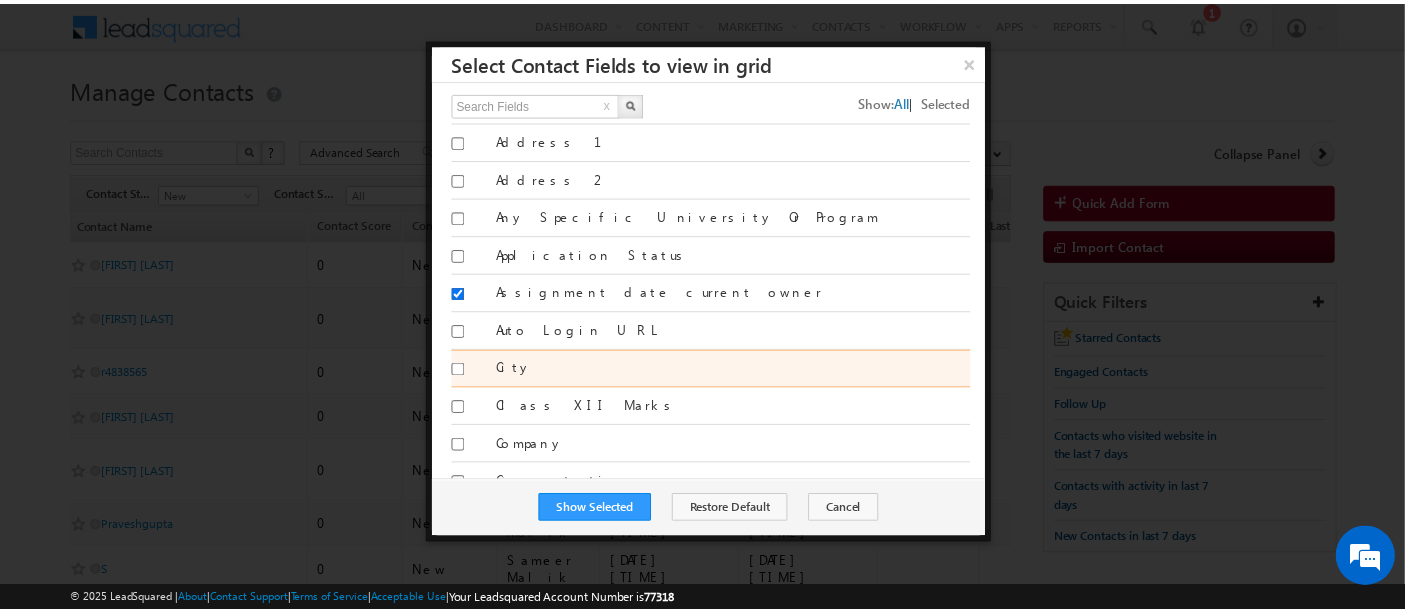 scroll, scrollTop: 0, scrollLeft: 0, axis: both 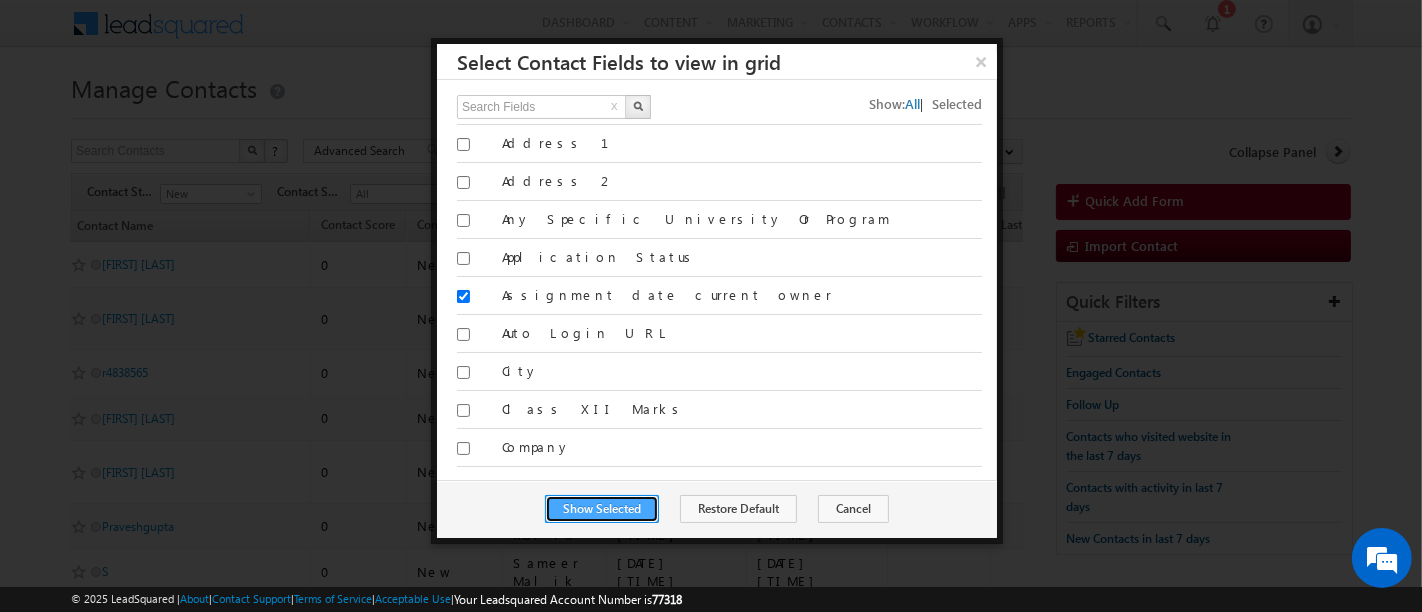 click on "Show Selected" at bounding box center [602, 509] 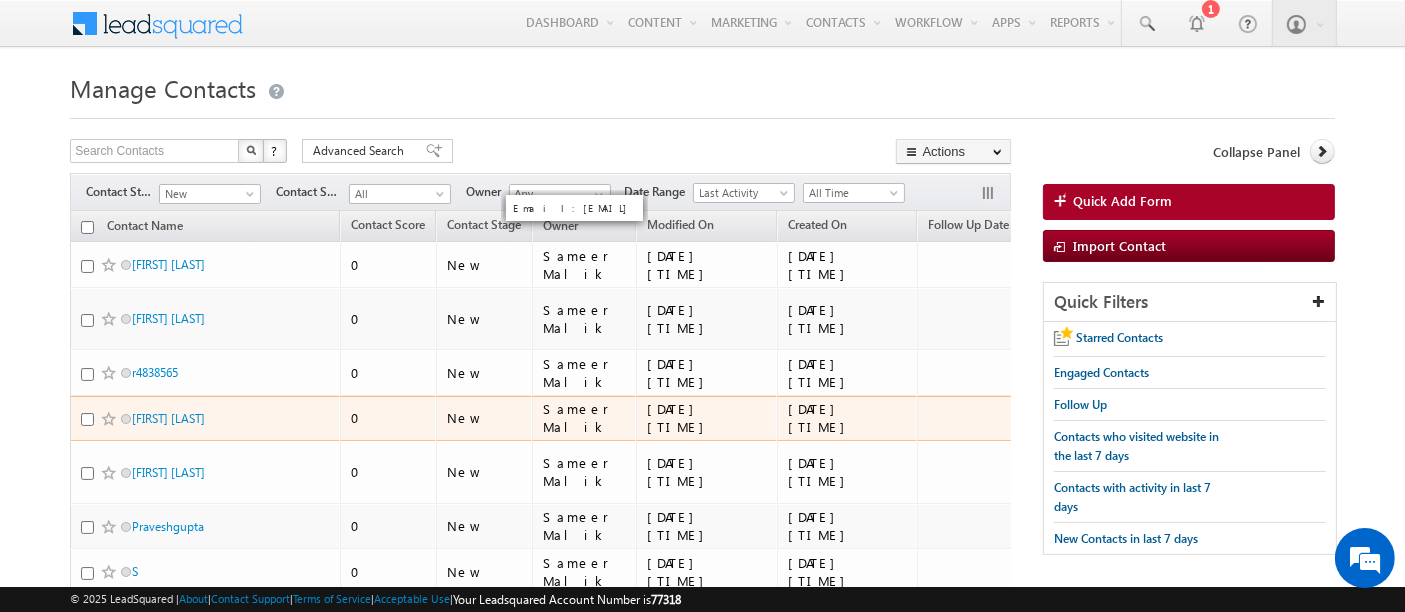scroll, scrollTop: 254, scrollLeft: 0, axis: vertical 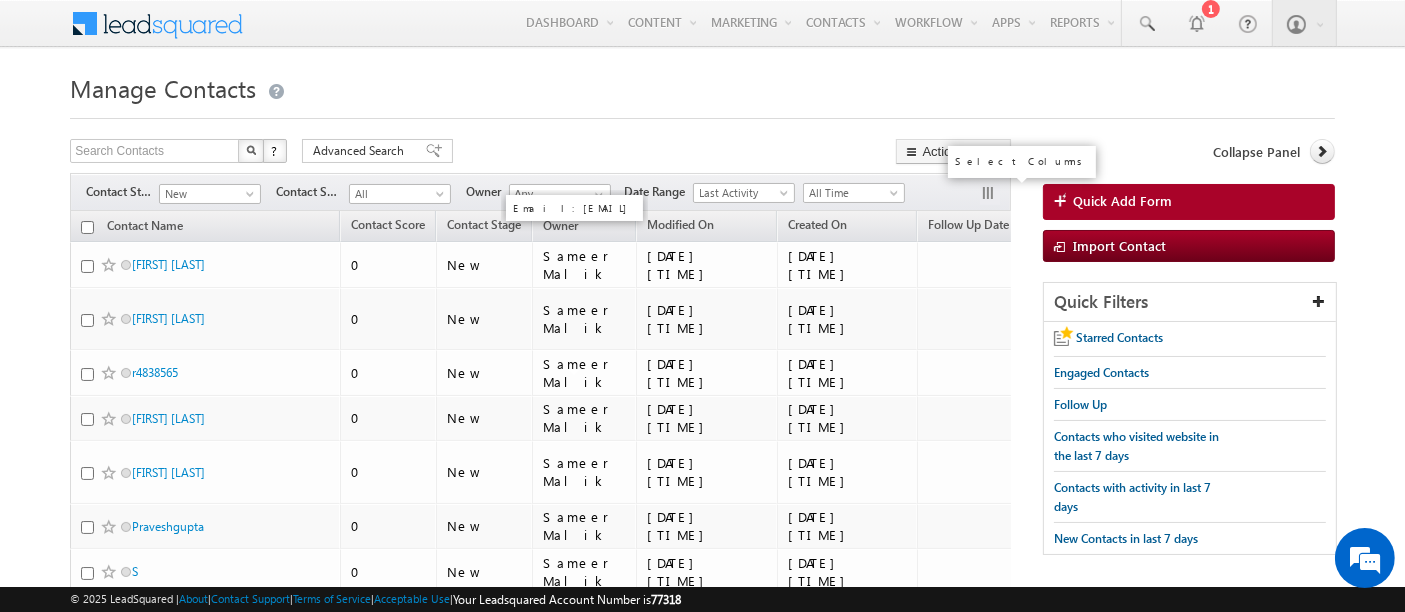 click at bounding box center [990, 195] 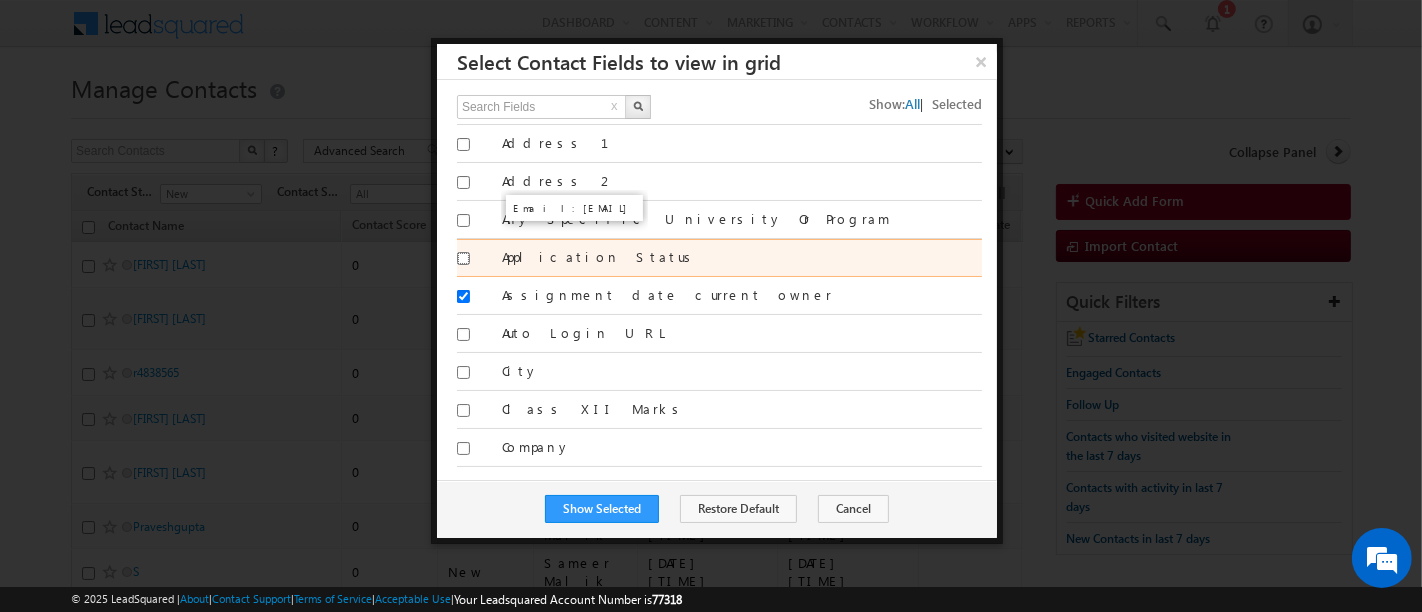 click on "Application Status" at bounding box center [463, 258] 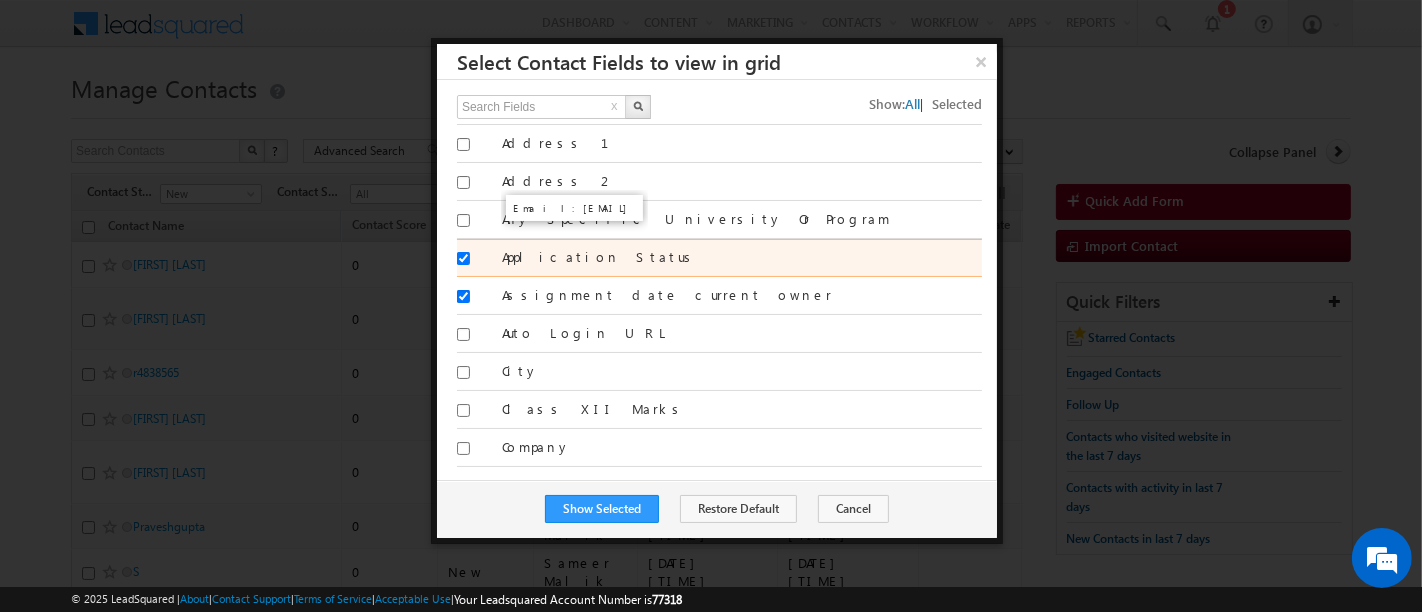 click on "Application Status" at bounding box center [463, 258] 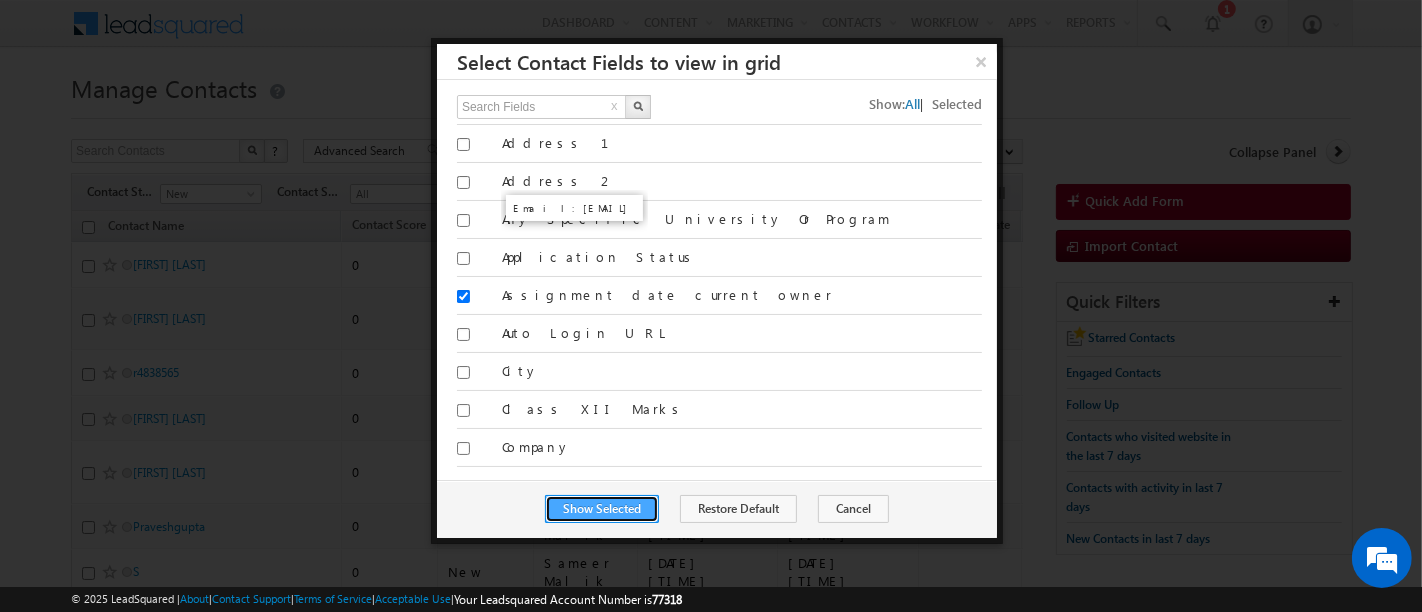 click on "Show Selected" at bounding box center [602, 509] 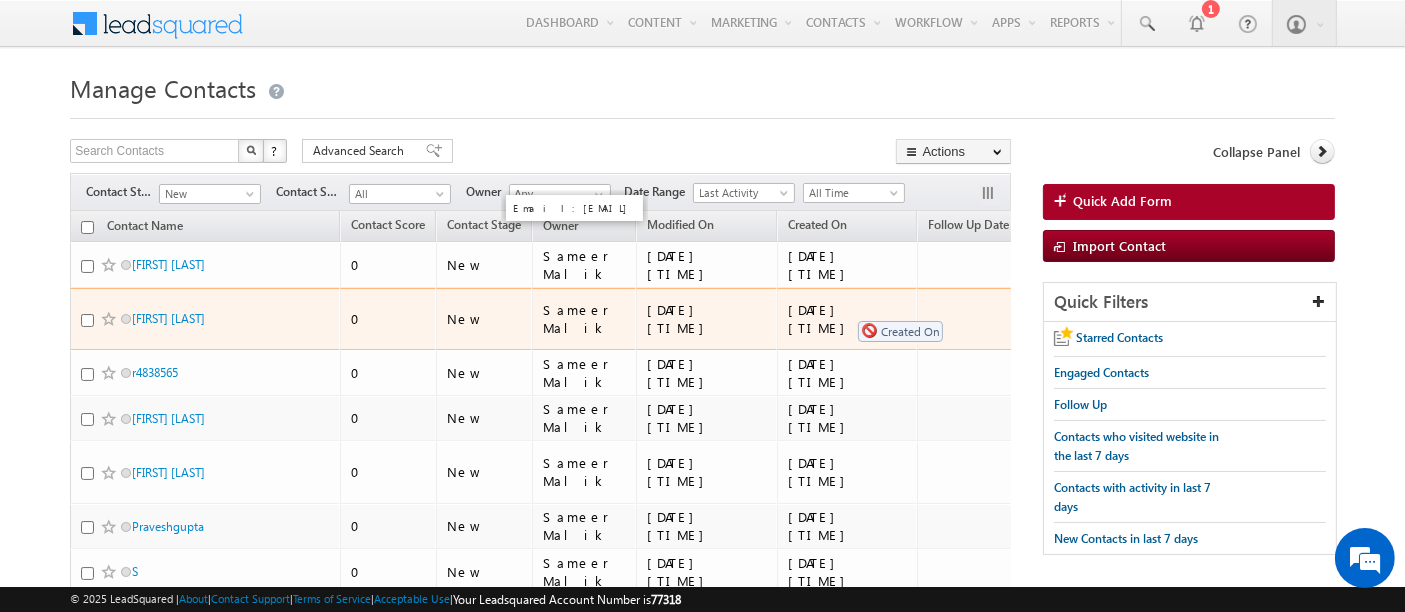 drag, startPoint x: 695, startPoint y: 219, endPoint x: 801, endPoint y: 340, distance: 160.8633 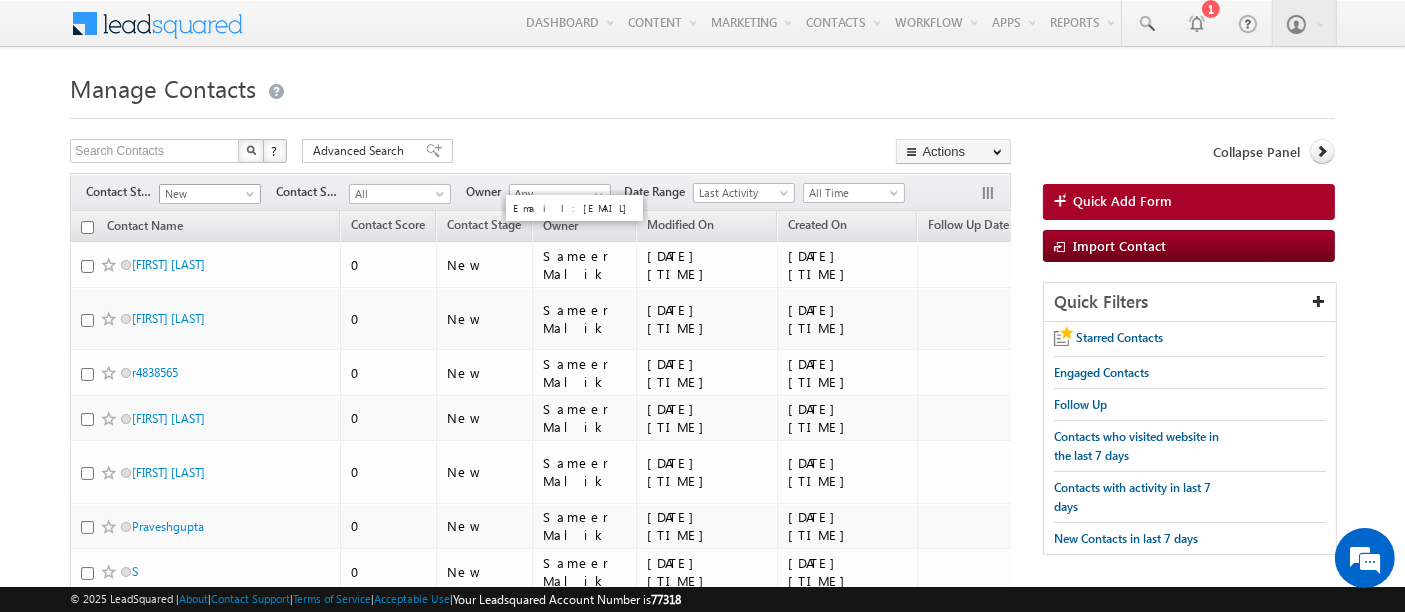 click on "New" at bounding box center [207, 194] 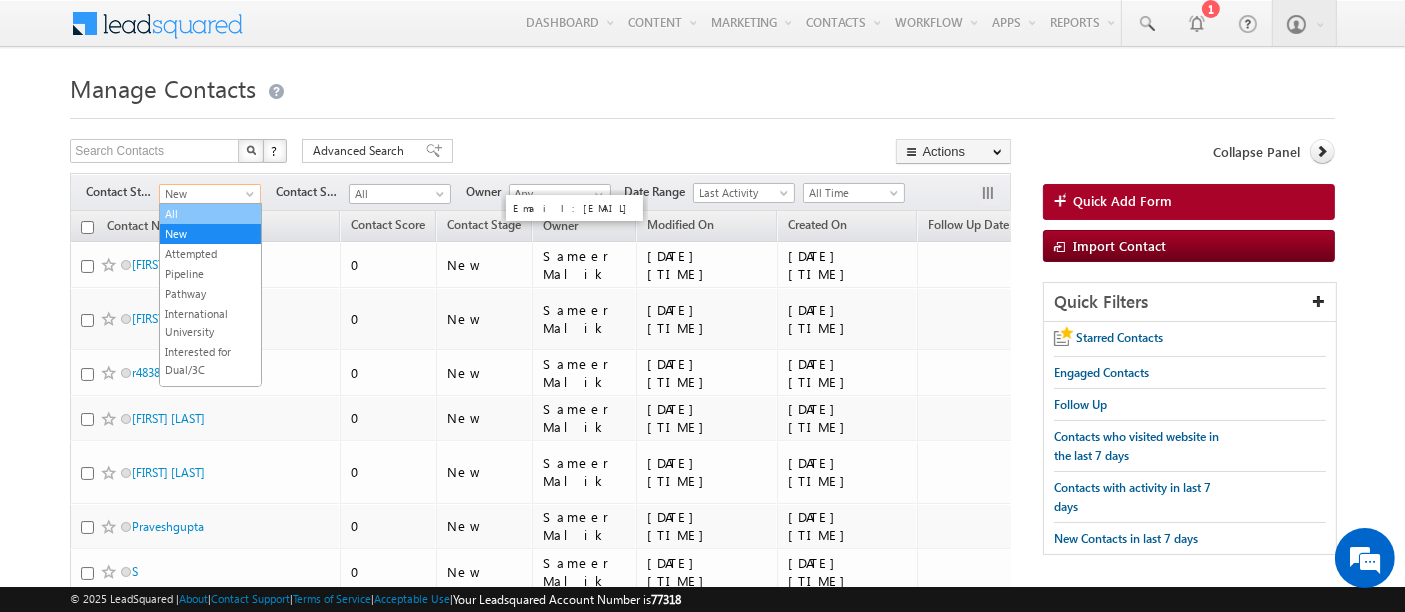 click on "All" at bounding box center (210, 214) 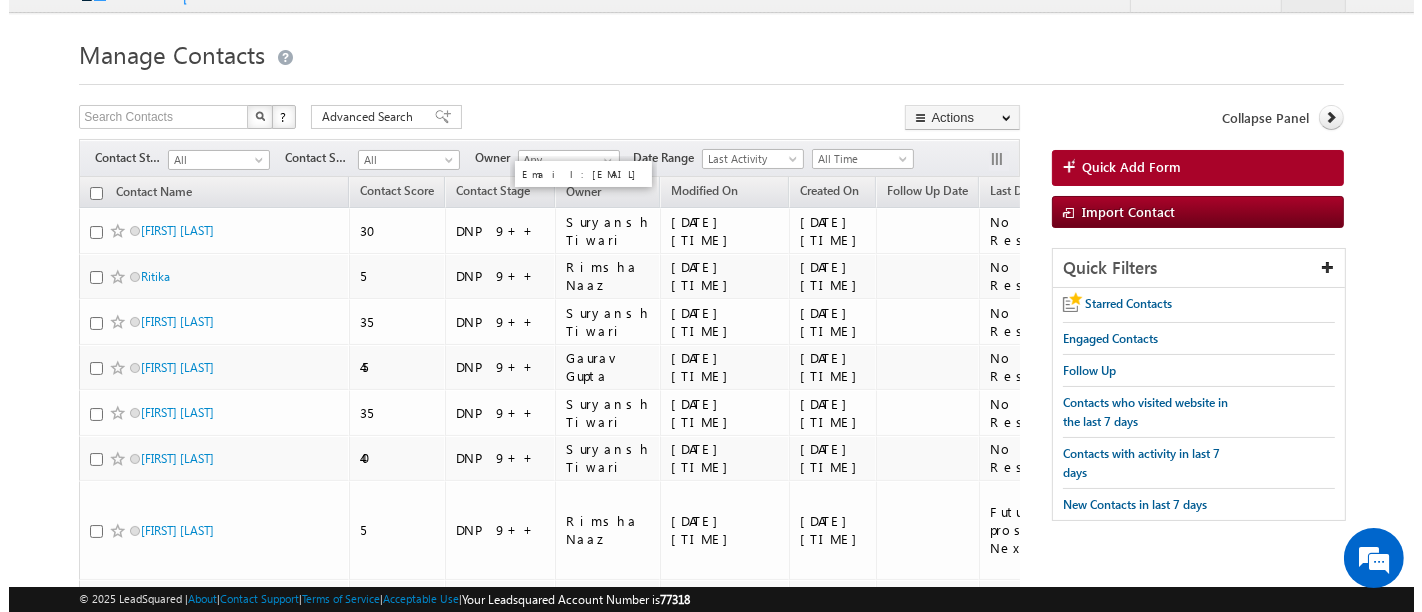 scroll, scrollTop: 0, scrollLeft: 0, axis: both 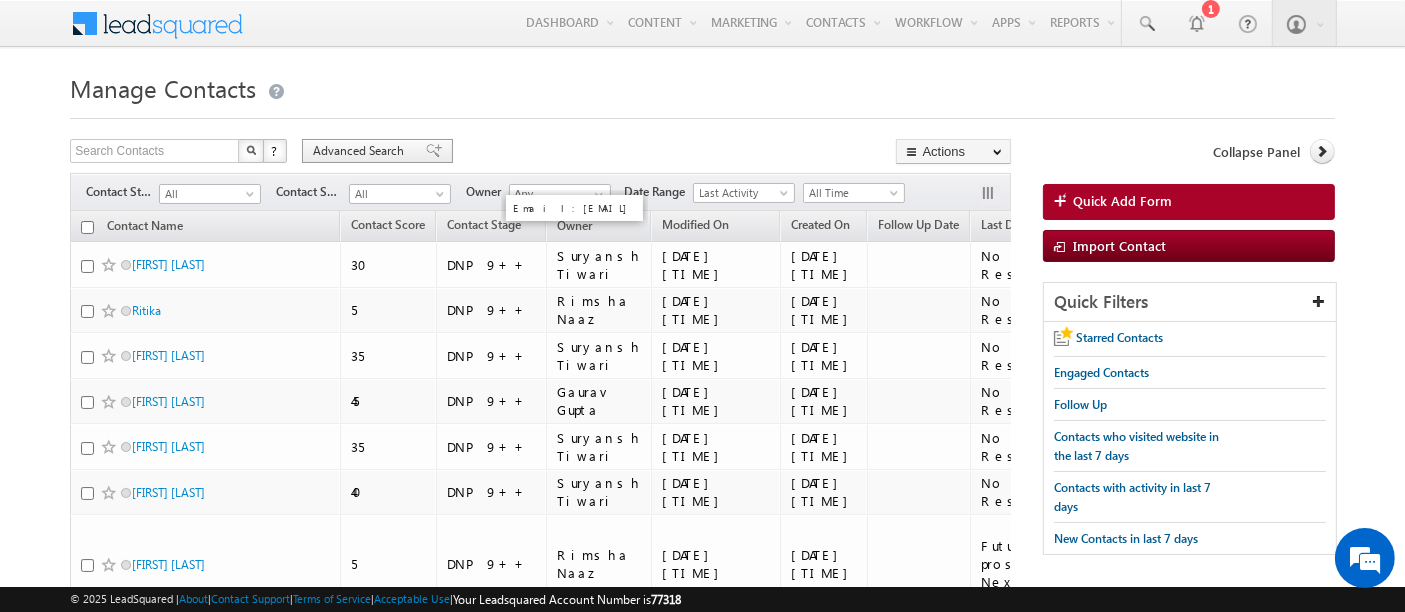 click on "Advanced Search" at bounding box center (361, 151) 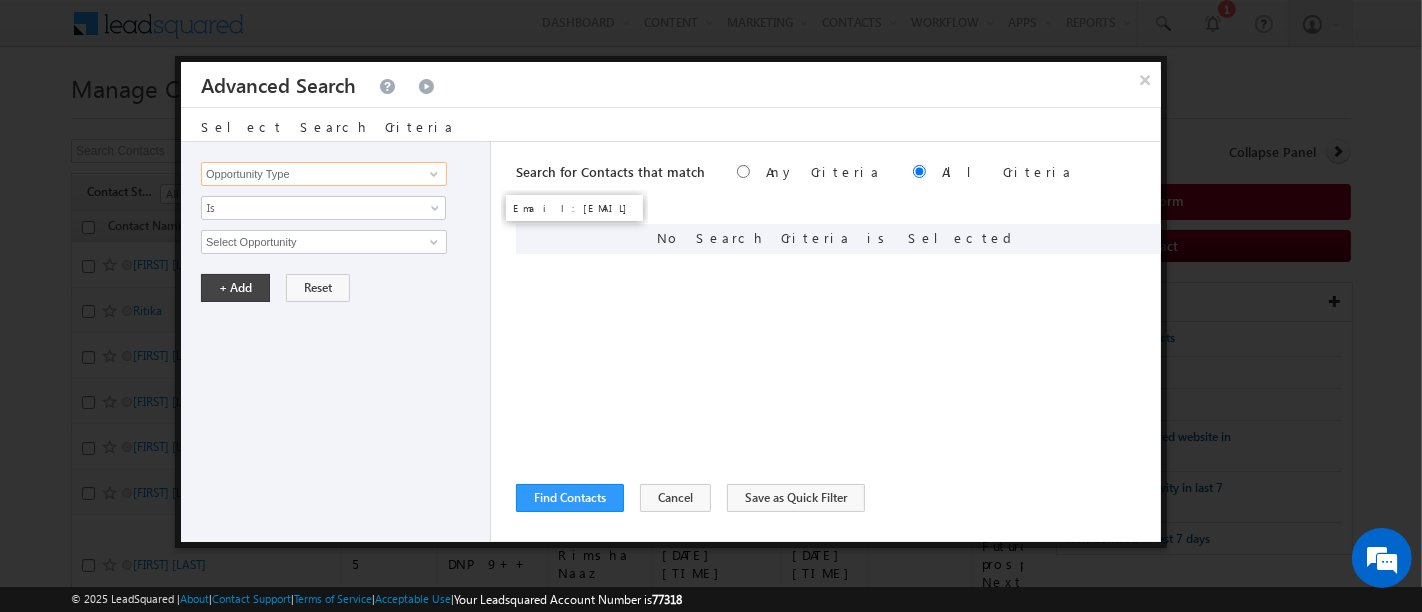 click on "Opportunity Type" at bounding box center [324, 174] 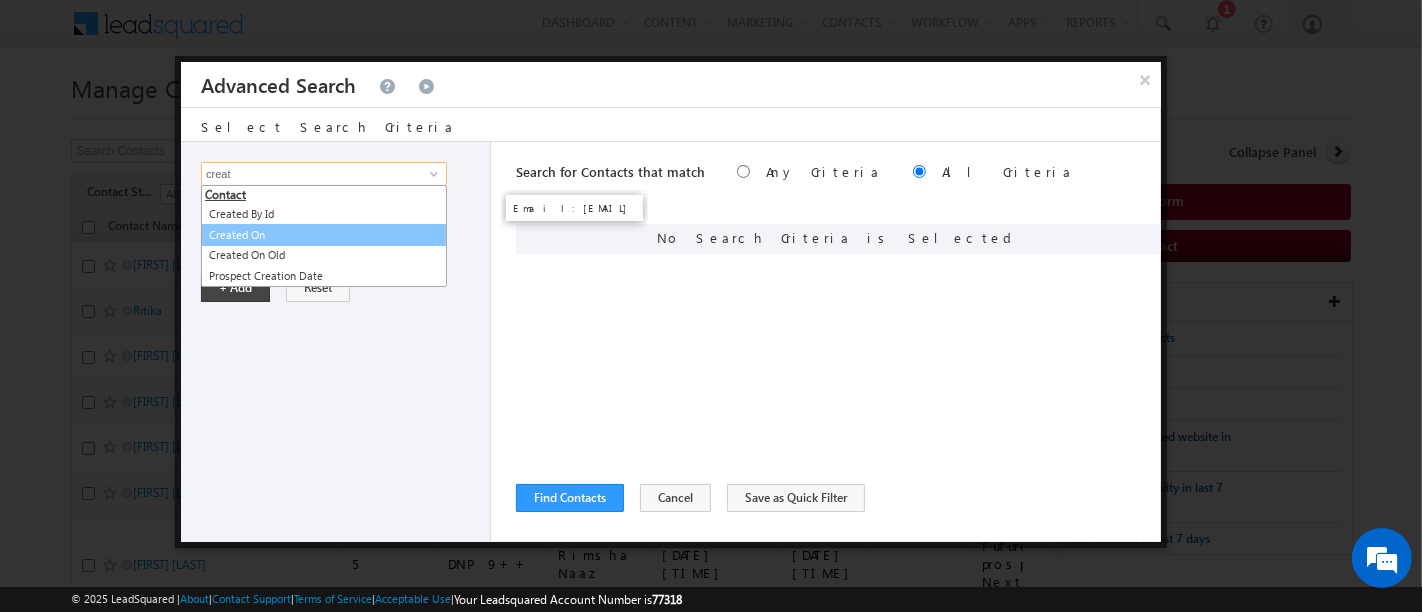 click on "Created On" at bounding box center (324, 235) 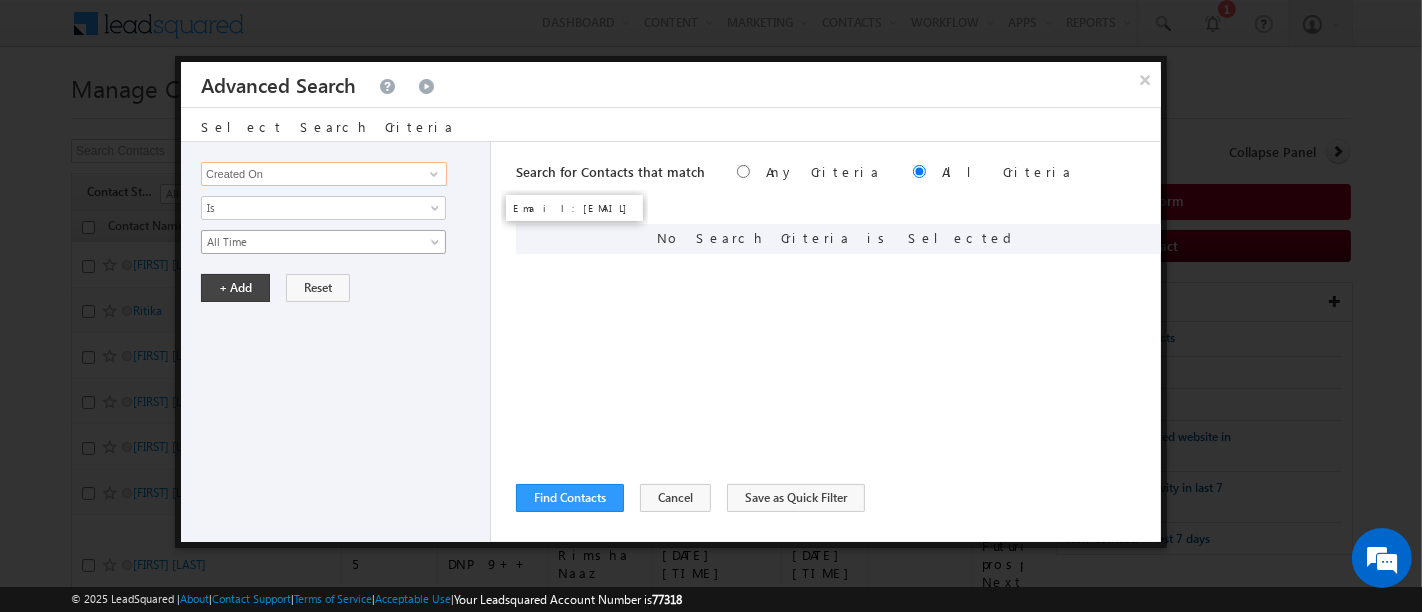 type on "Created On" 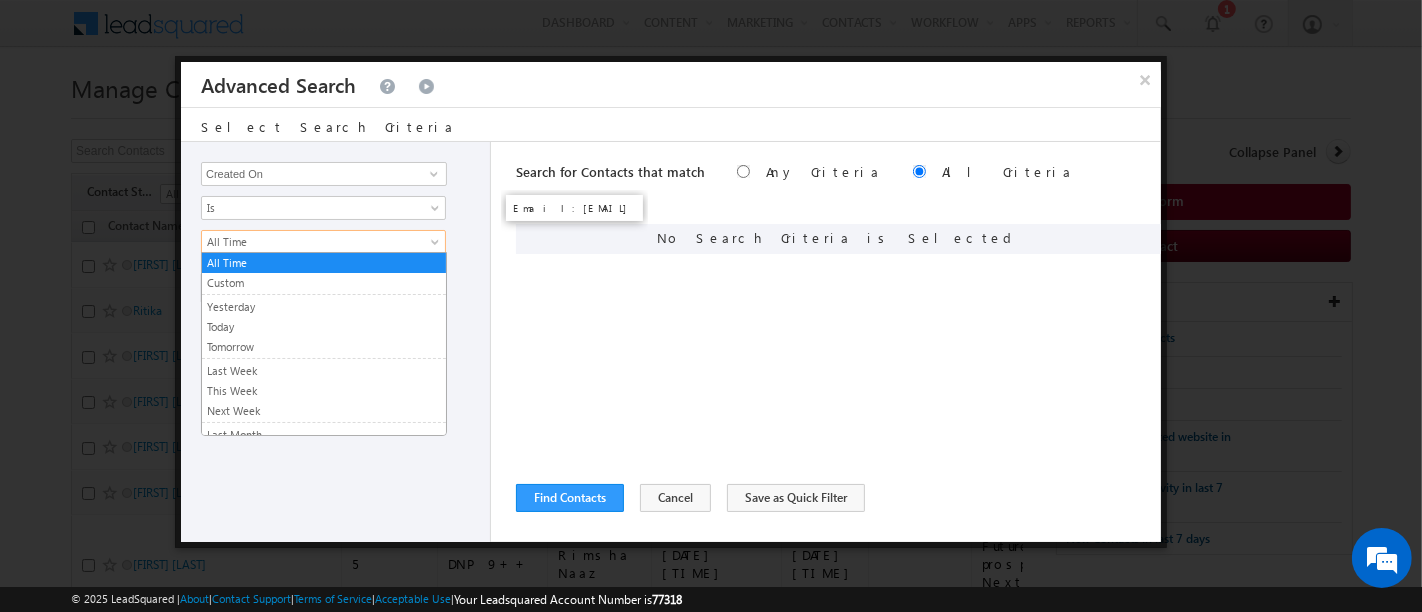 click on "All Time" at bounding box center [310, 242] 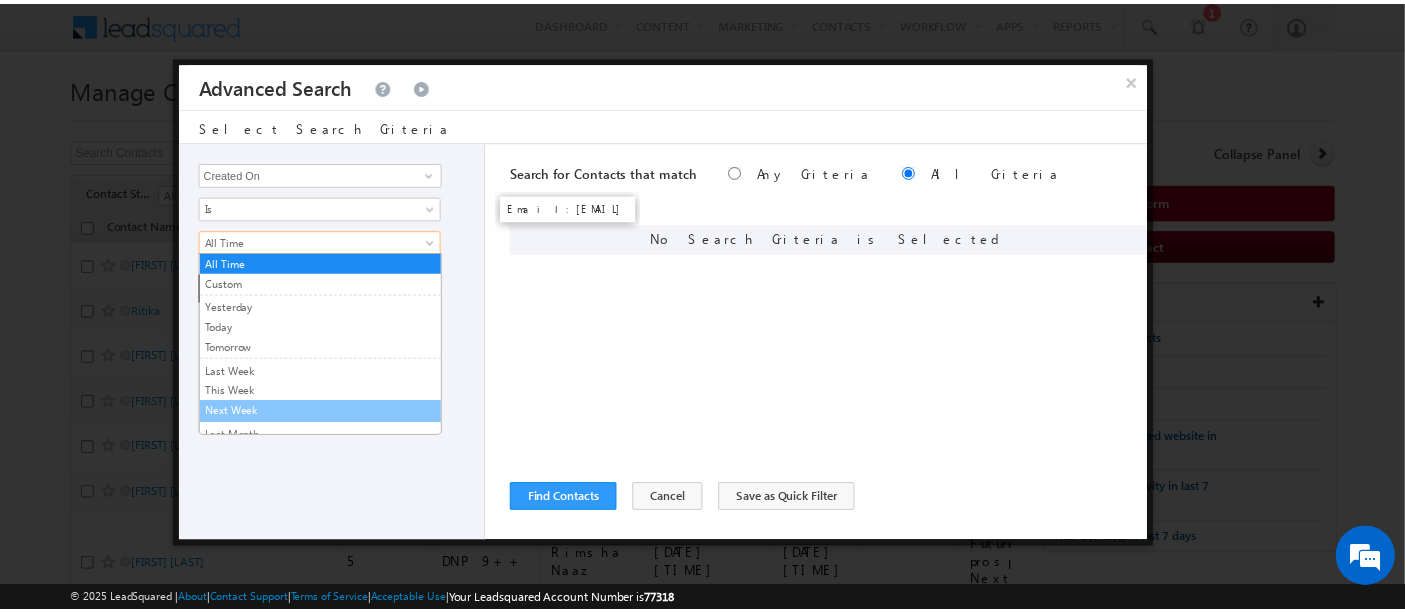 scroll, scrollTop: 111, scrollLeft: 0, axis: vertical 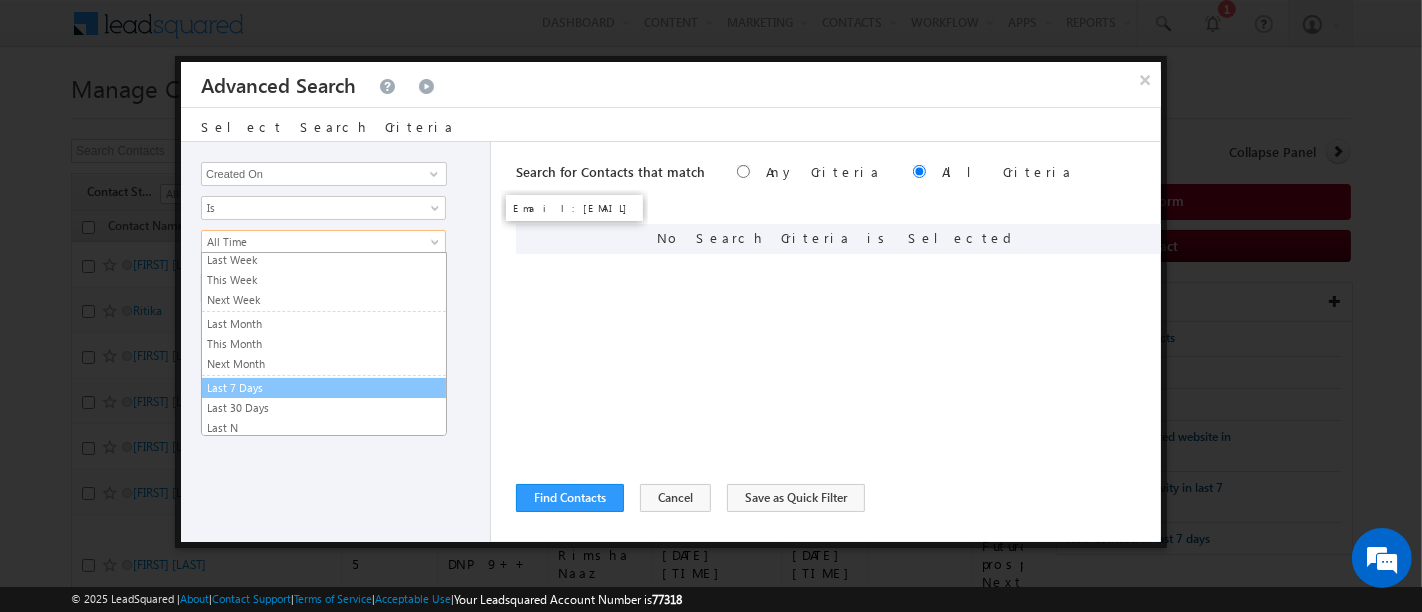 click on "Last 7 Days" at bounding box center [324, 388] 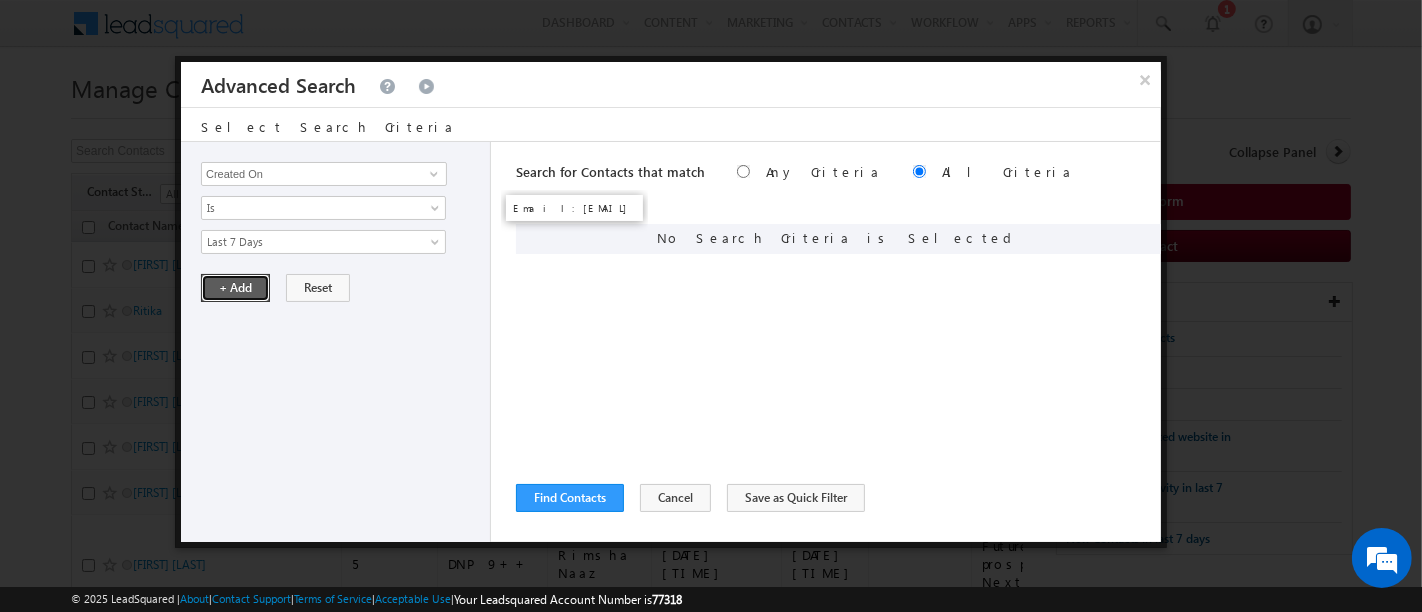 click on "+ Add" at bounding box center (235, 288) 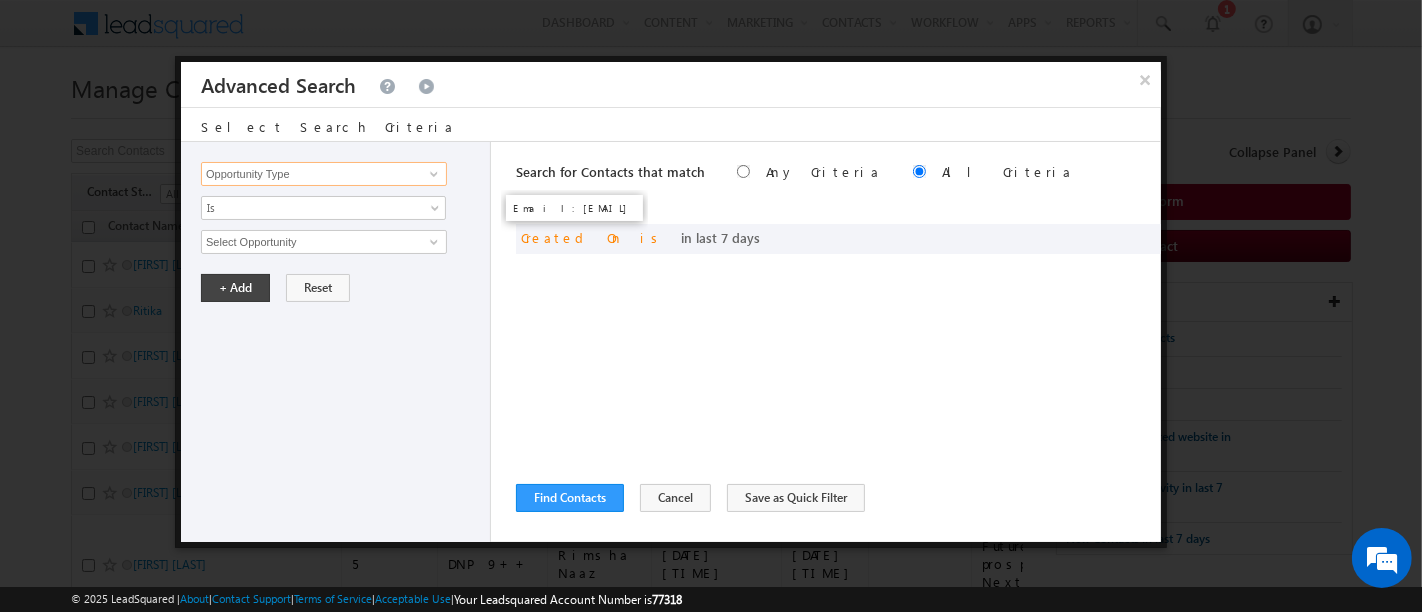 click on "Opportunity Type" at bounding box center (324, 174) 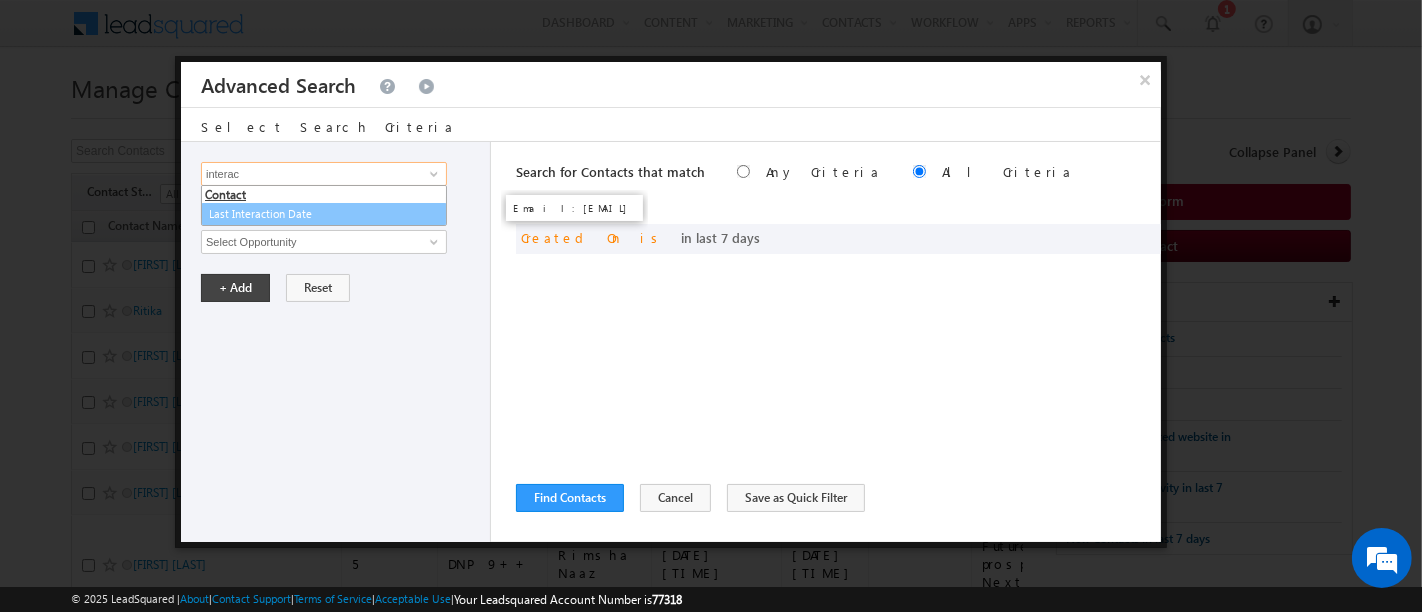 click on "Last  Interaction Date" at bounding box center [324, 214] 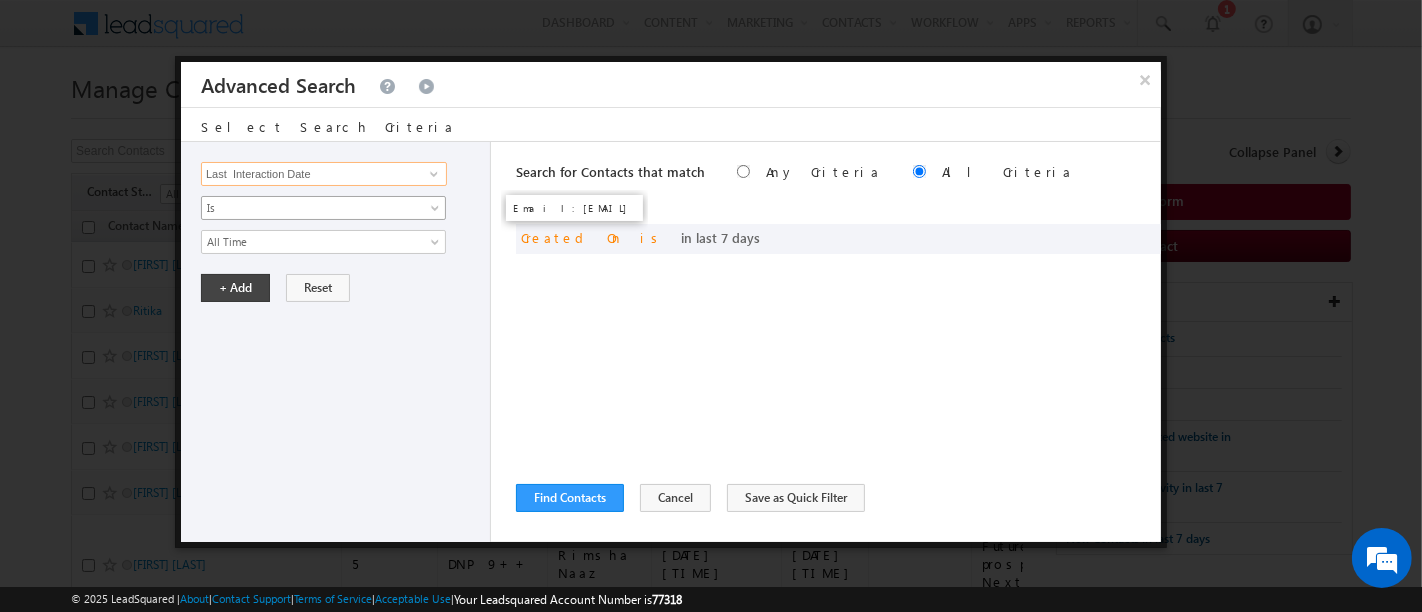 type on "Last  Interaction Date" 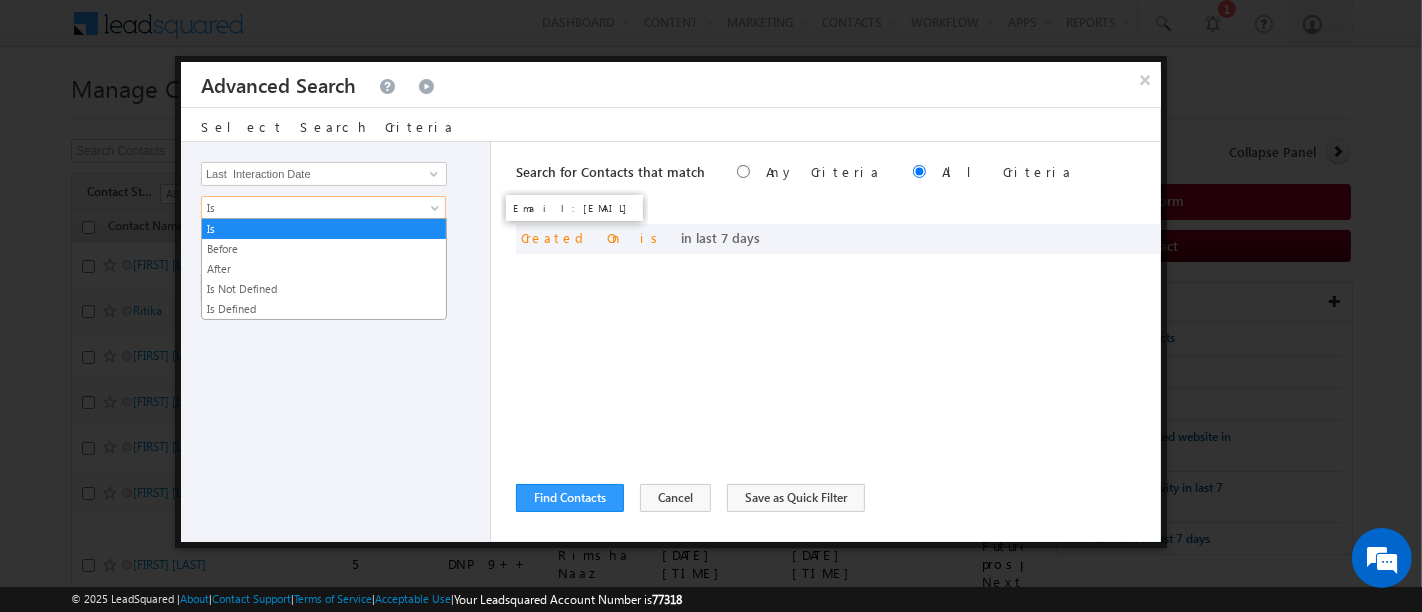 click on "Is" at bounding box center [310, 208] 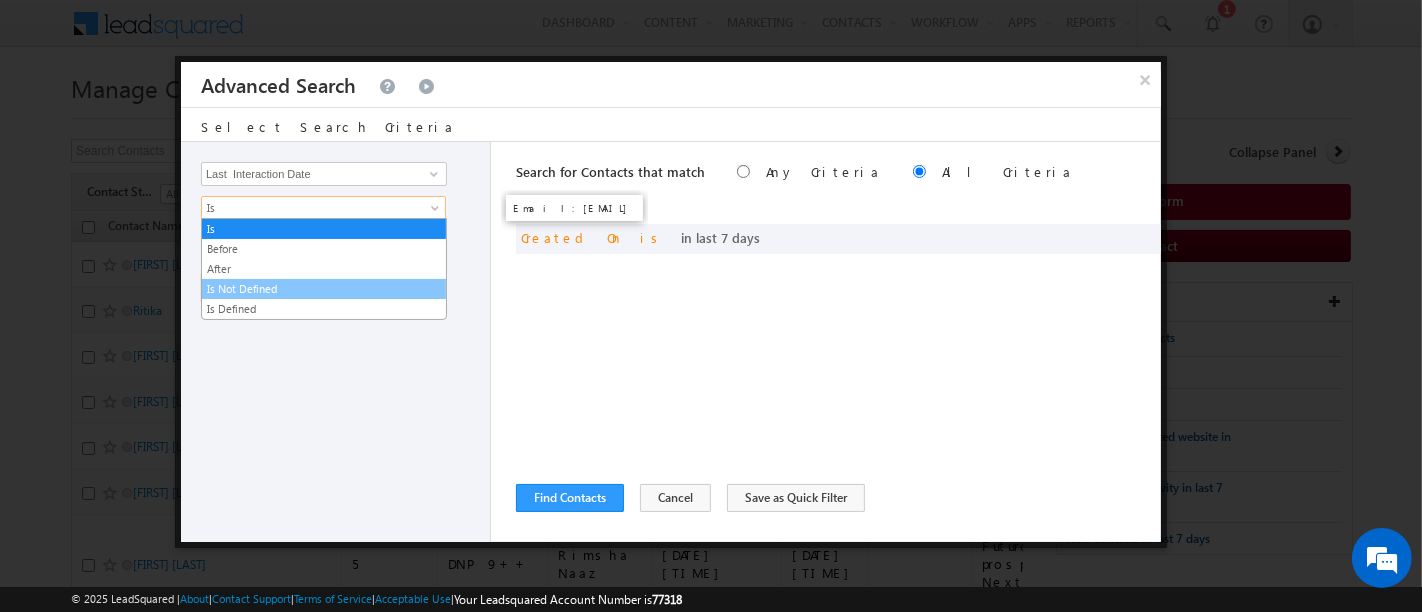 click on "Is Not Defined" at bounding box center (324, 289) 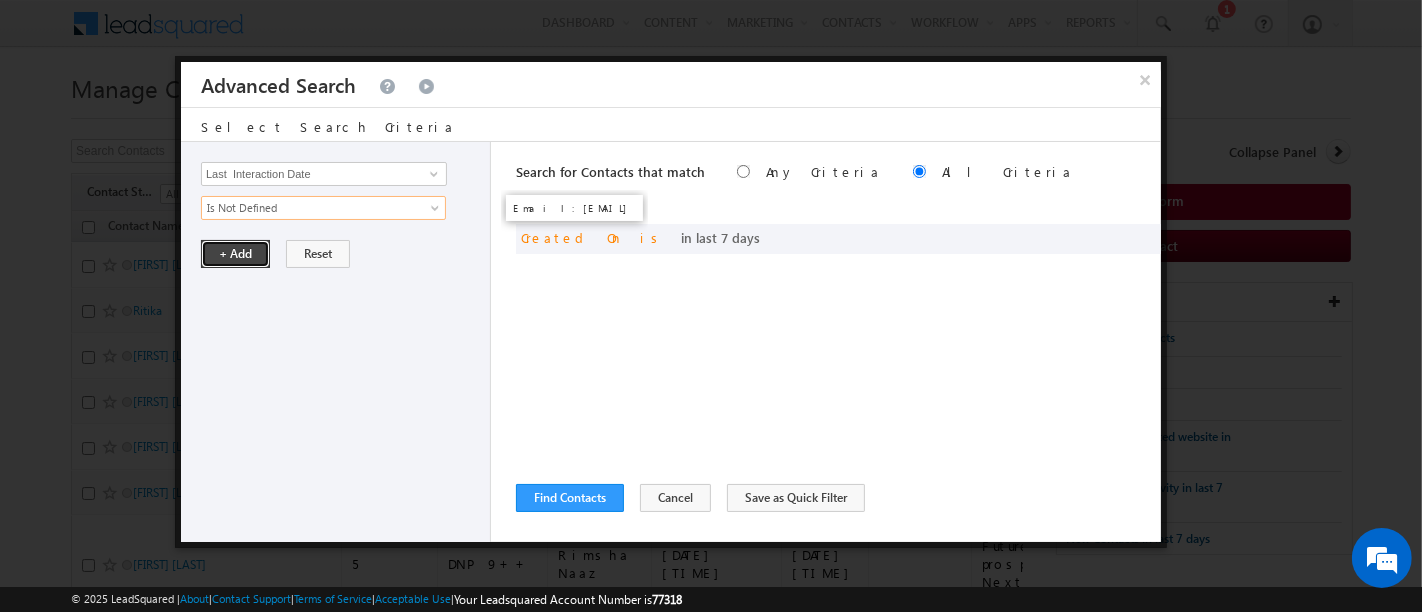 drag, startPoint x: 237, startPoint y: 252, endPoint x: 253, endPoint y: 260, distance: 17.888544 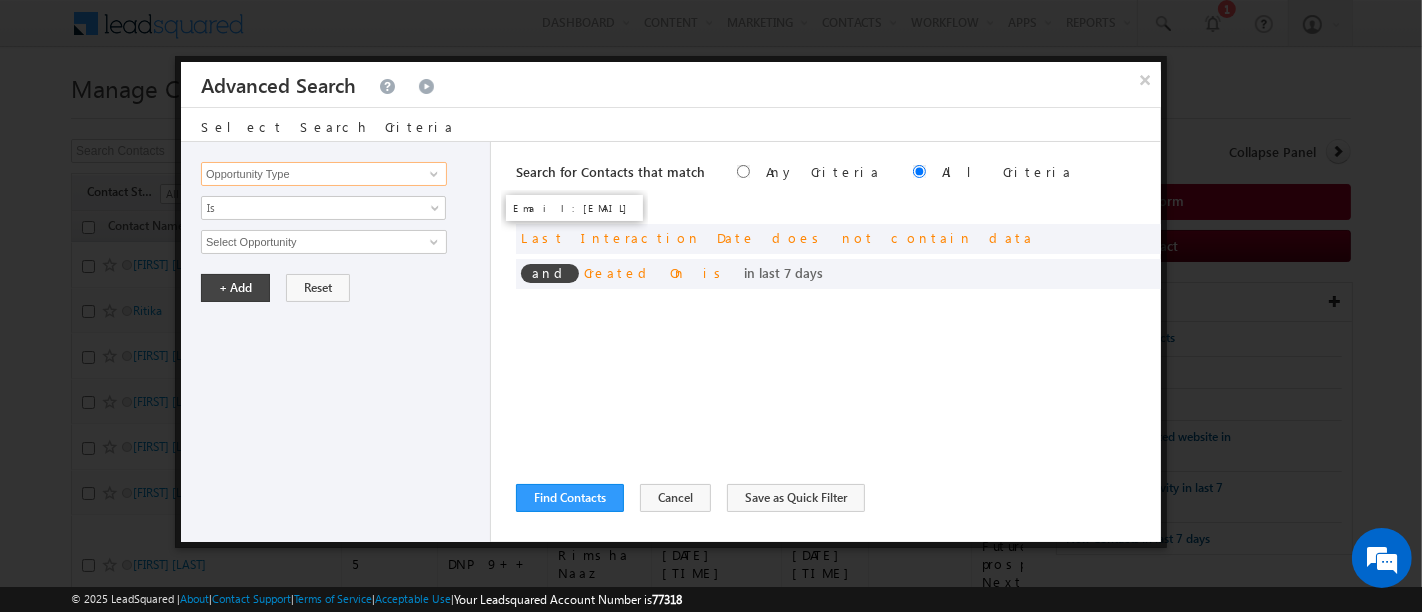 click on "Opportunity Type" at bounding box center [324, 174] 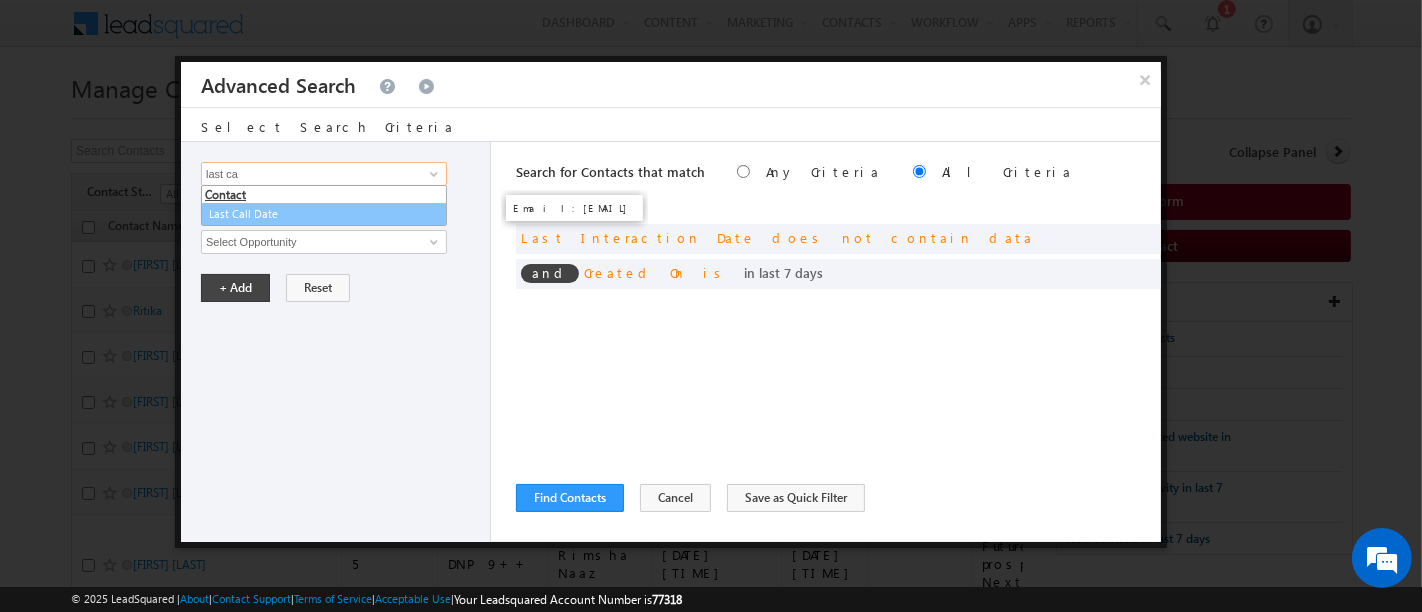 click on "Last Call Date" at bounding box center [324, 214] 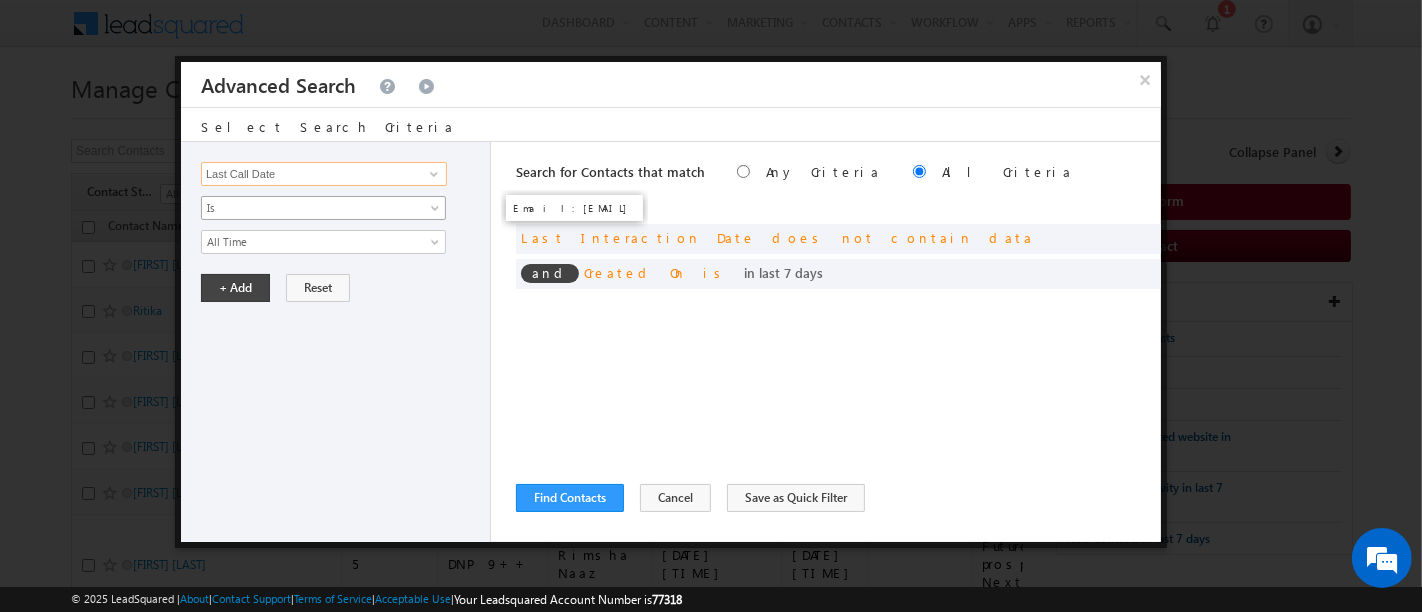 type on "Last Call Date" 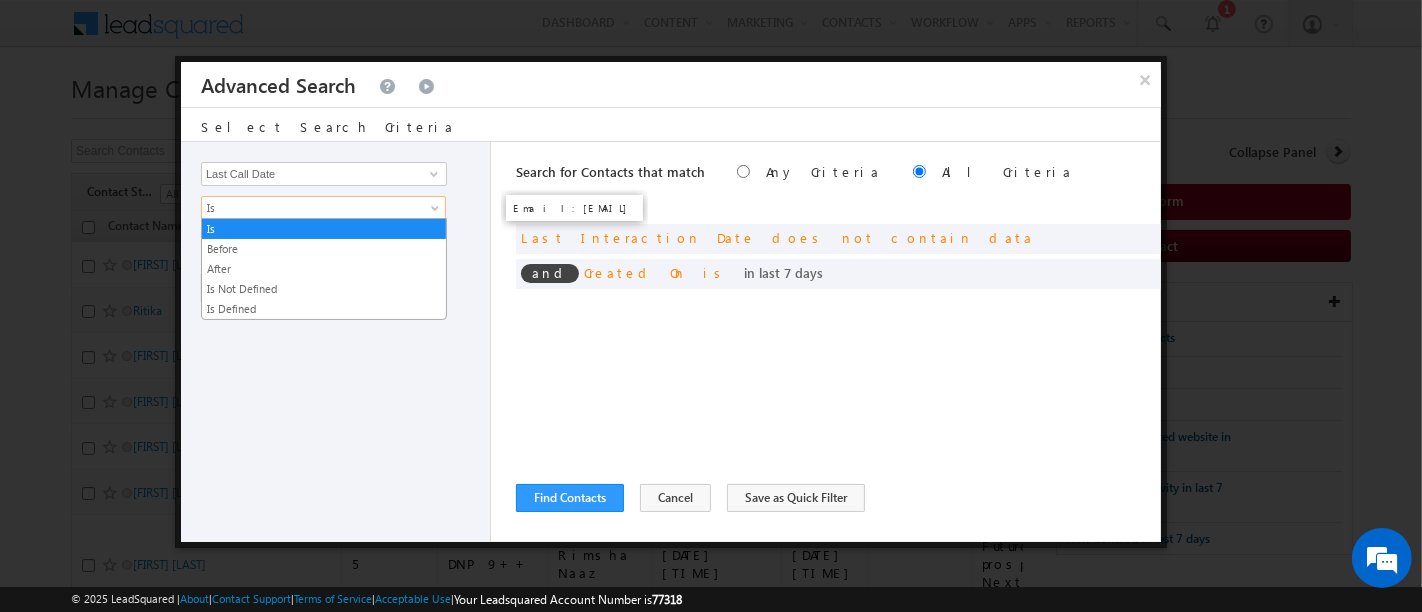 click on "Is" at bounding box center [310, 208] 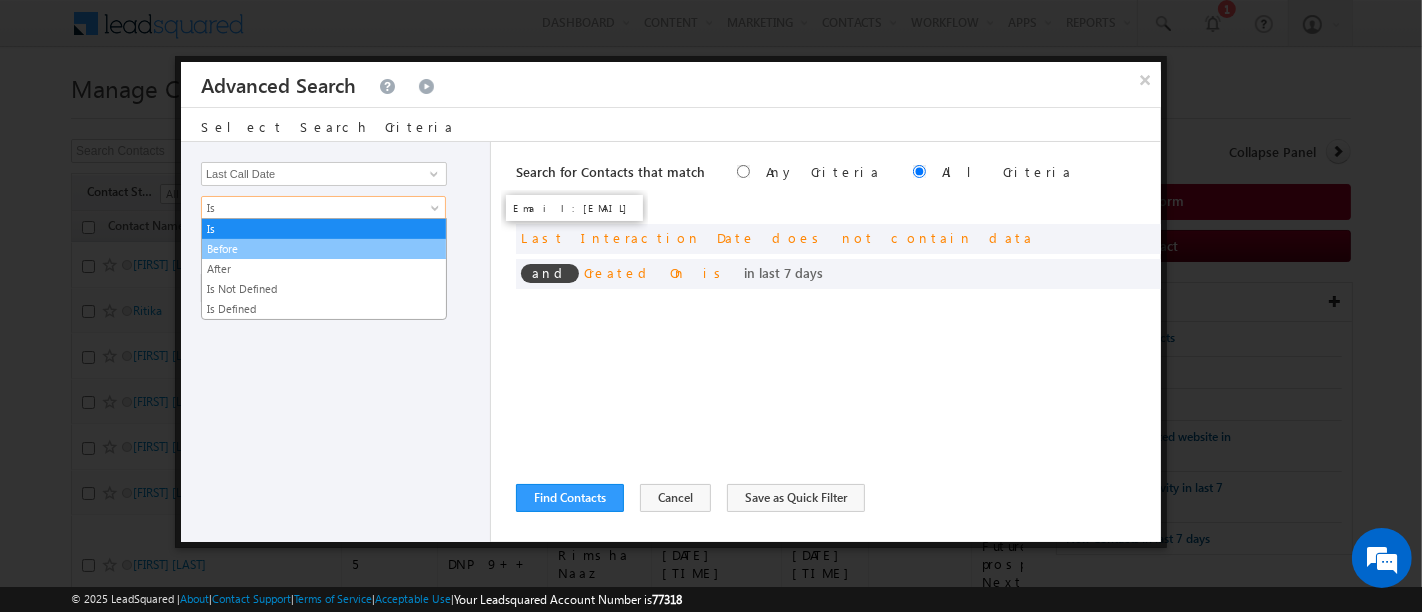 click on "Before" at bounding box center [324, 249] 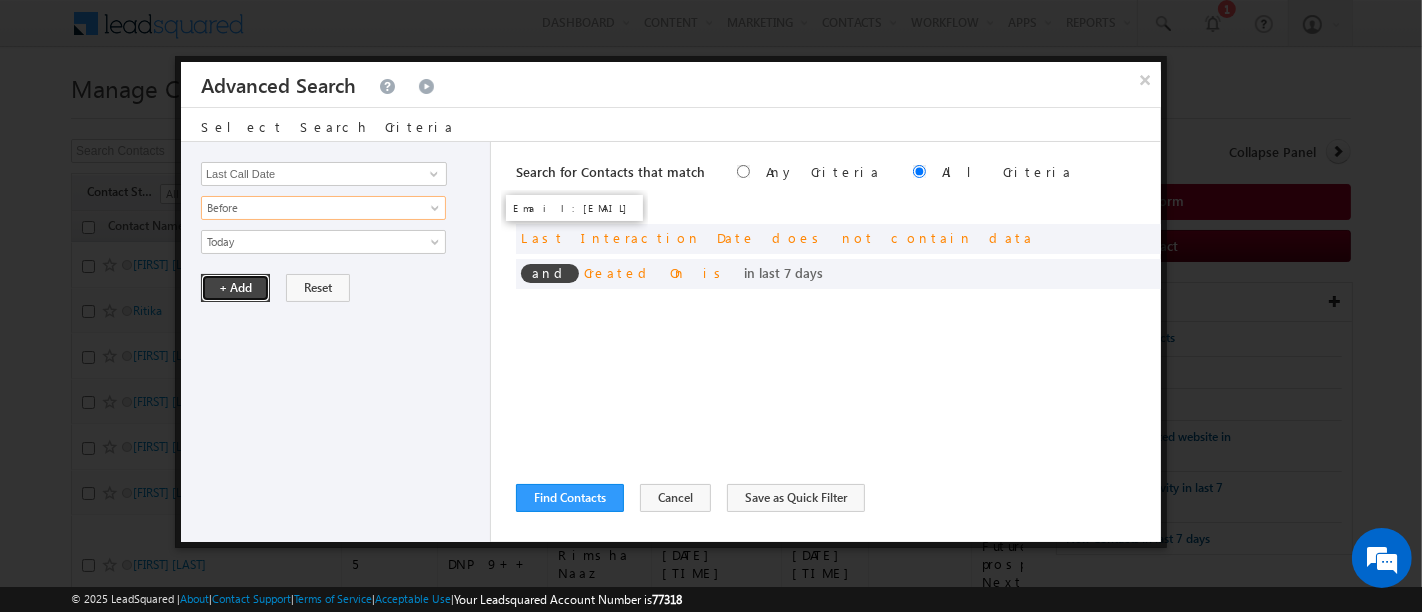 drag, startPoint x: 237, startPoint y: 281, endPoint x: 268, endPoint y: 315, distance: 46.010868 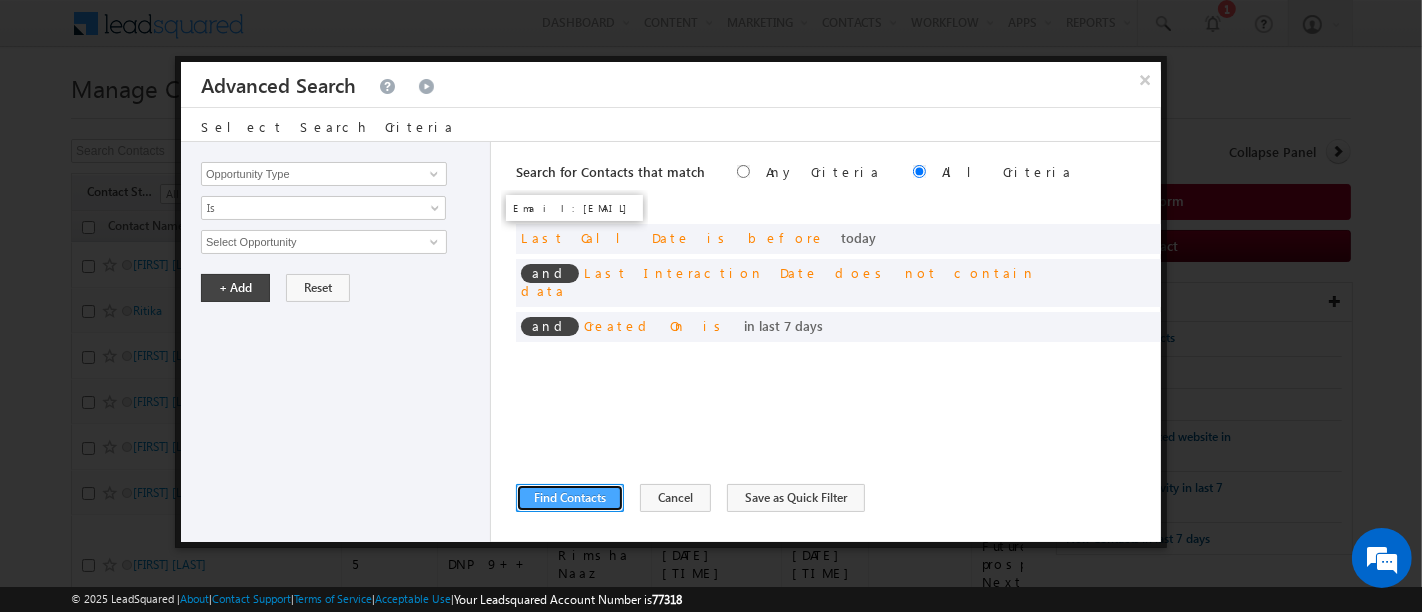 click on "Find Contacts" at bounding box center [570, 498] 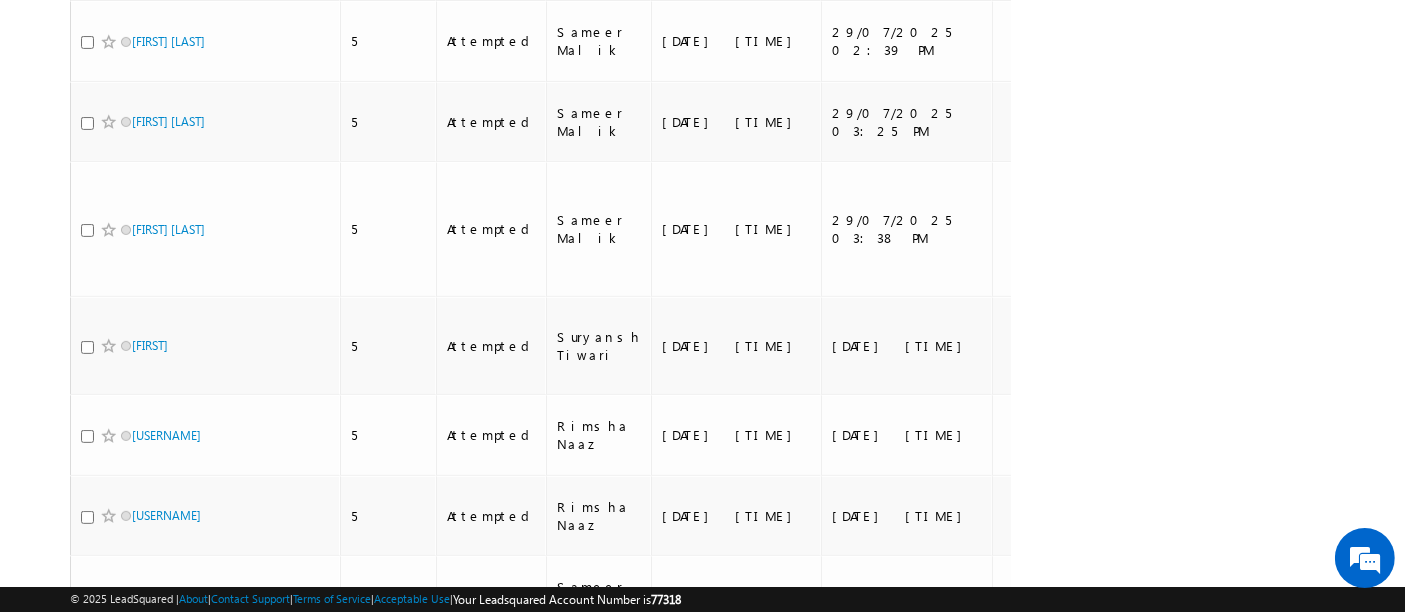 scroll, scrollTop: 0, scrollLeft: 0, axis: both 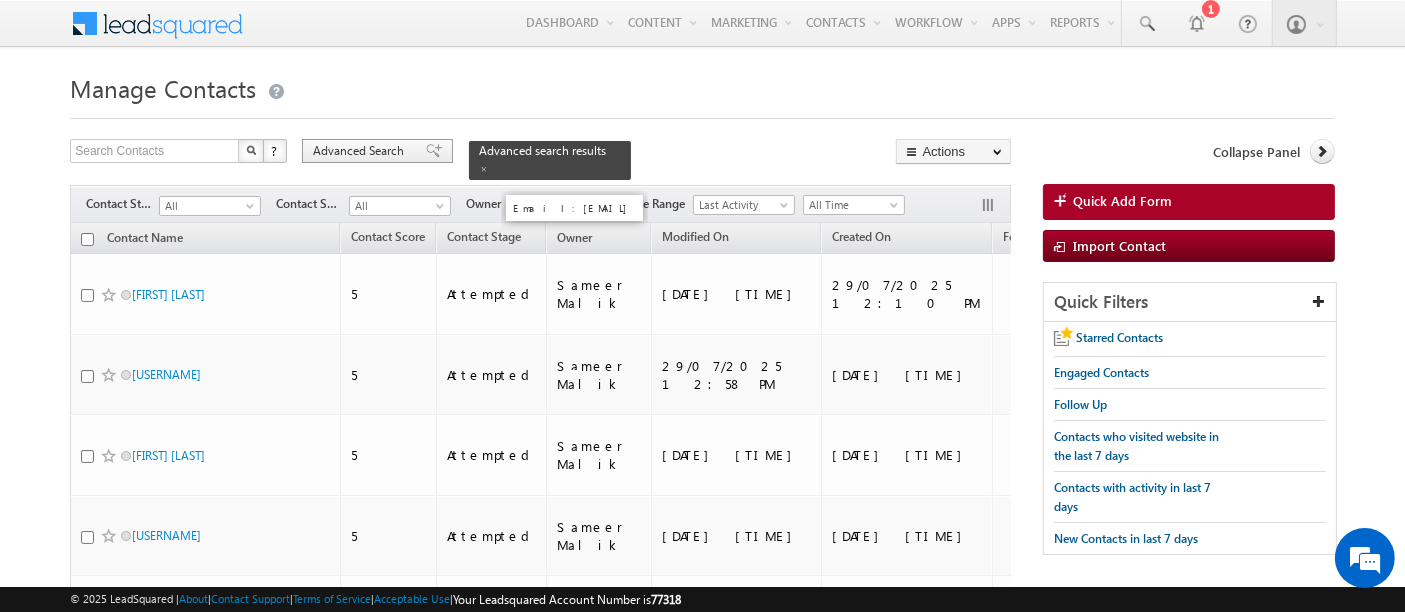 click on "Advanced Search" at bounding box center (361, 151) 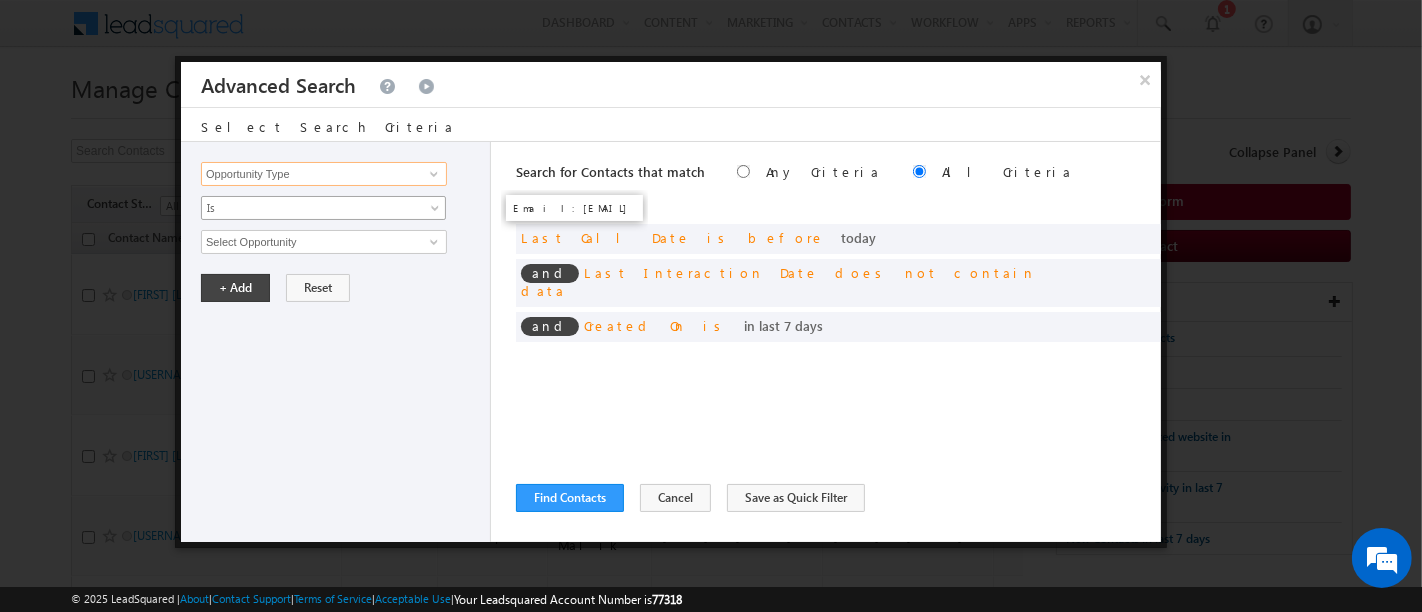 click on "Opportunity Type" at bounding box center [324, 174] 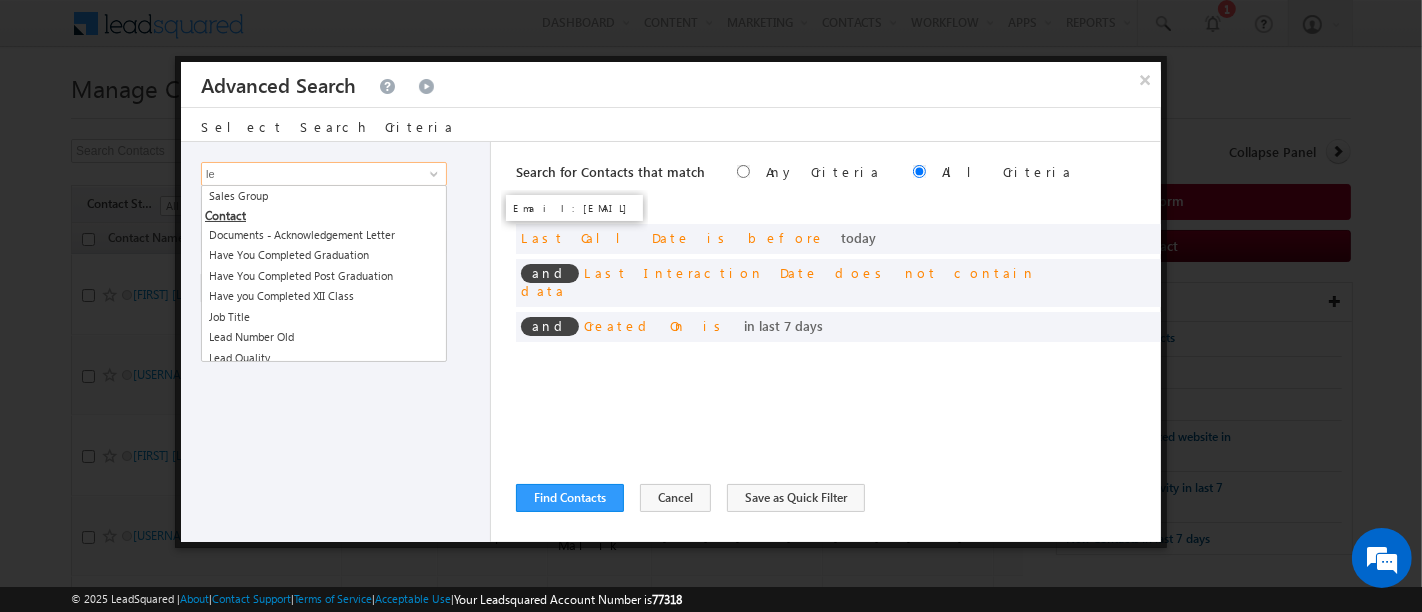 type on "l" 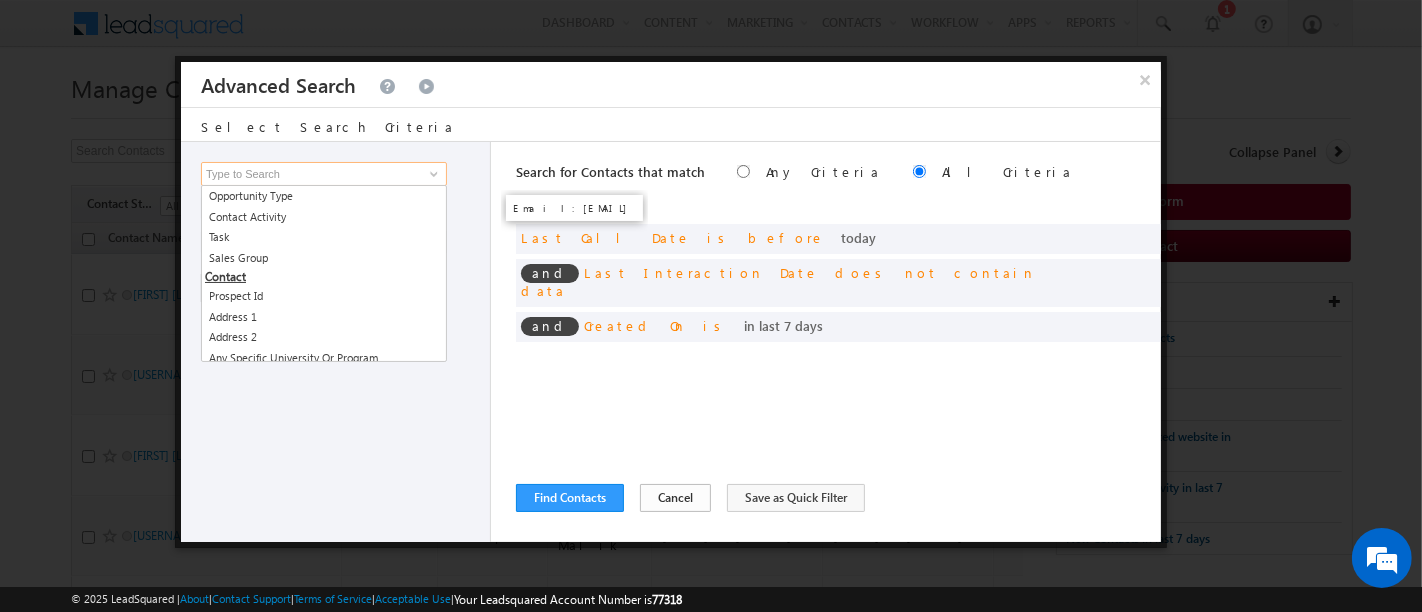 type 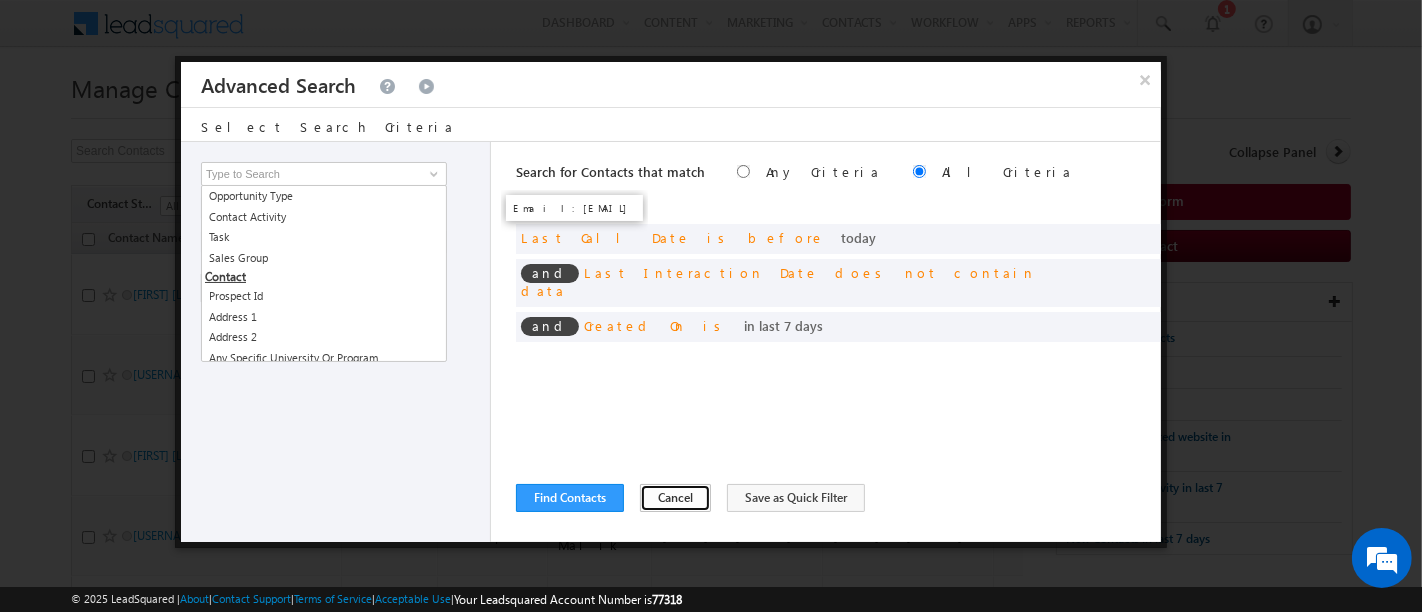 click on "Cancel" at bounding box center [675, 498] 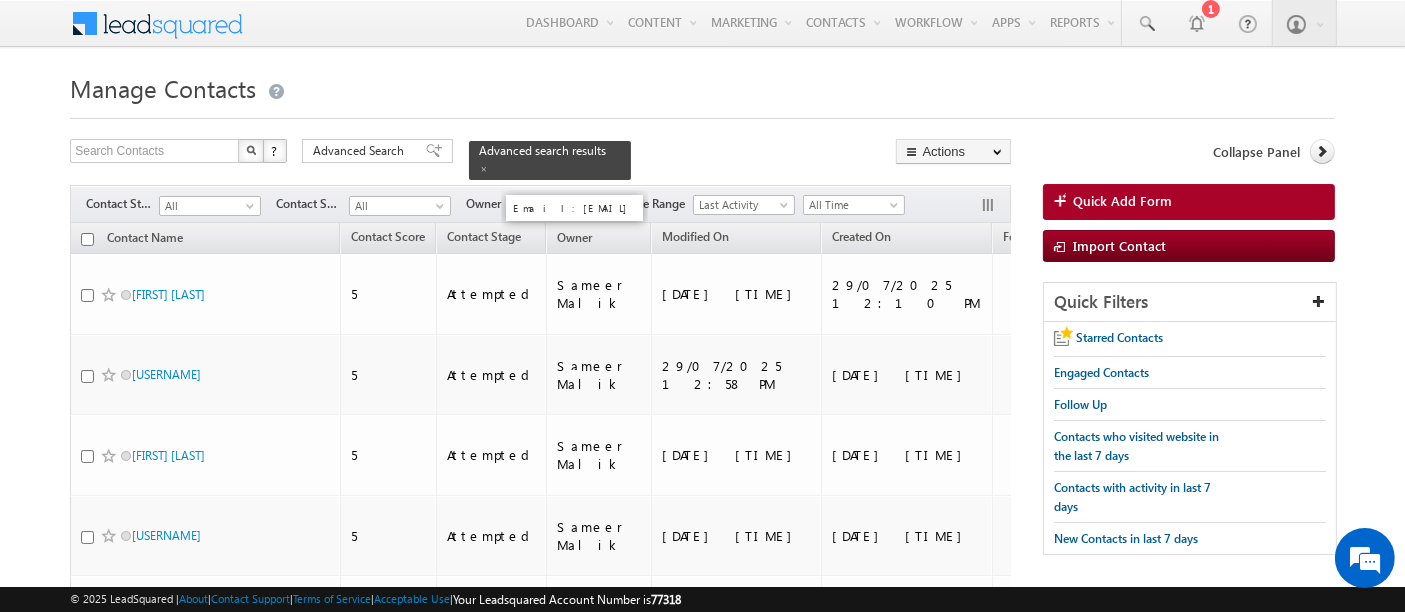 click on "Filters
Contact Stage
All New Attempted Pipeline Pathway International University Interested for Dual/3C Partner stage Registered at University Dropped DNP 9++ All
Contact Source
All All
Owner
Any" at bounding box center [540, 204] 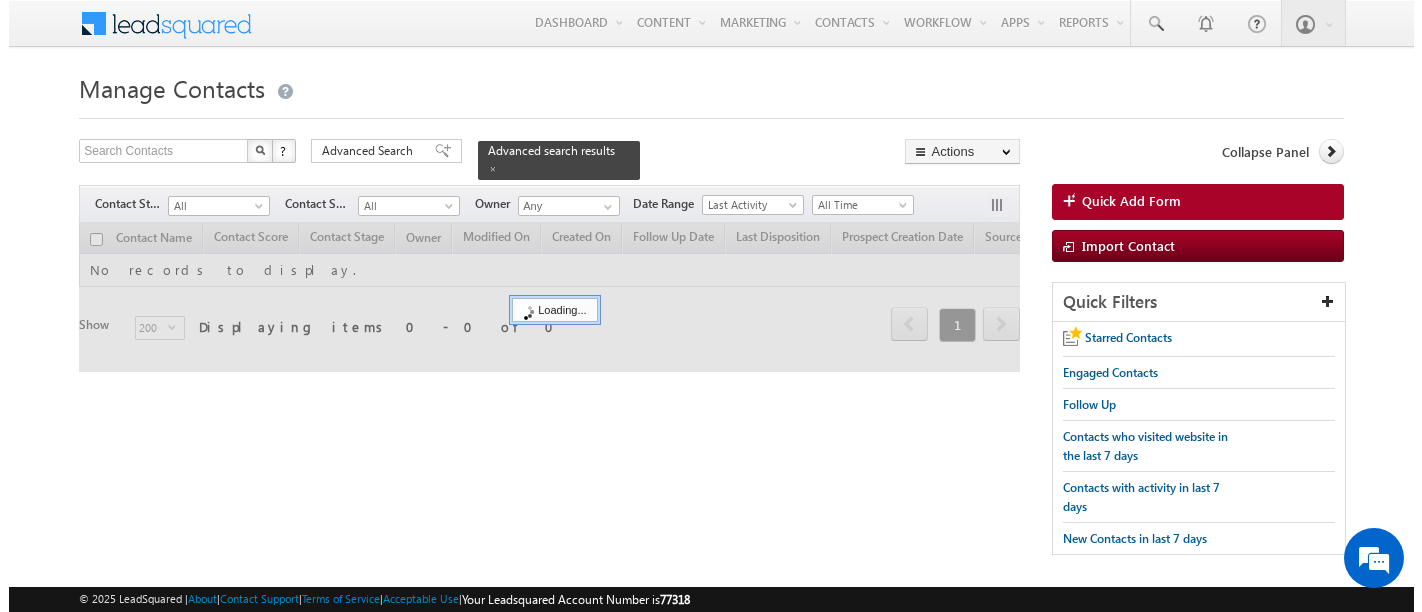 scroll, scrollTop: 0, scrollLeft: 0, axis: both 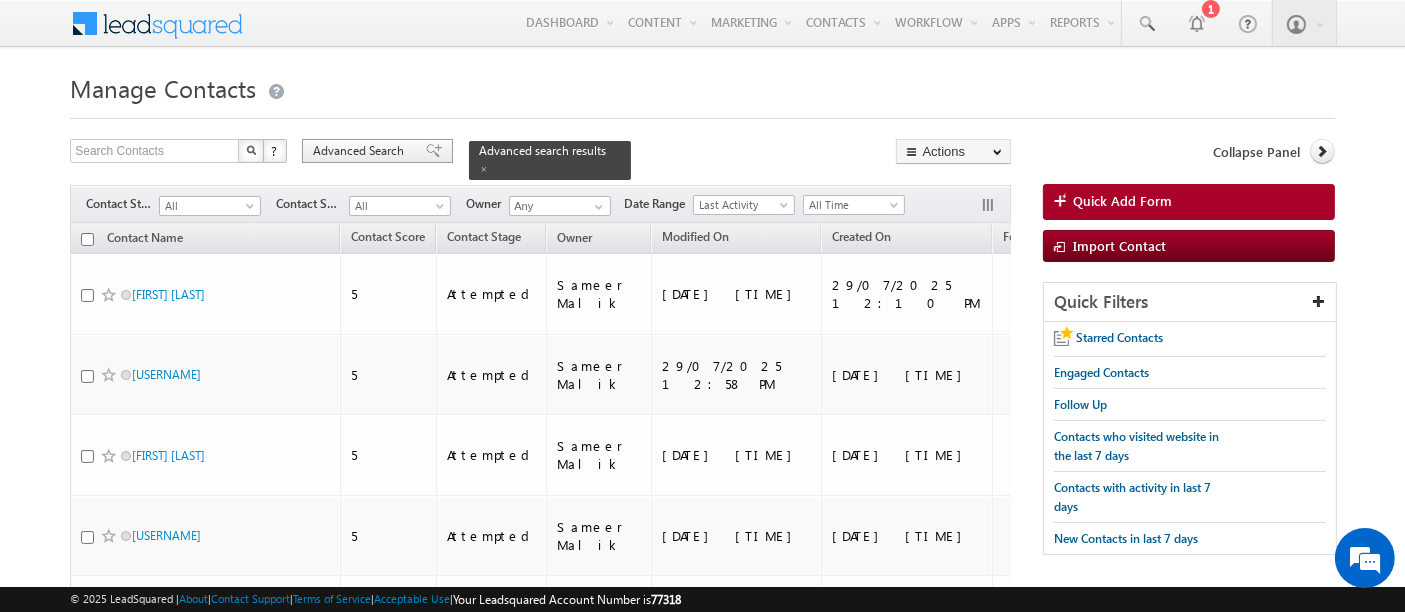 click on "Advanced Search" at bounding box center [361, 151] 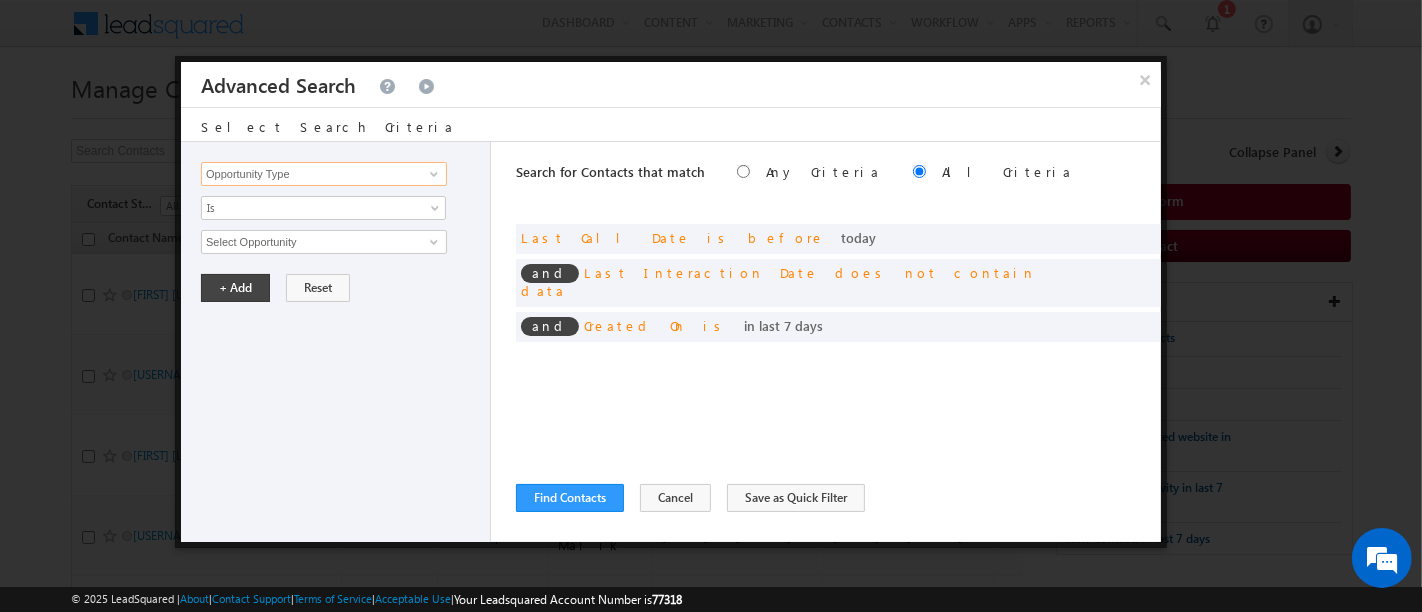 click on "Opportunity Type" at bounding box center (324, 174) 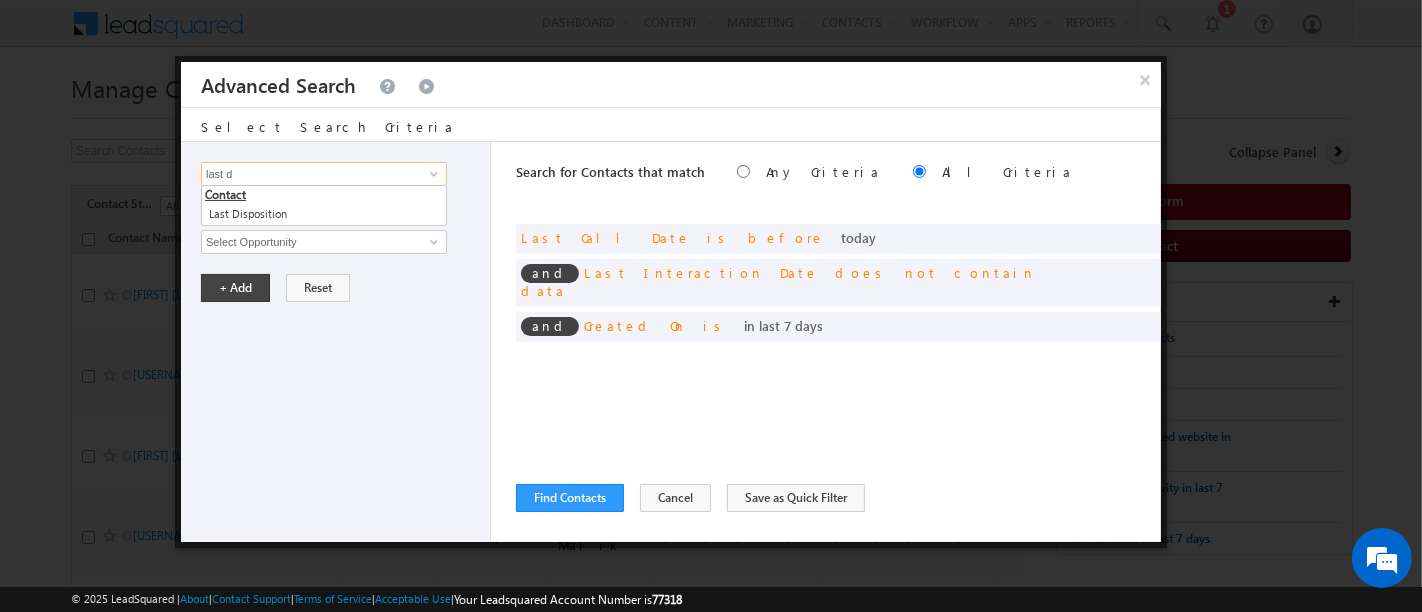 scroll, scrollTop: 0, scrollLeft: 0, axis: both 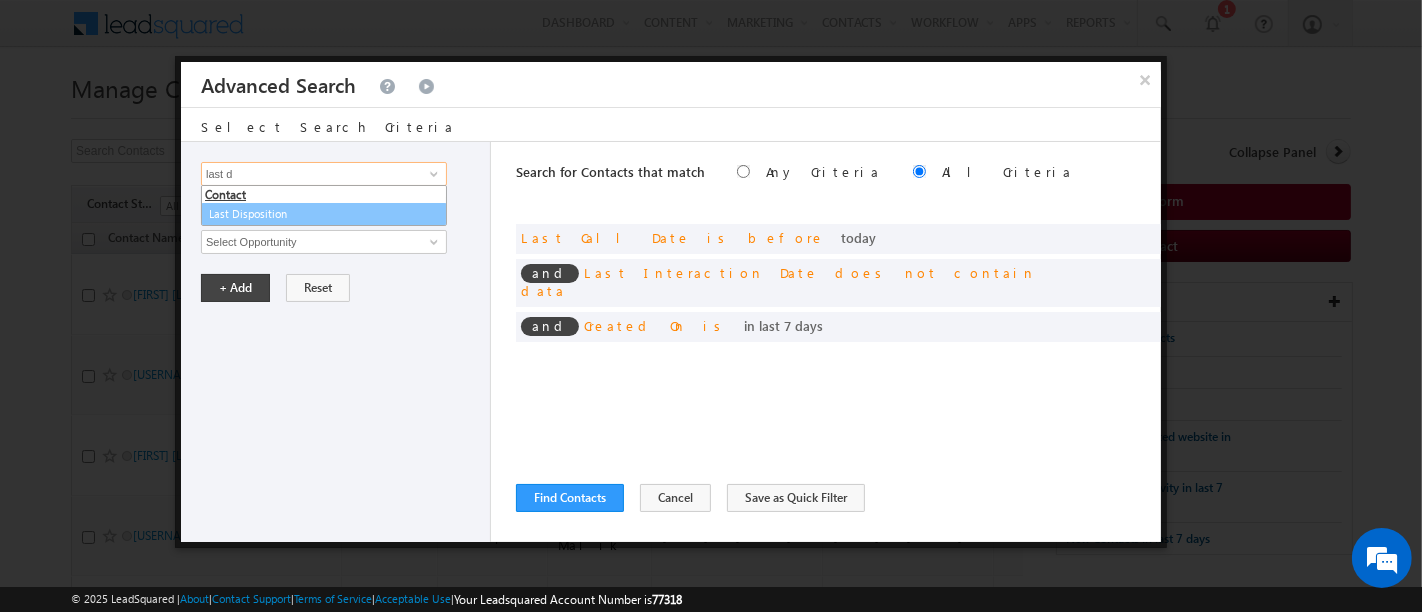click on "Last Disposition" at bounding box center [324, 214] 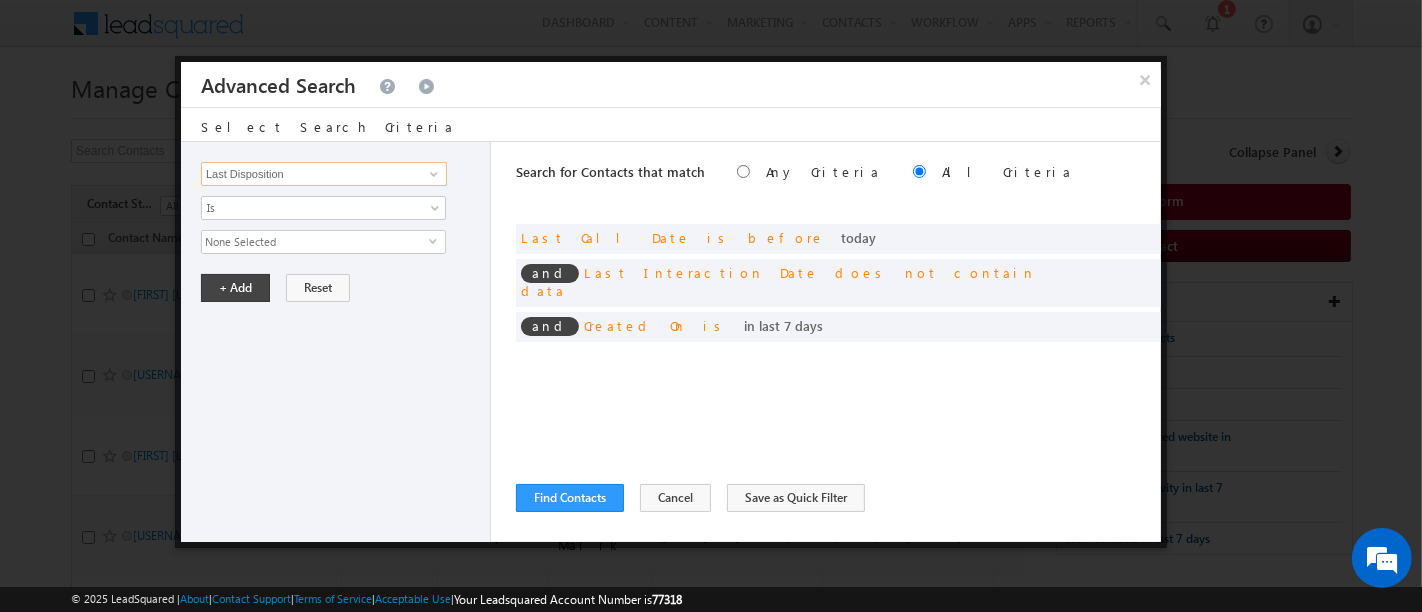 type on "Last Disposition" 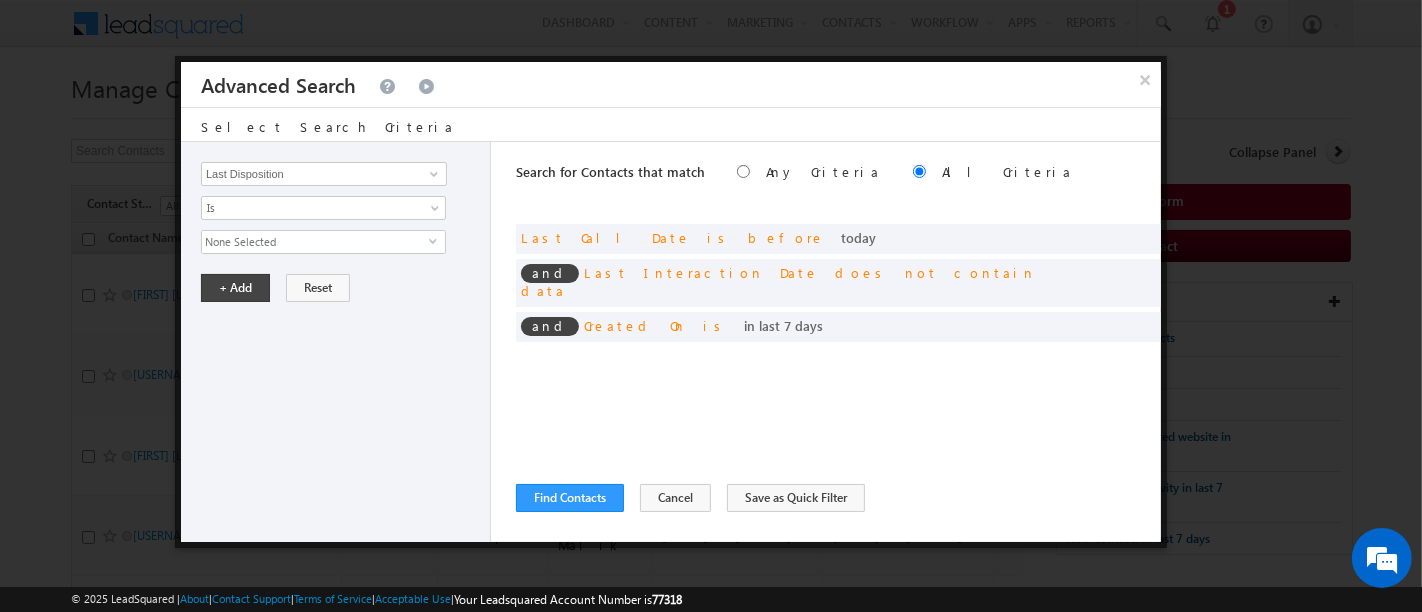 click on "None Selected" at bounding box center (315, 242) 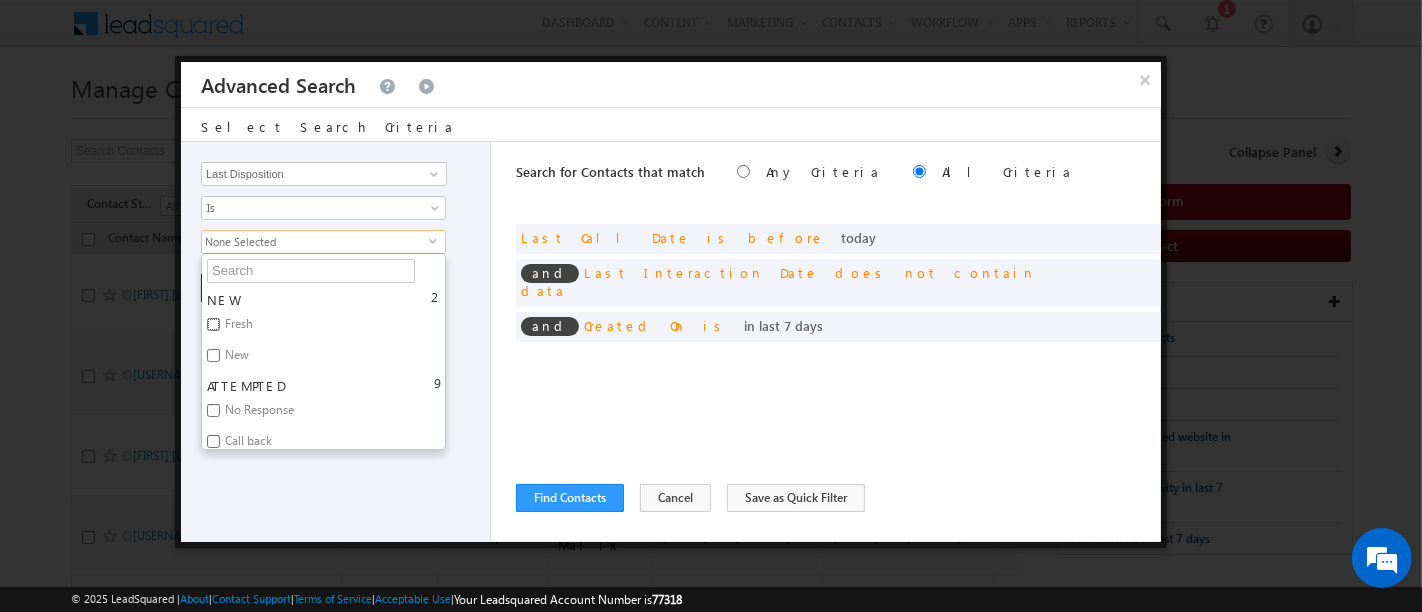 click on "Fresh" at bounding box center [213, 324] 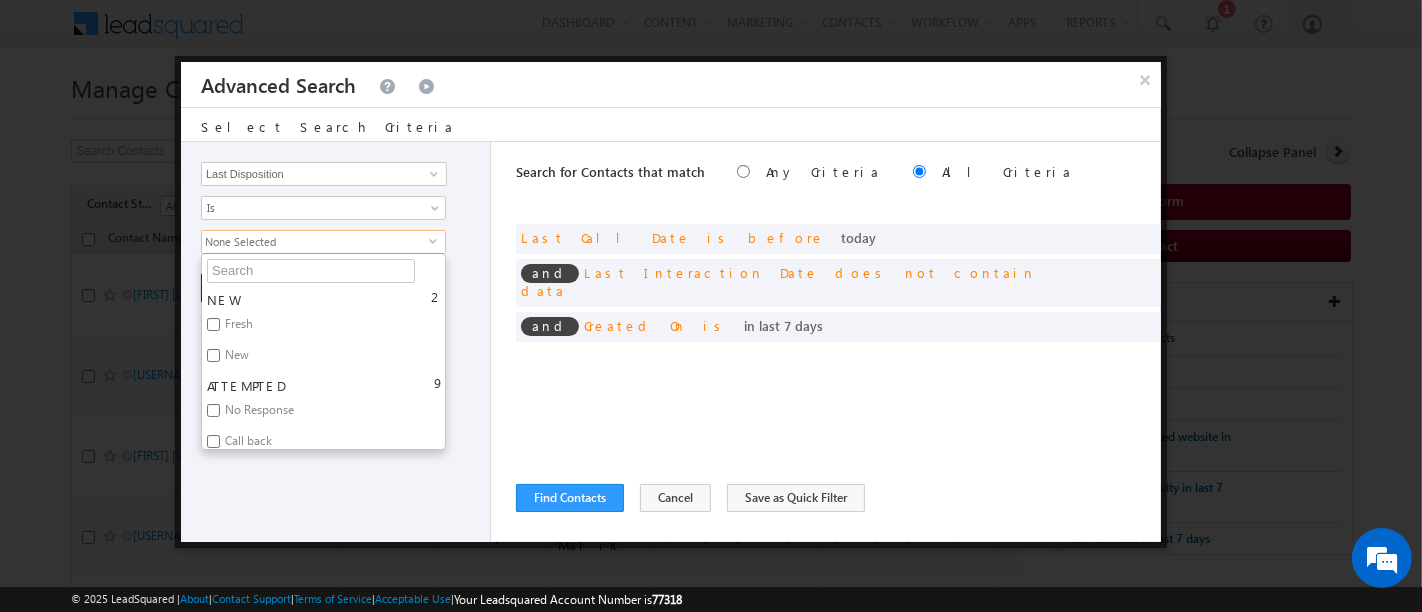 checkbox on "true" 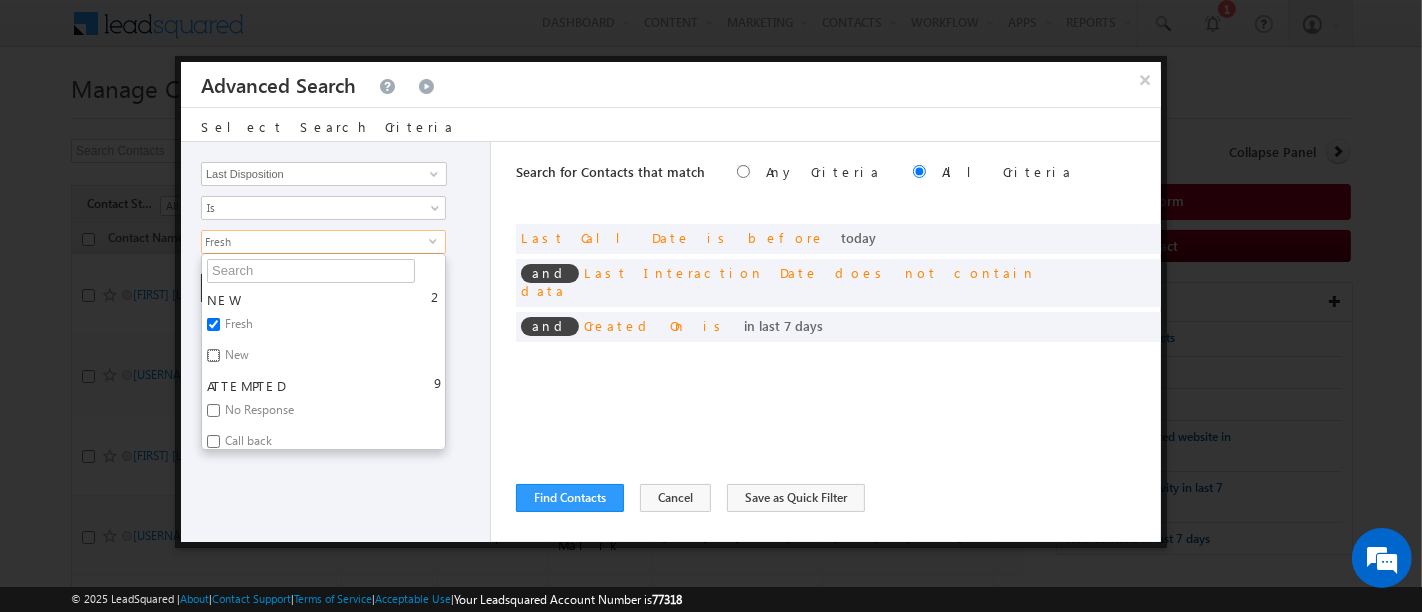click on "New" at bounding box center [213, 355] 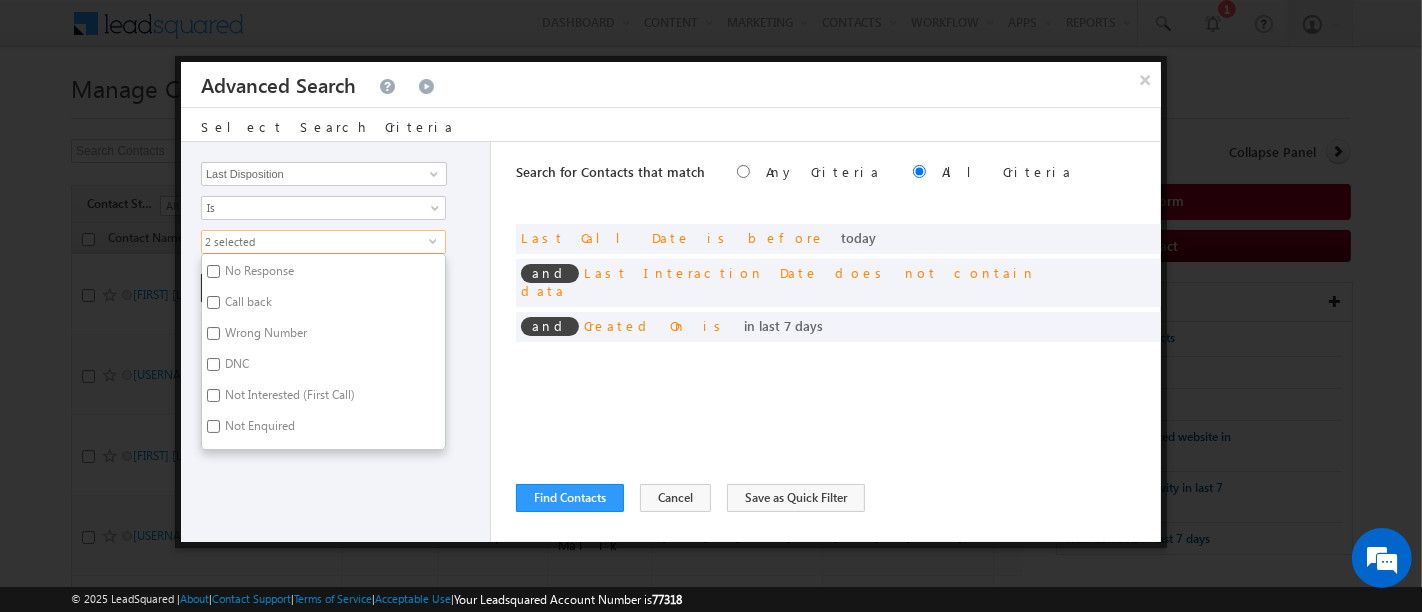 scroll, scrollTop: 111, scrollLeft: 0, axis: vertical 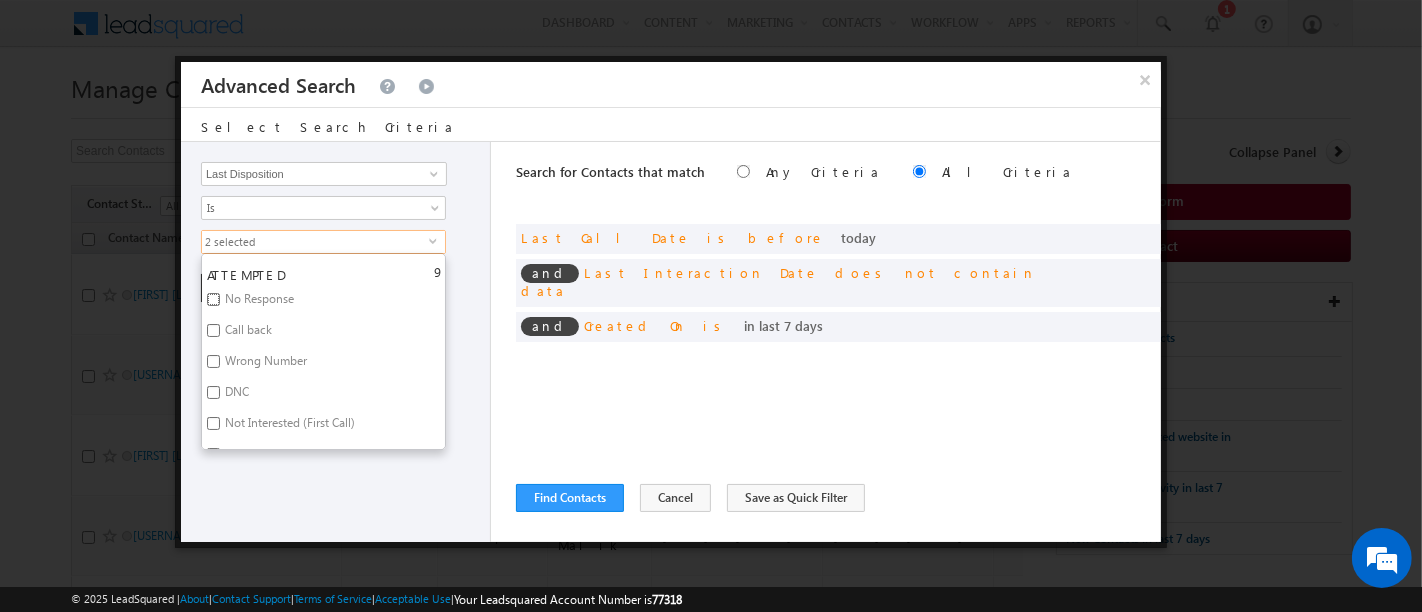 click on "No Response" at bounding box center [213, 299] 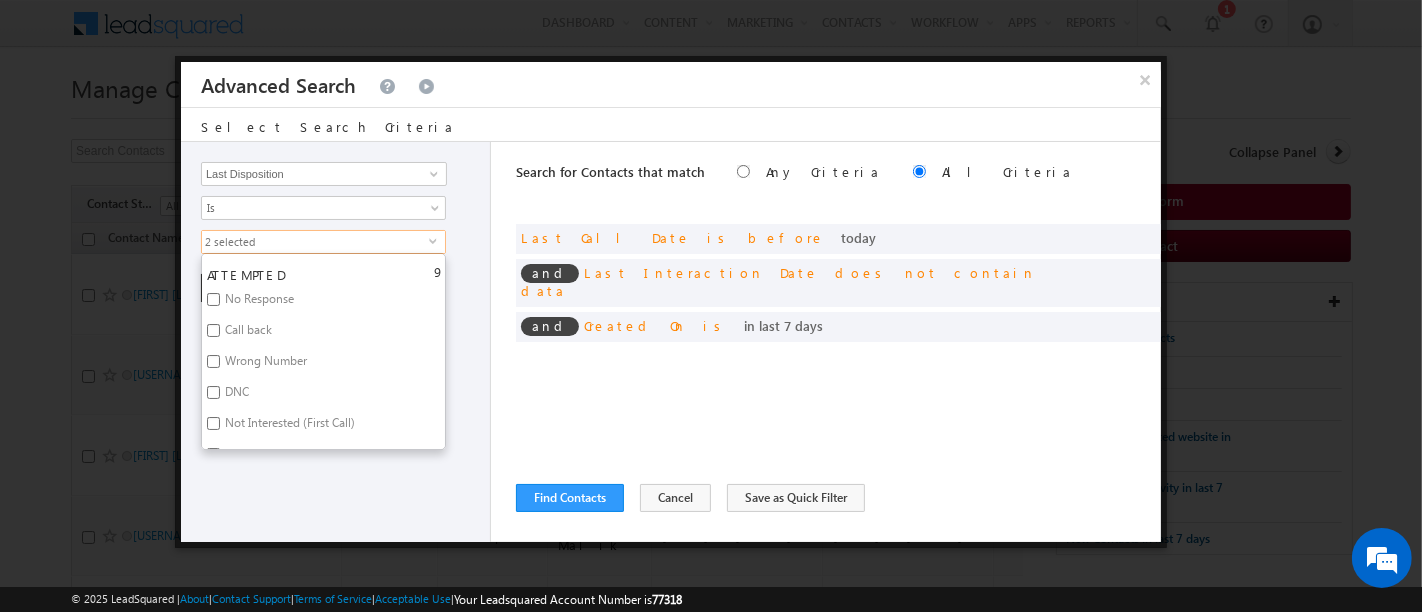 checkbox on "true" 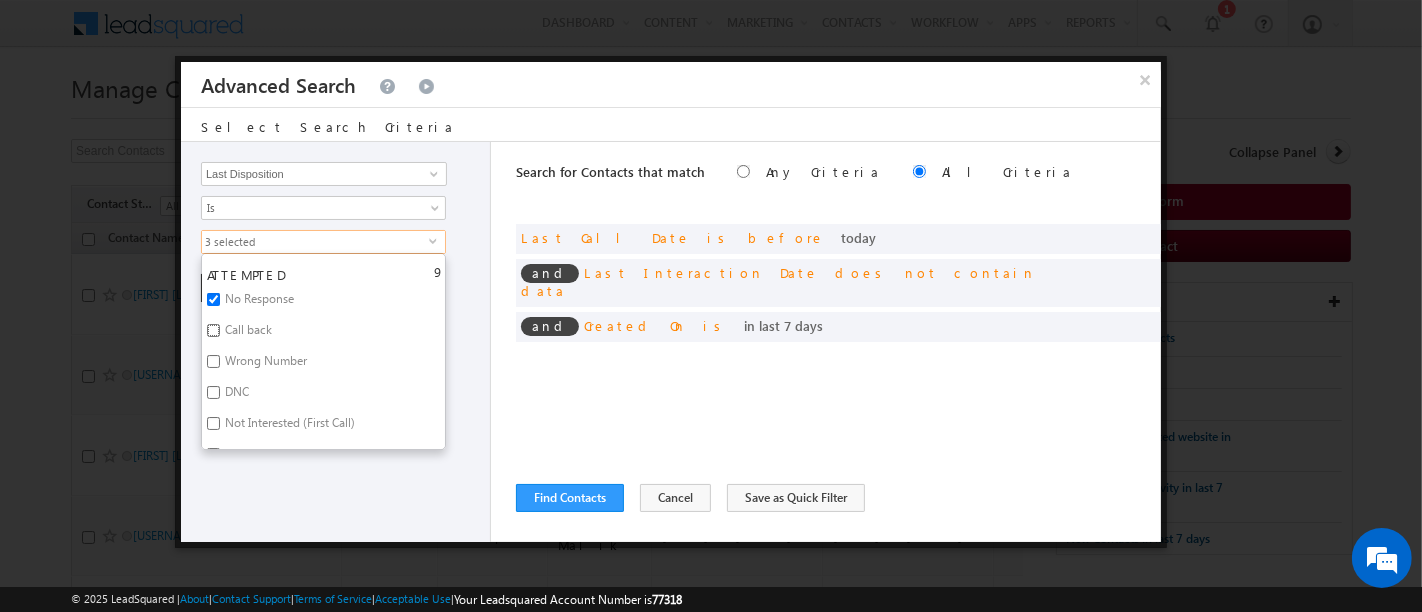click on "Call back" at bounding box center [213, 330] 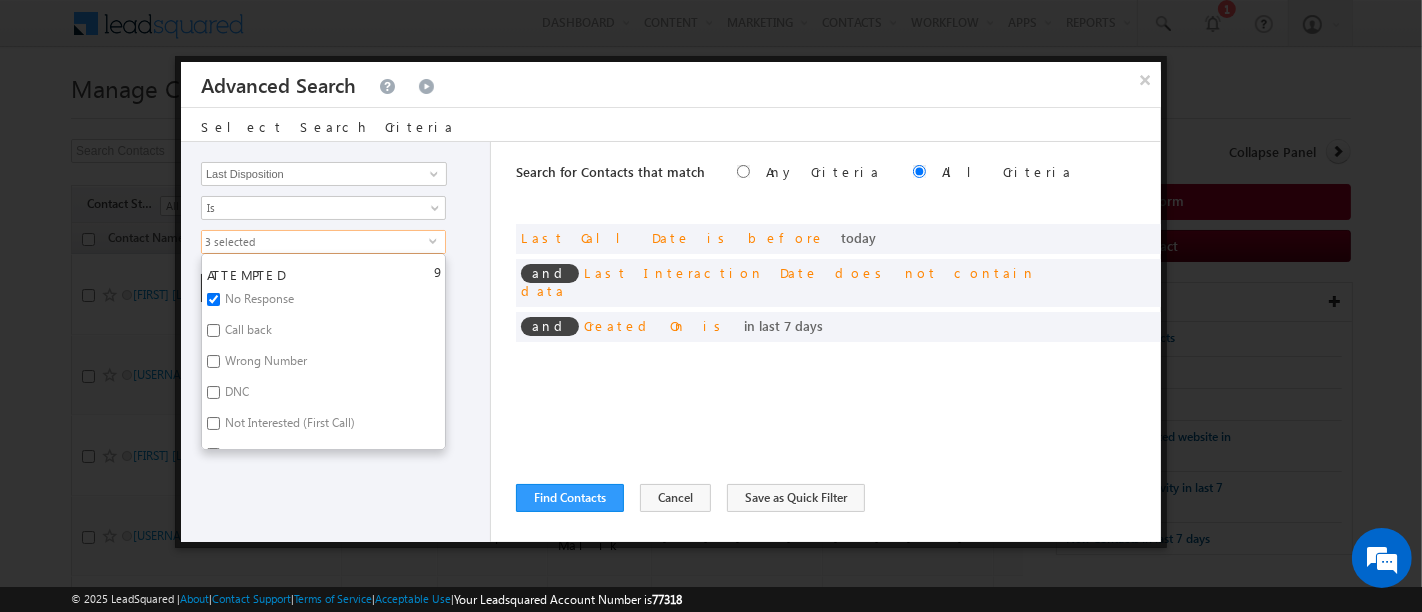 checkbox on "true" 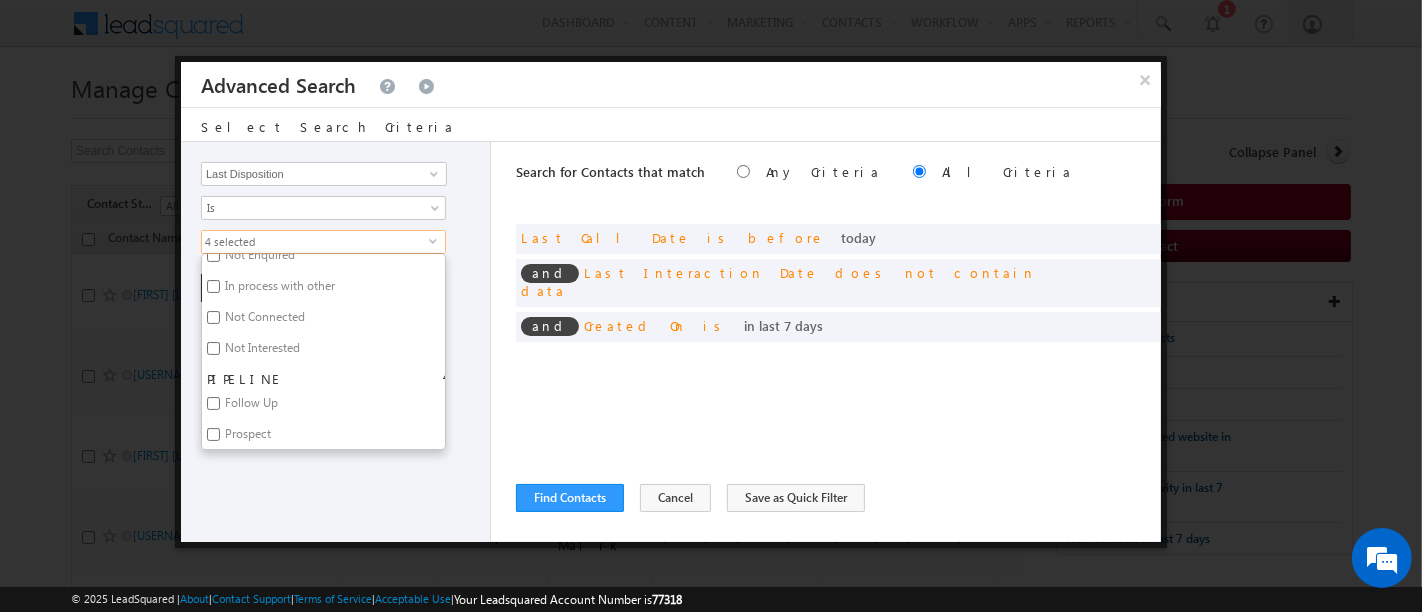 scroll, scrollTop: 333, scrollLeft: 0, axis: vertical 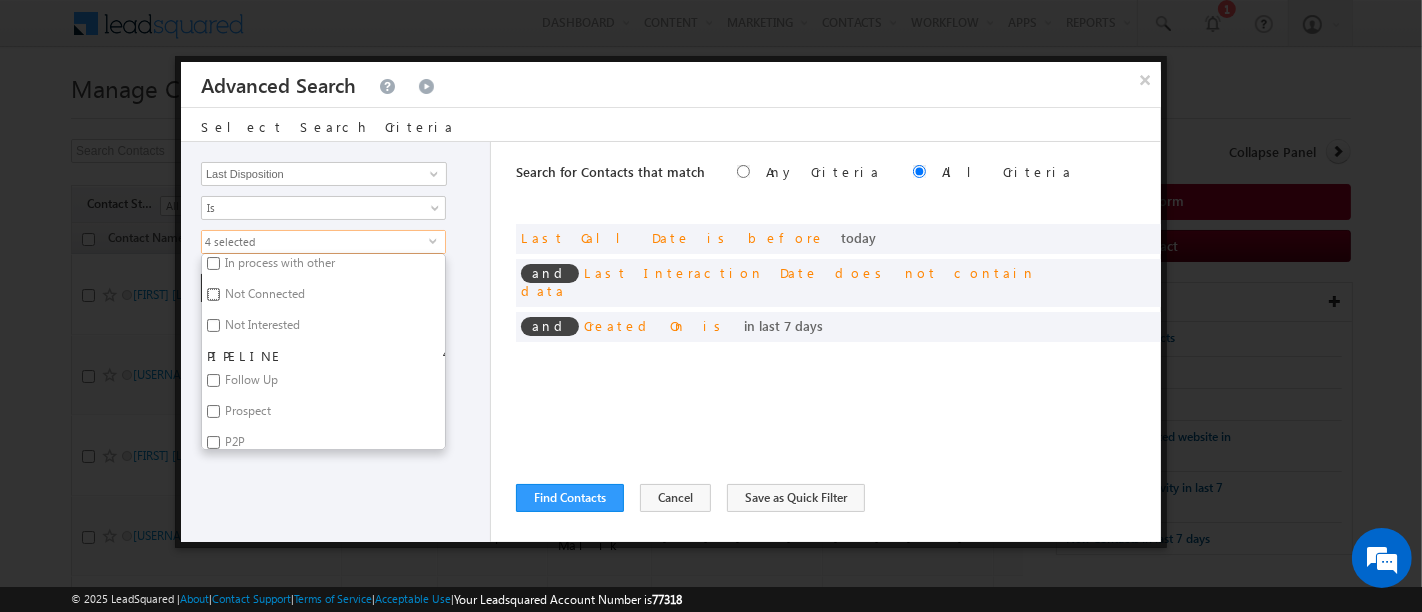 click on "Not Connected" at bounding box center [213, 294] 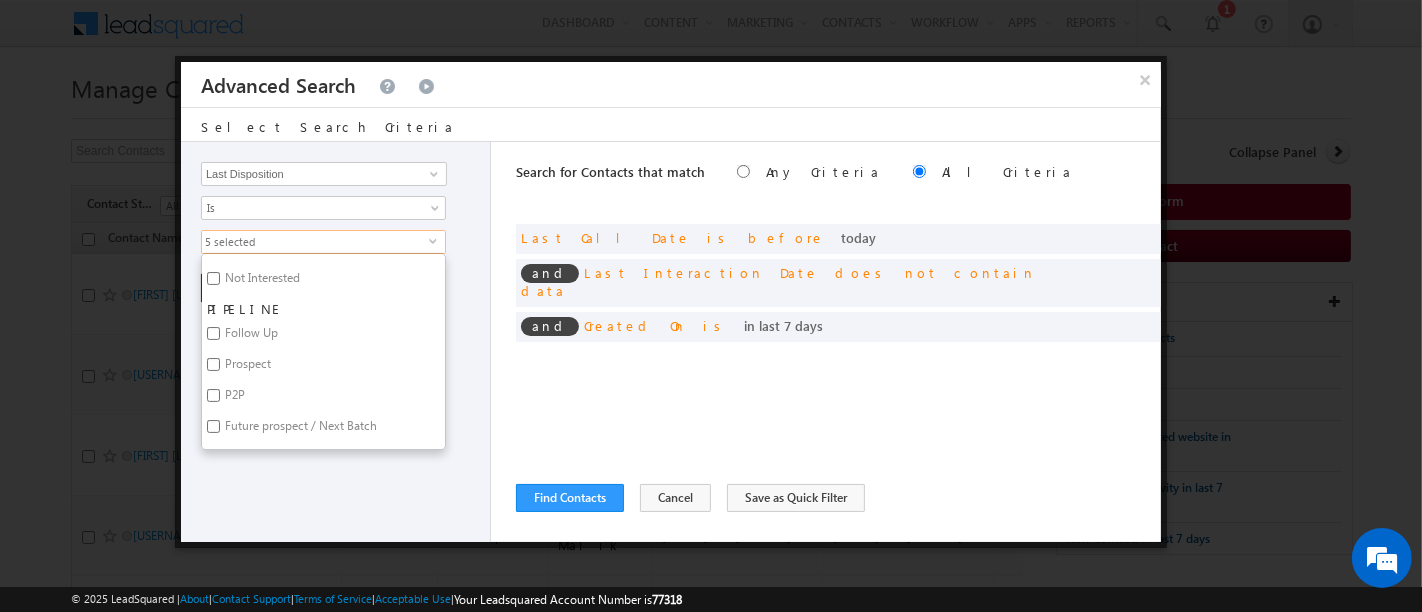 scroll, scrollTop: 333, scrollLeft: 0, axis: vertical 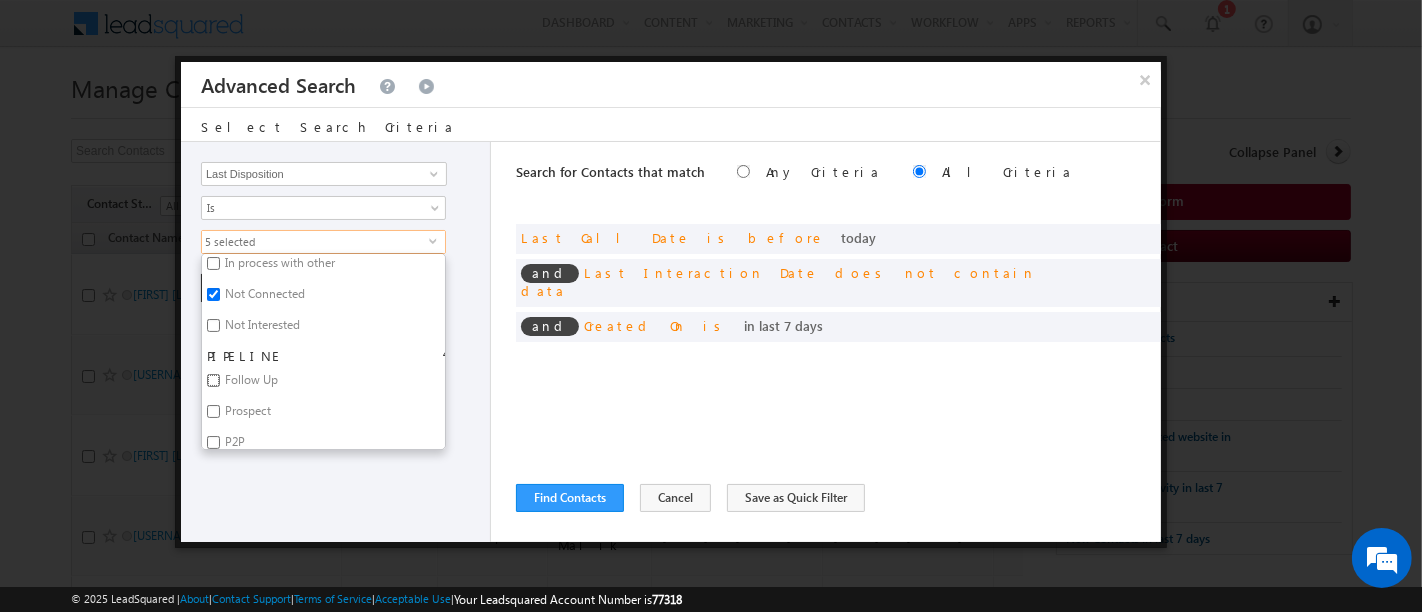 click on "Follow Up" at bounding box center [213, 380] 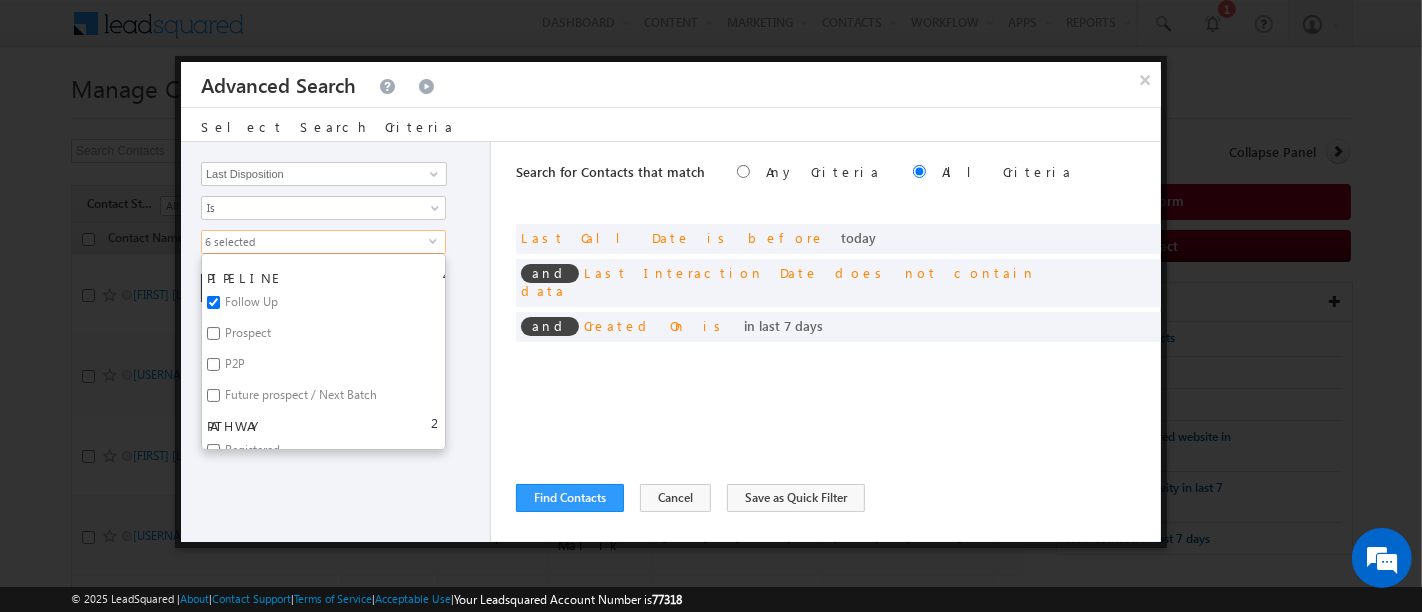 scroll, scrollTop: 444, scrollLeft: 0, axis: vertical 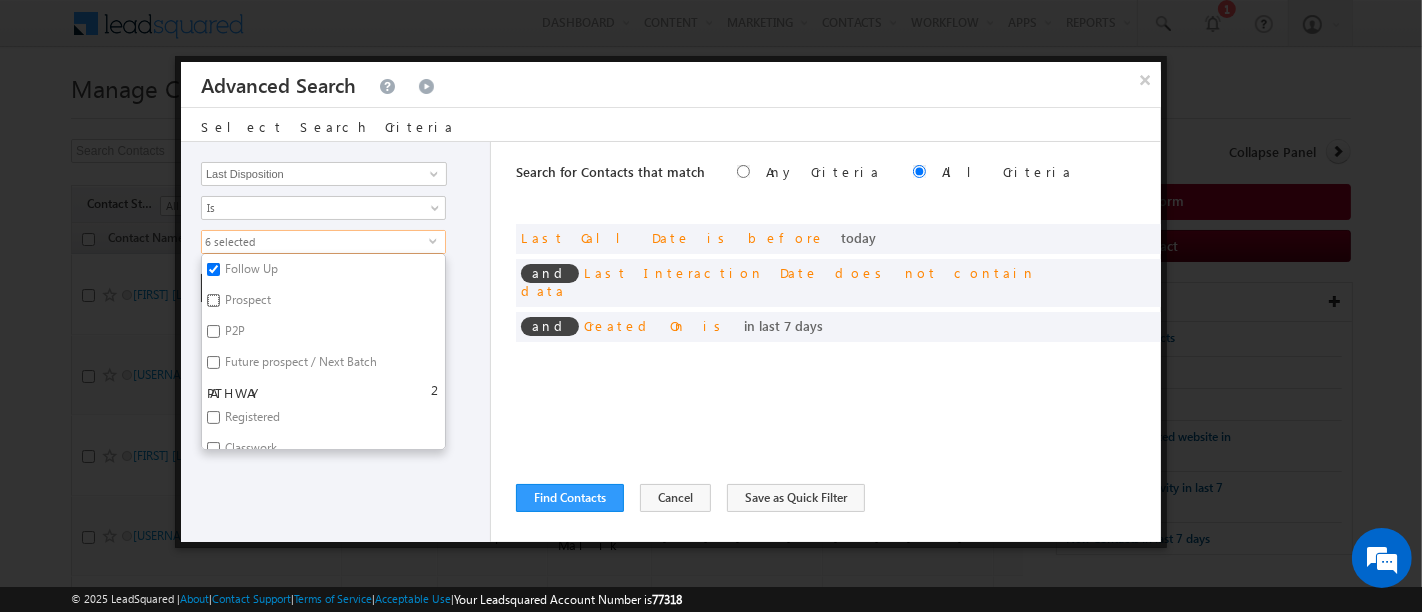 click on "Prospect" at bounding box center [213, 300] 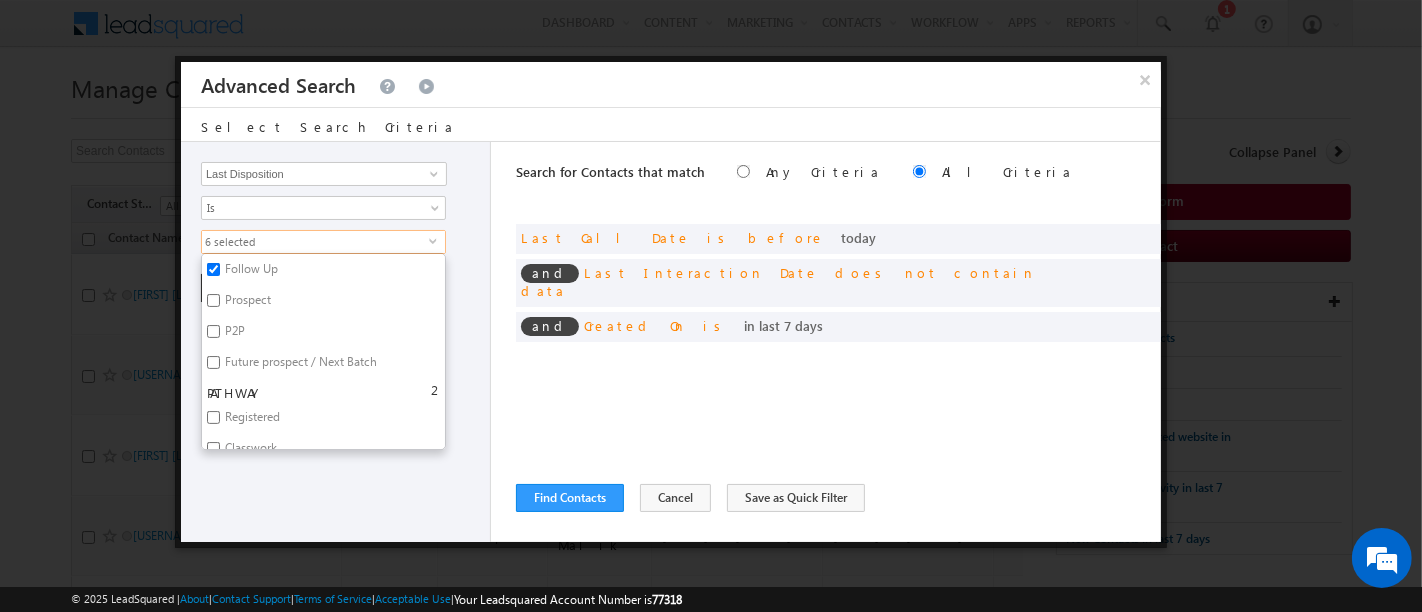 checkbox on "true" 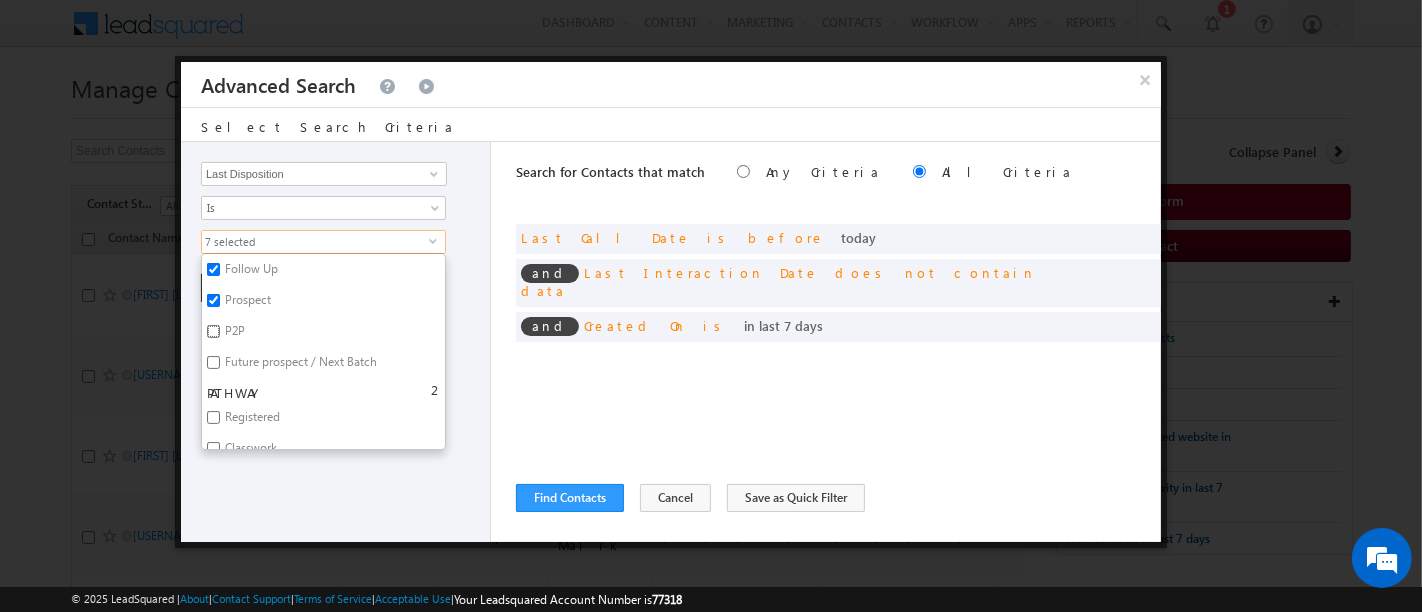click on "P2P" at bounding box center [213, 331] 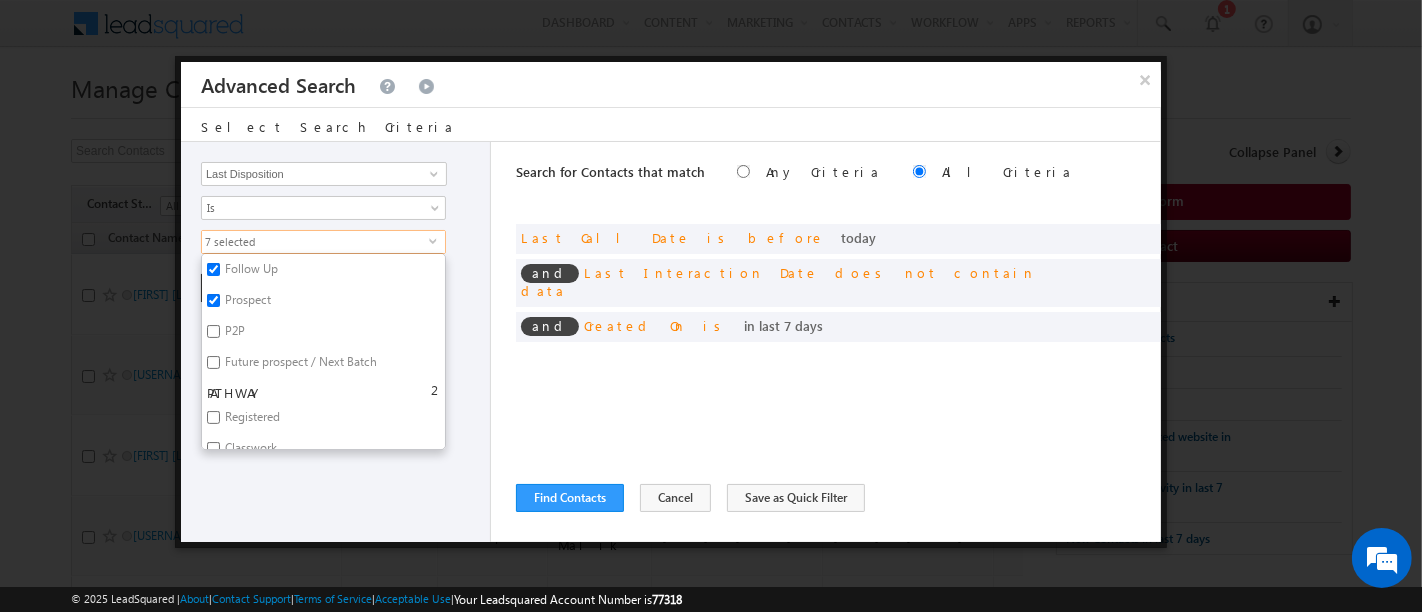 checkbox on "true" 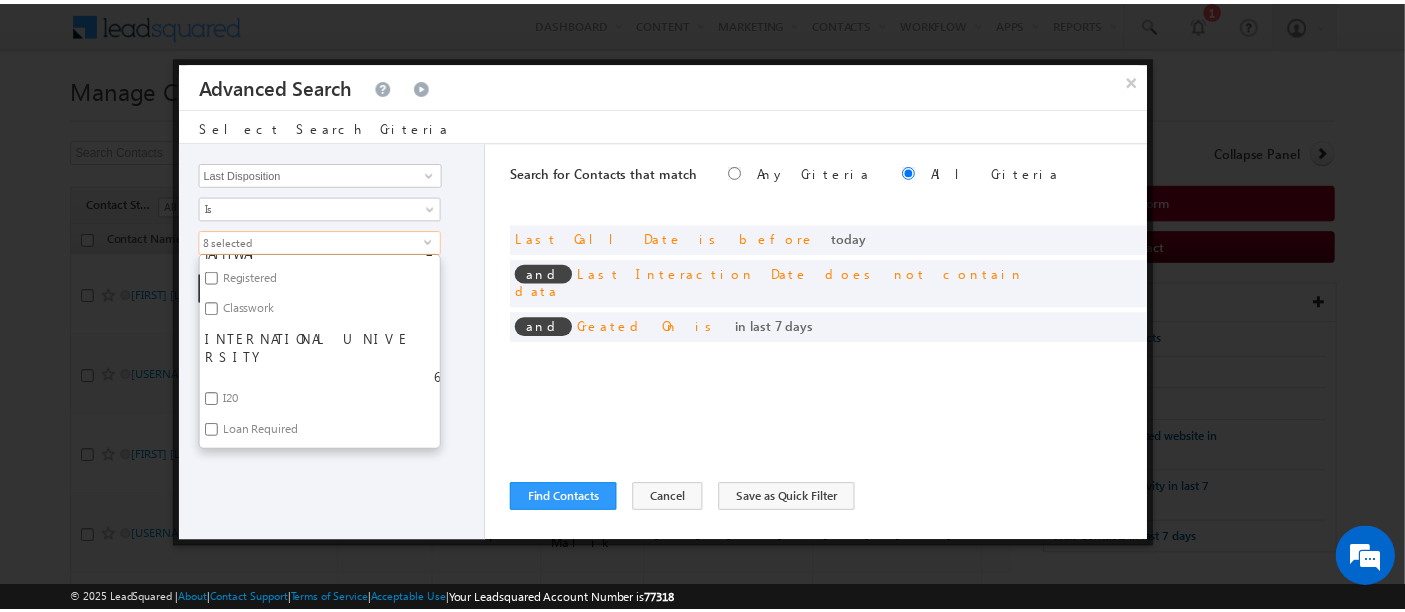 scroll, scrollTop: 867, scrollLeft: 0, axis: vertical 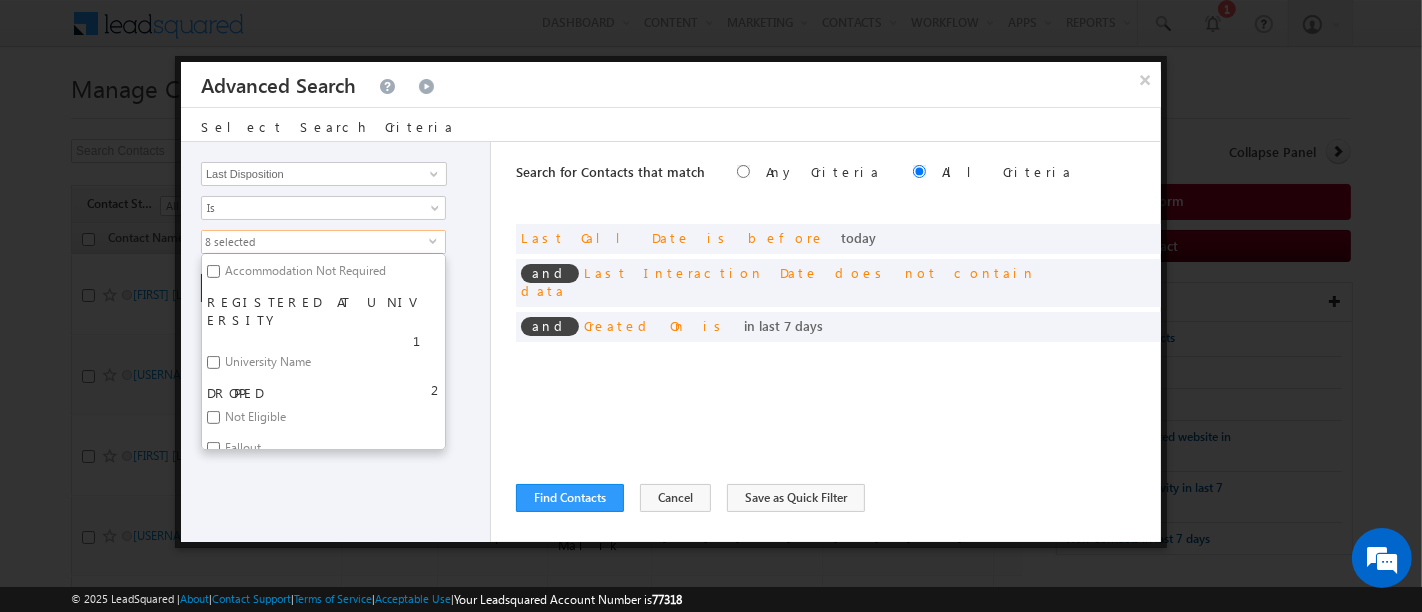click on "Opportunity Type Contact Activity Task Sales Group  Prospect Id Address 1 Address 2 Any Specific University Or Program Application Status Assignment date current owner Auto Login URL City Class XII Marks Company Concentration Contact Number Contact Origin Contact Score Contact Source Contact Stage Conversion Referrer URL Counselling mode Country Country Interested In New Country Interested In Old Course Course Priority Created By Id Created On Created On Old Current Opt In Status Do Not Call Do Not Email Do Not SMS Do Not Track Do You Have Scholarships Do You Have Valid Passport Documents - Status Documents - University Proof Doc Documents - 10th Marksheet Documents - 12th Marksheet Documents - UG Degree Documents - UG Marksheets Documents - PG Degree Documents - PG Marksheets Documents - Resume/CV Documents - LOR Documents - SOP Documents - Passport Documents - ELT Documents - Amity Pathway Certificate Documents - COL Documents - Deposit fee Documents - UCOL Documents - I20 2" at bounding box center (336, 342) 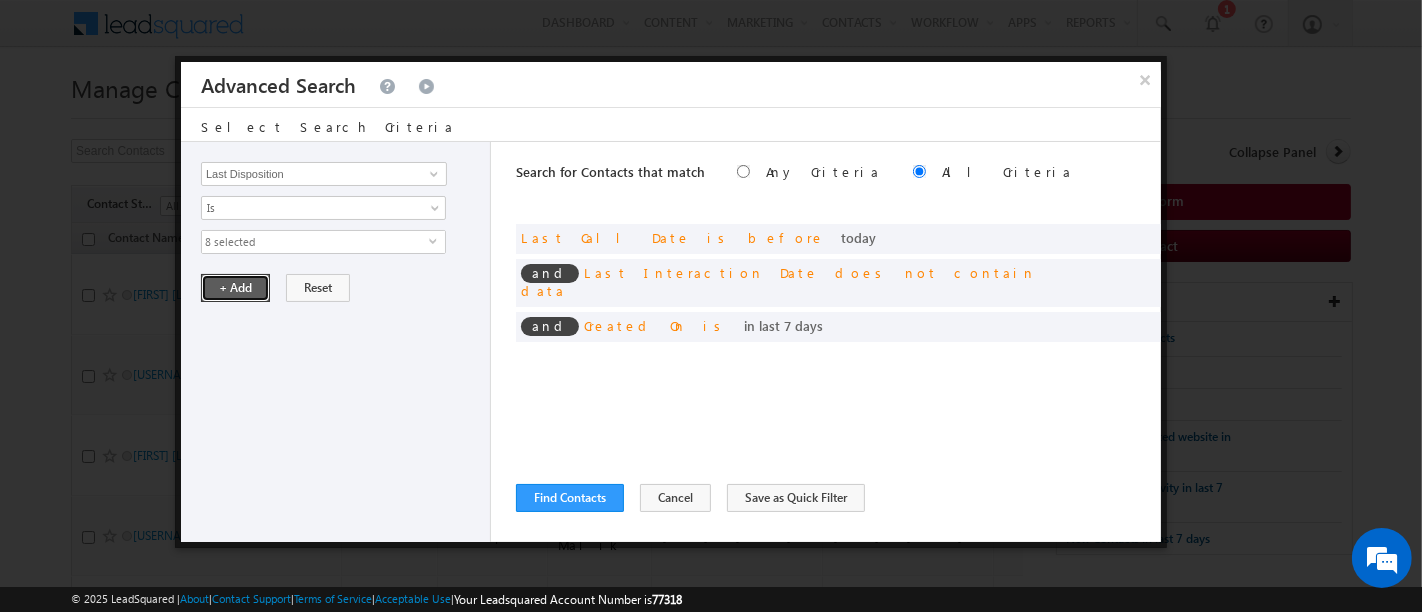 click on "+ Add" at bounding box center (235, 288) 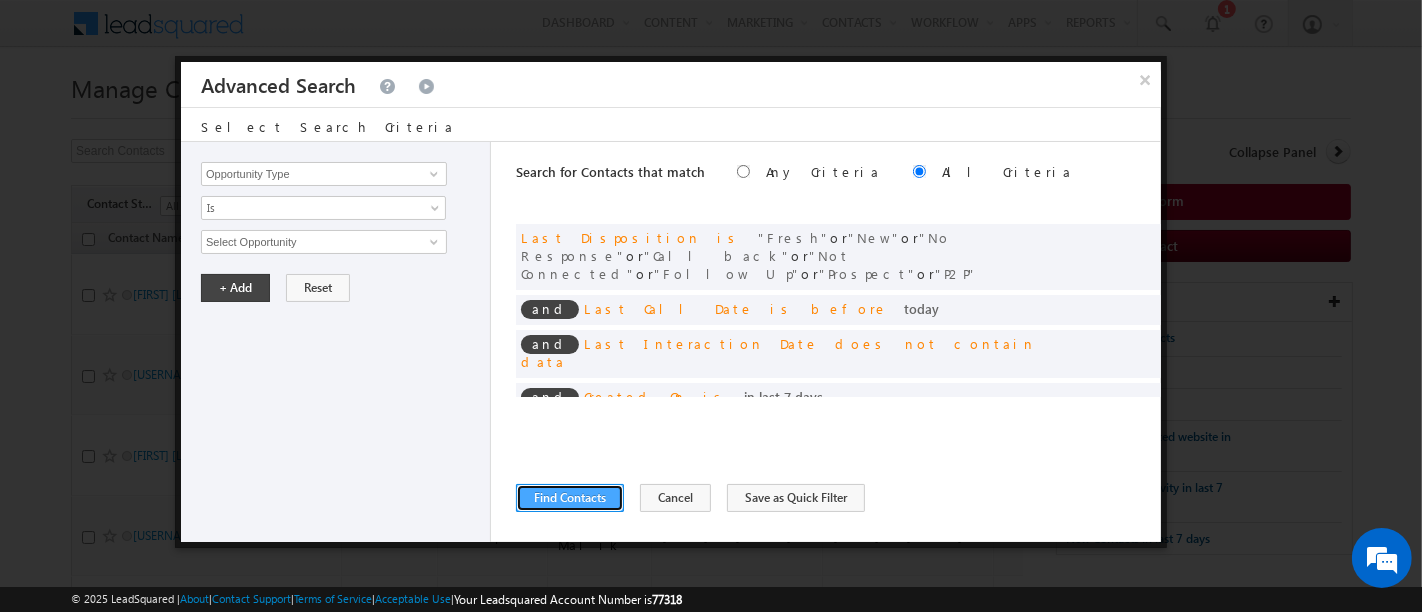 click on "Find Contacts" at bounding box center (570, 498) 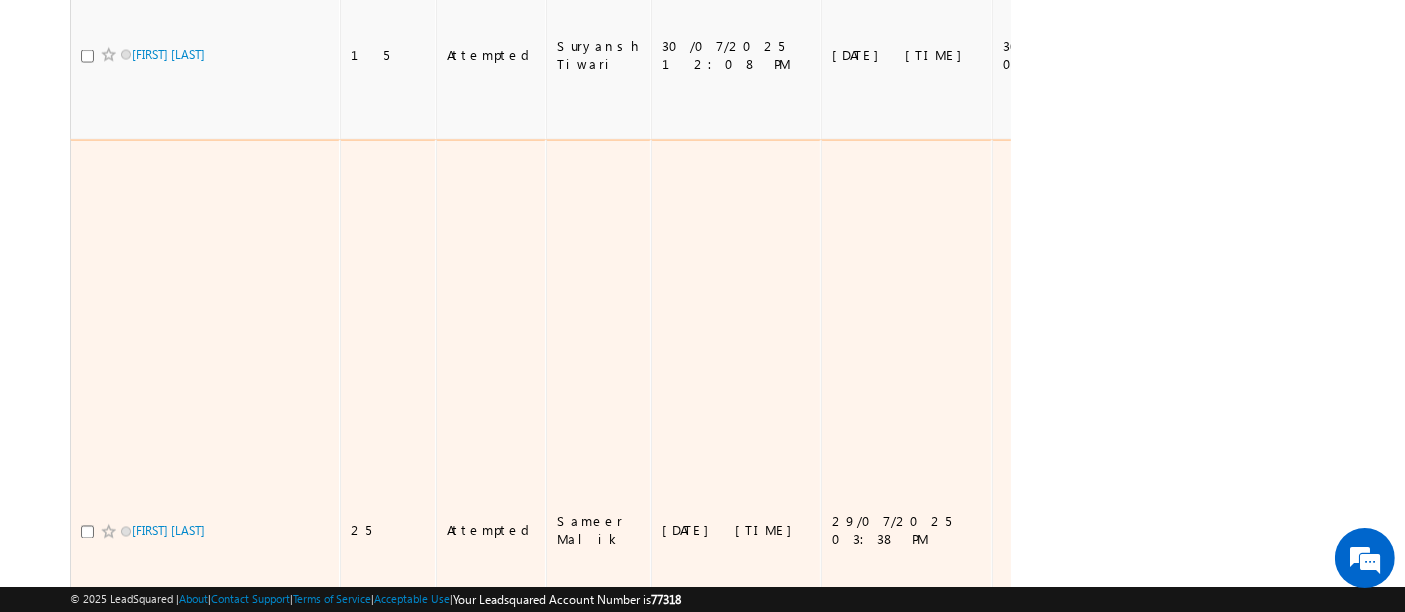 scroll, scrollTop: 3606, scrollLeft: 0, axis: vertical 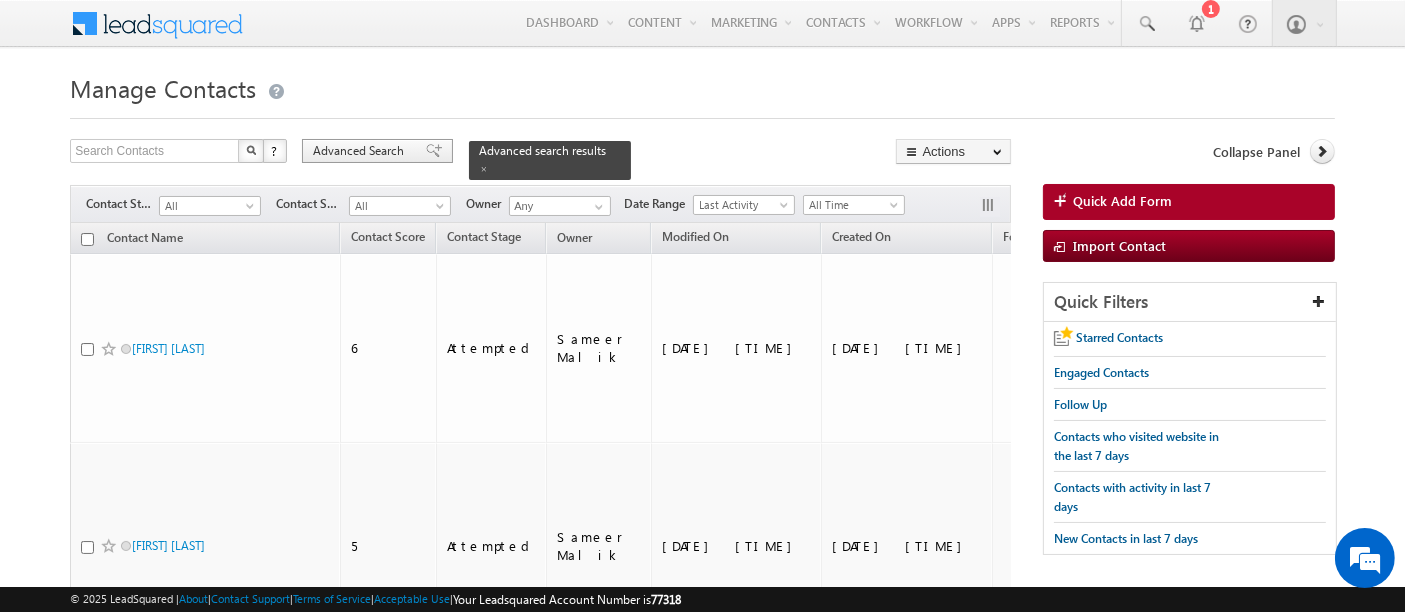 click on "Advanced Search" at bounding box center (361, 151) 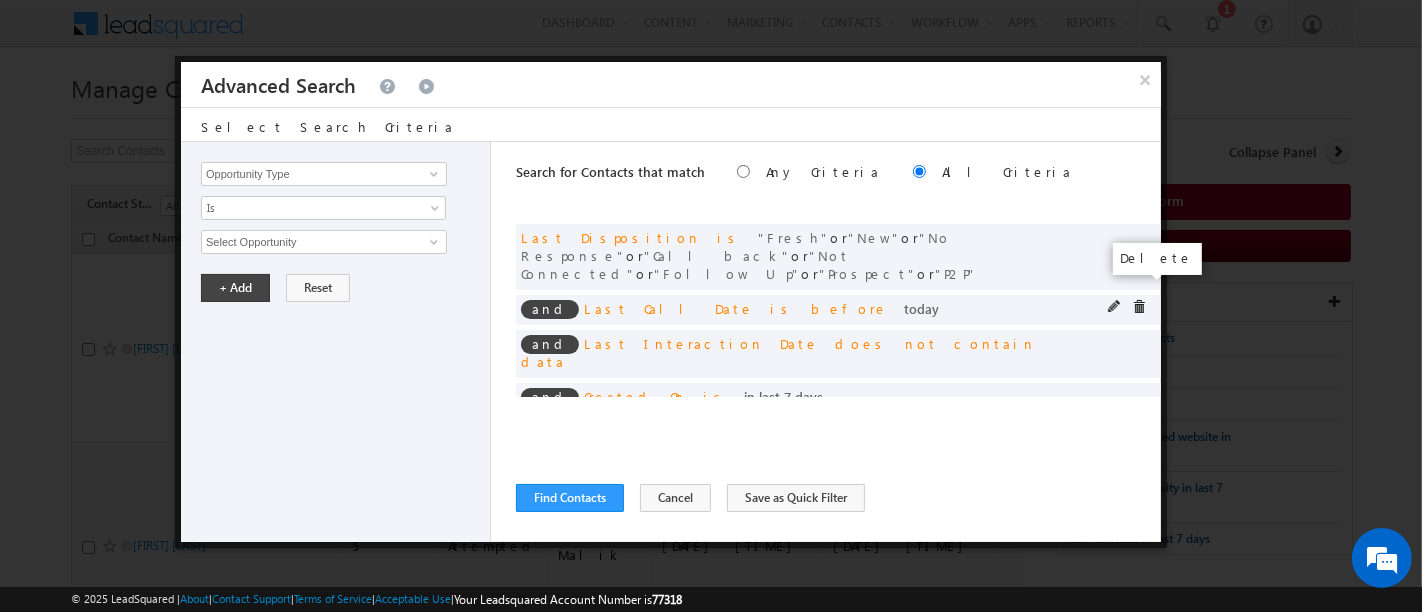 click at bounding box center [1139, 307] 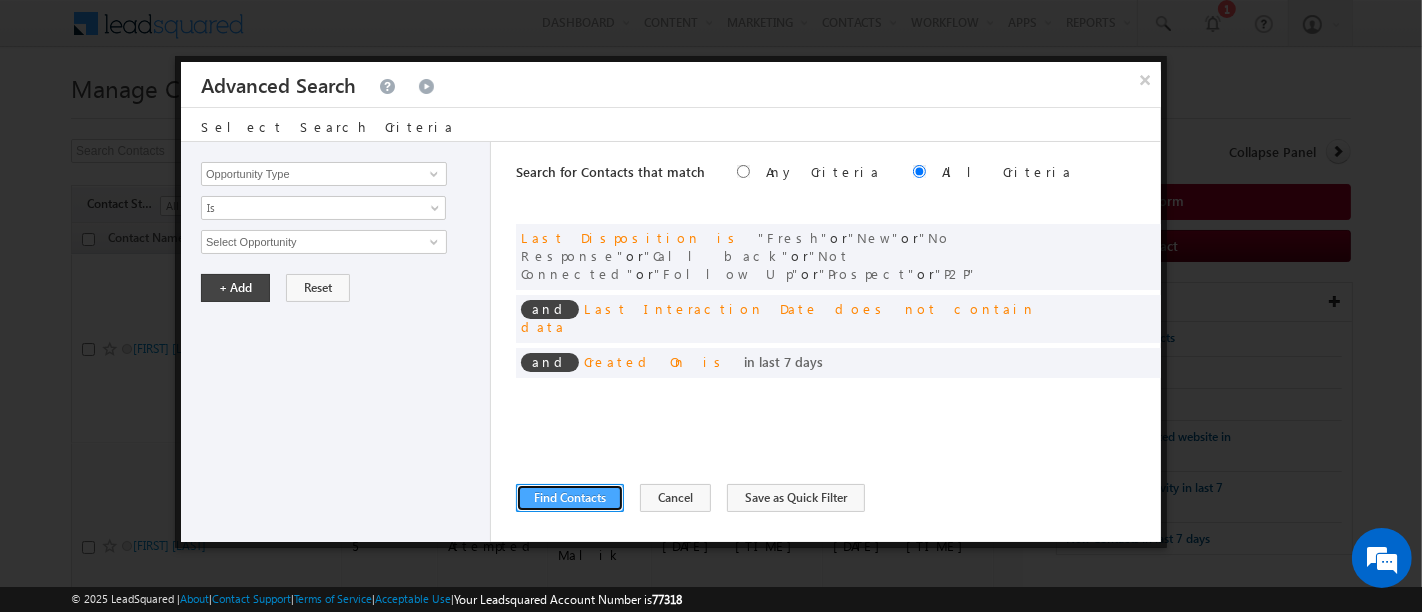 click on "Find Contacts" at bounding box center (570, 498) 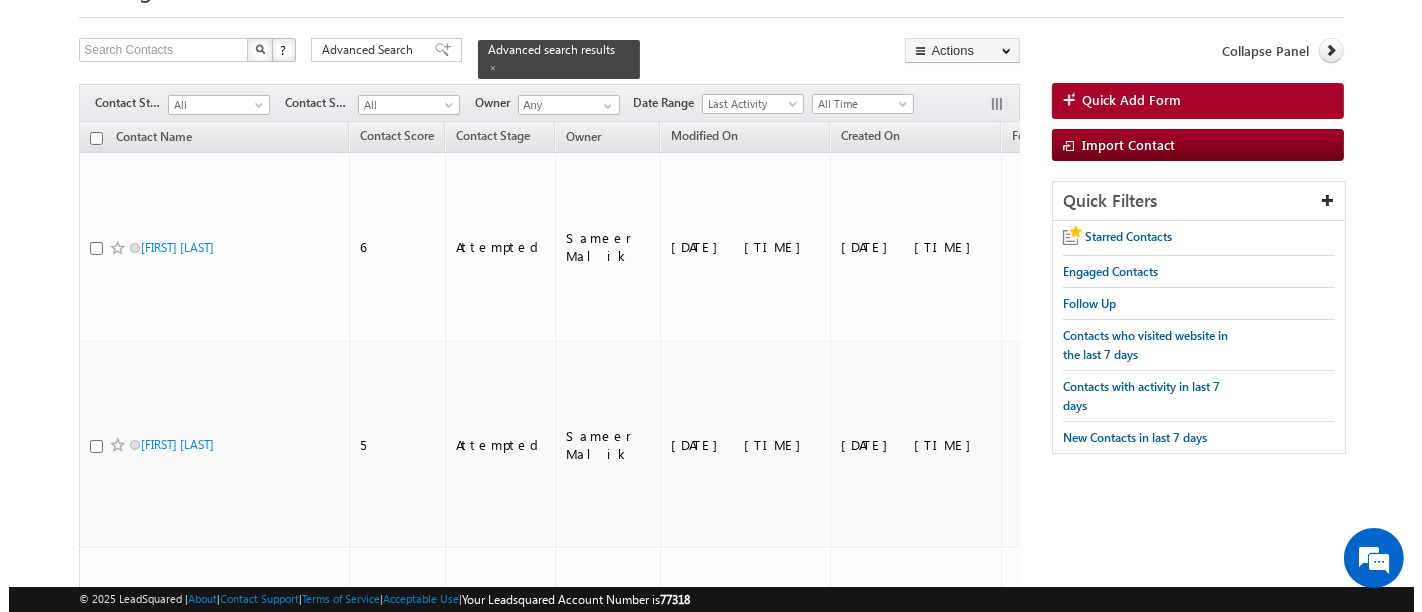 scroll, scrollTop: 0, scrollLeft: 0, axis: both 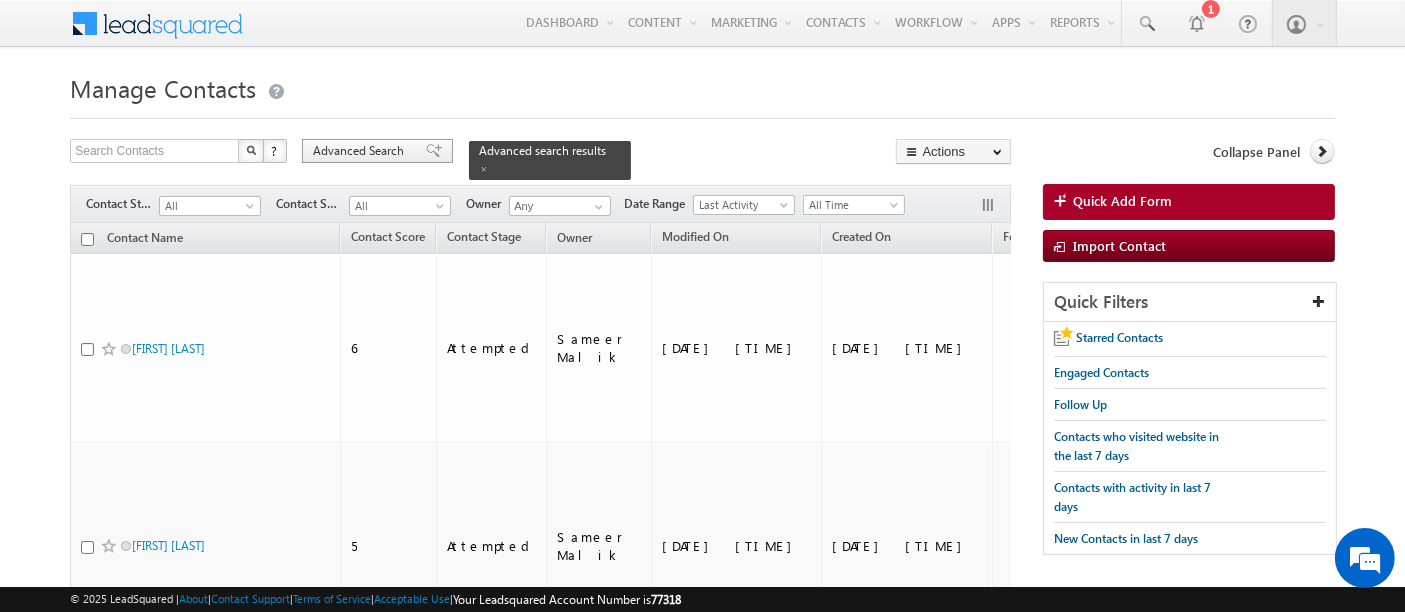 click on "Advanced Search" at bounding box center [361, 151] 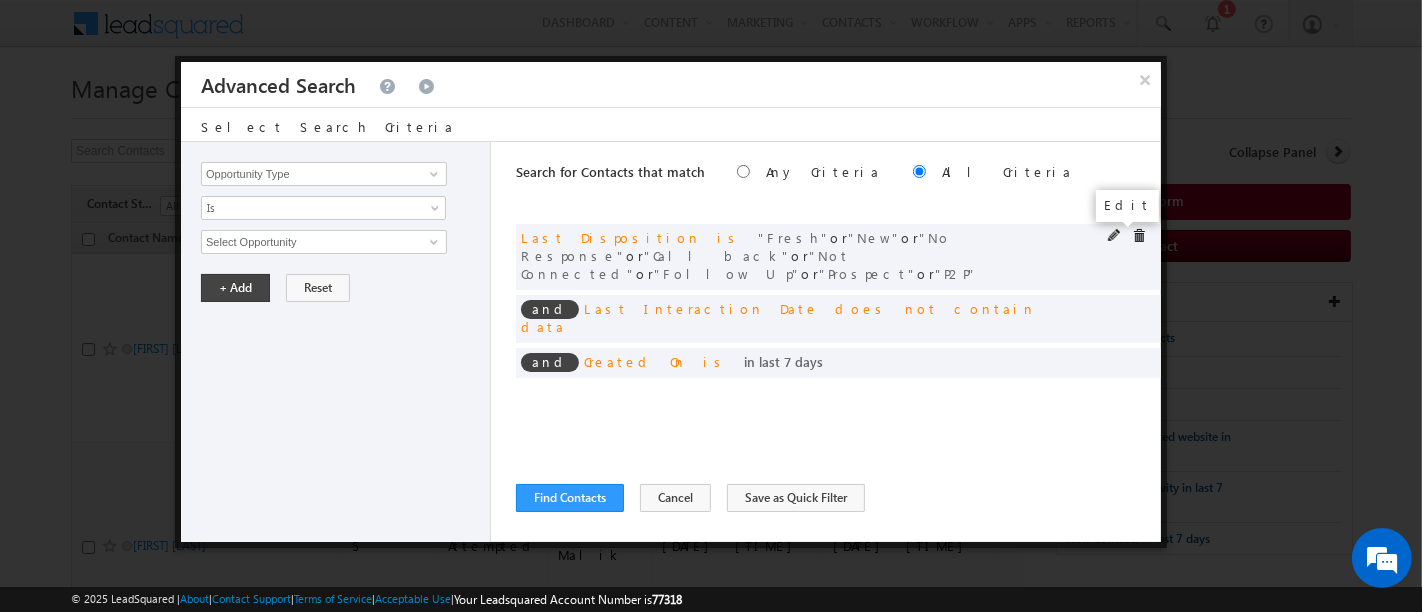 click at bounding box center (1115, 236) 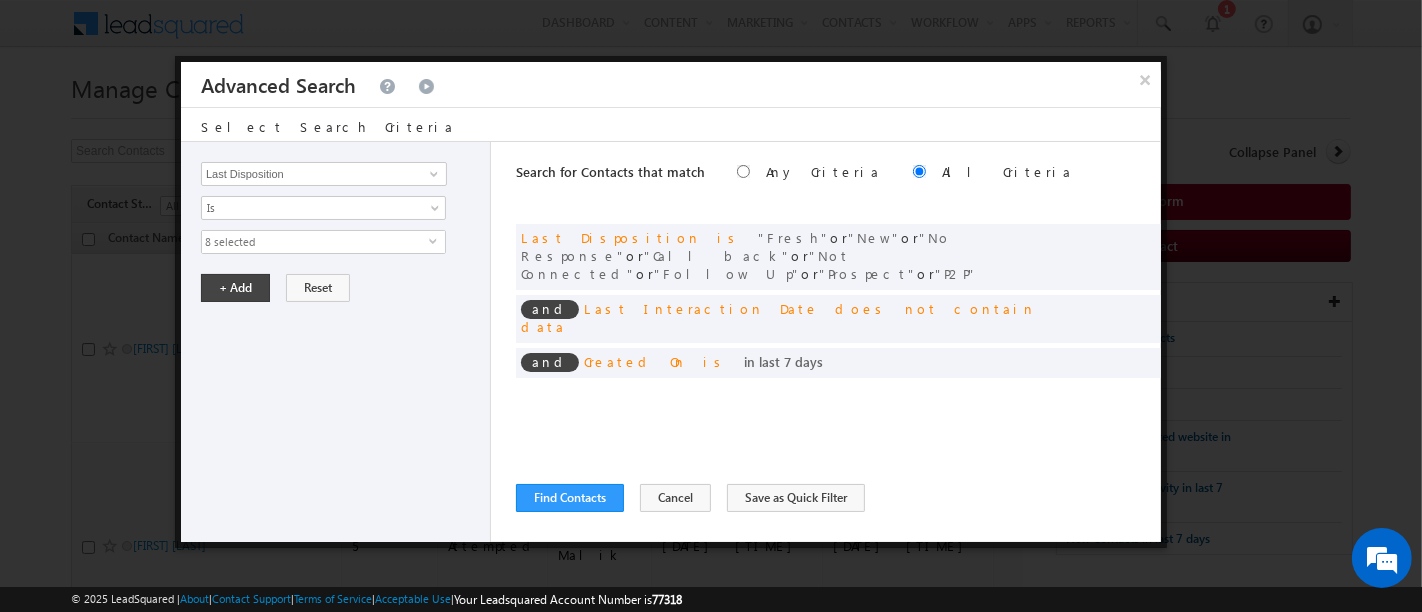 click on "8 selected" at bounding box center [315, 242] 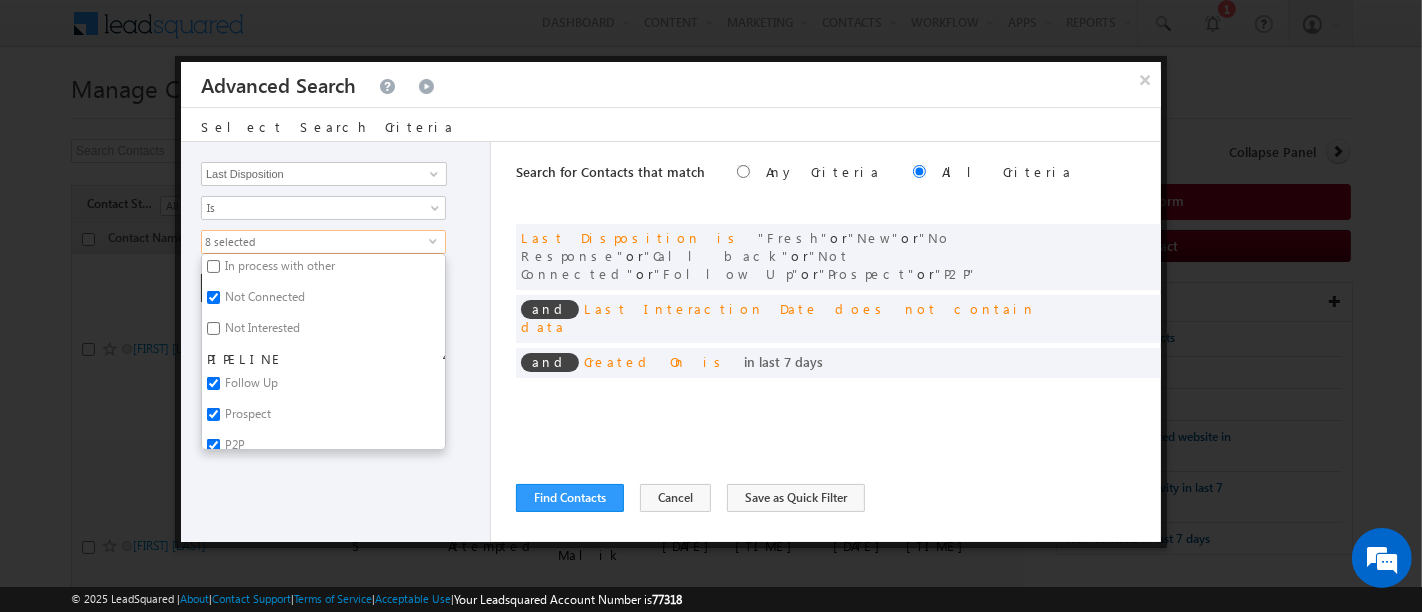 scroll, scrollTop: 333, scrollLeft: 0, axis: vertical 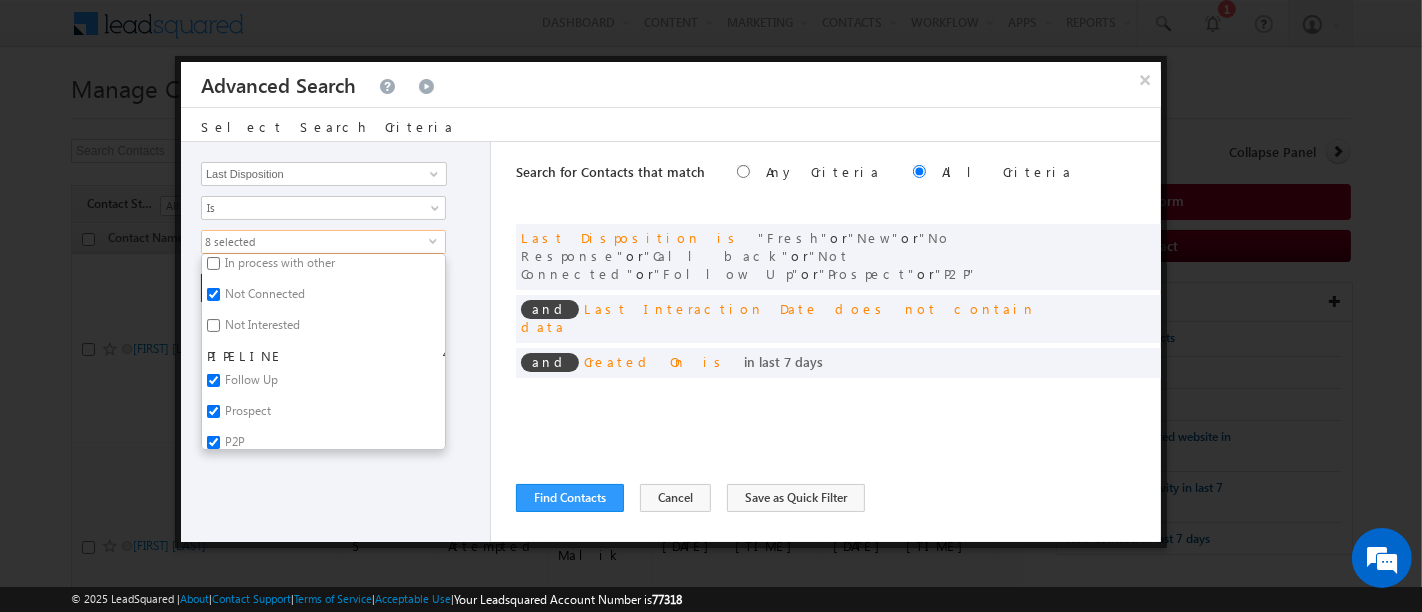 click on "Follow Up" at bounding box center [250, 383] 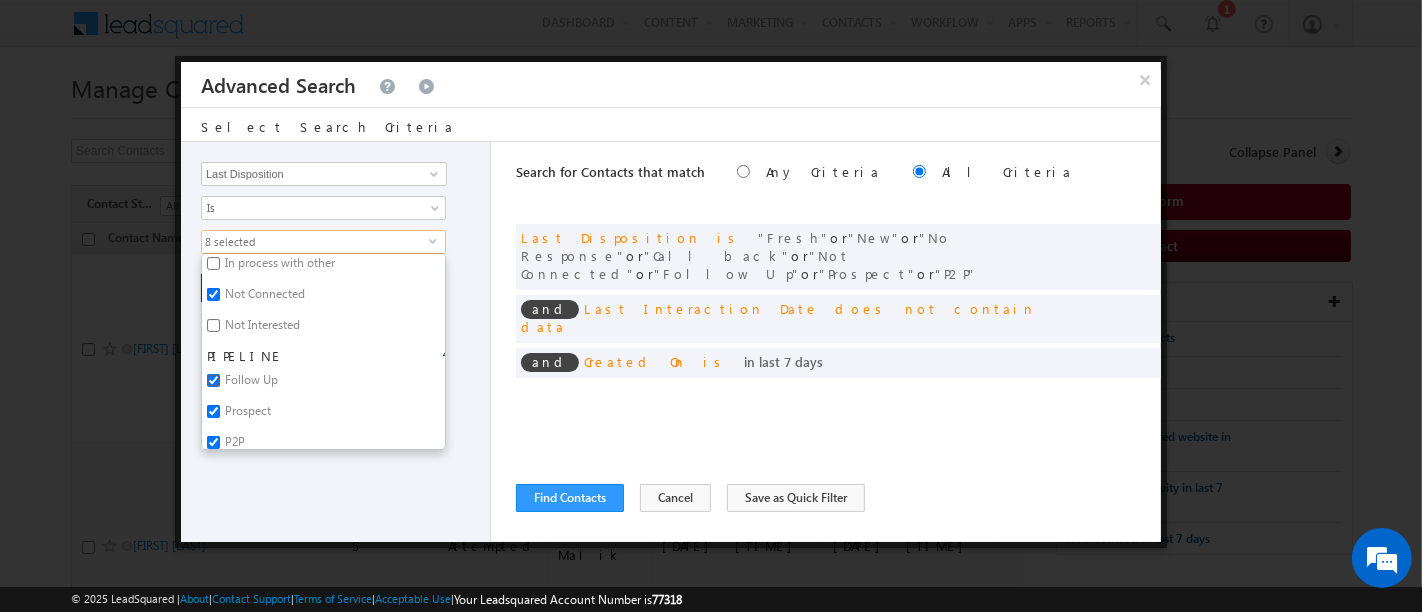 click on "Follow Up" at bounding box center (213, 380) 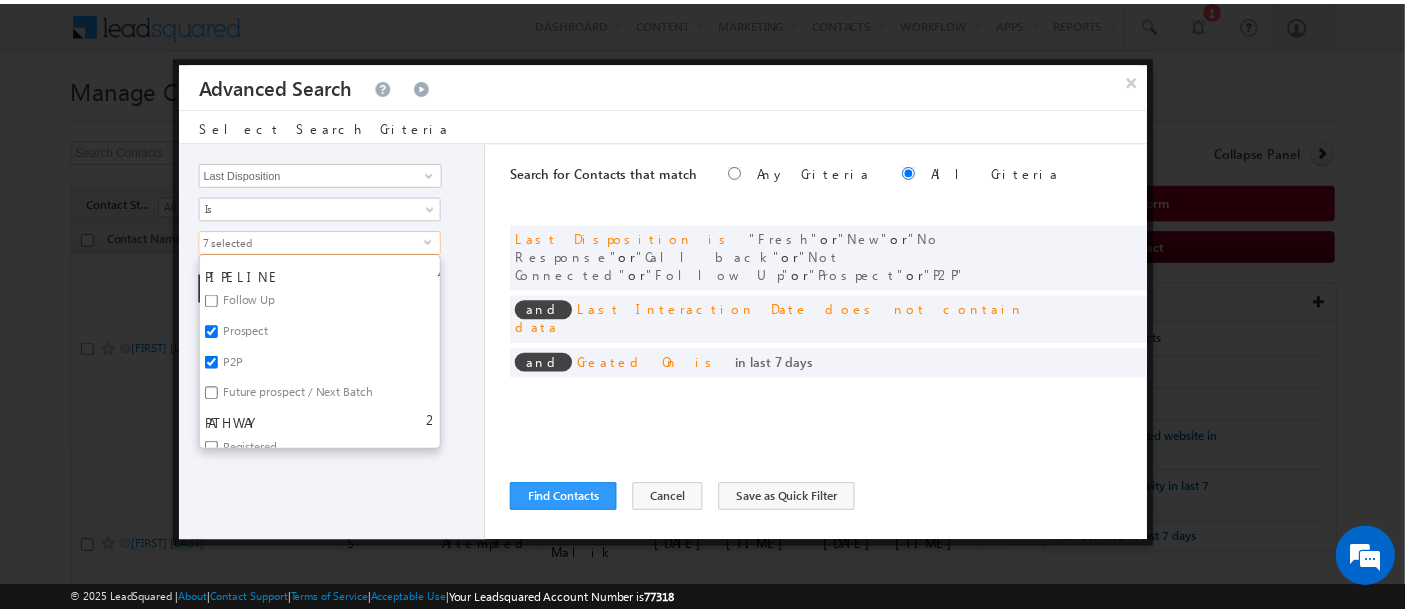 scroll, scrollTop: 444, scrollLeft: 0, axis: vertical 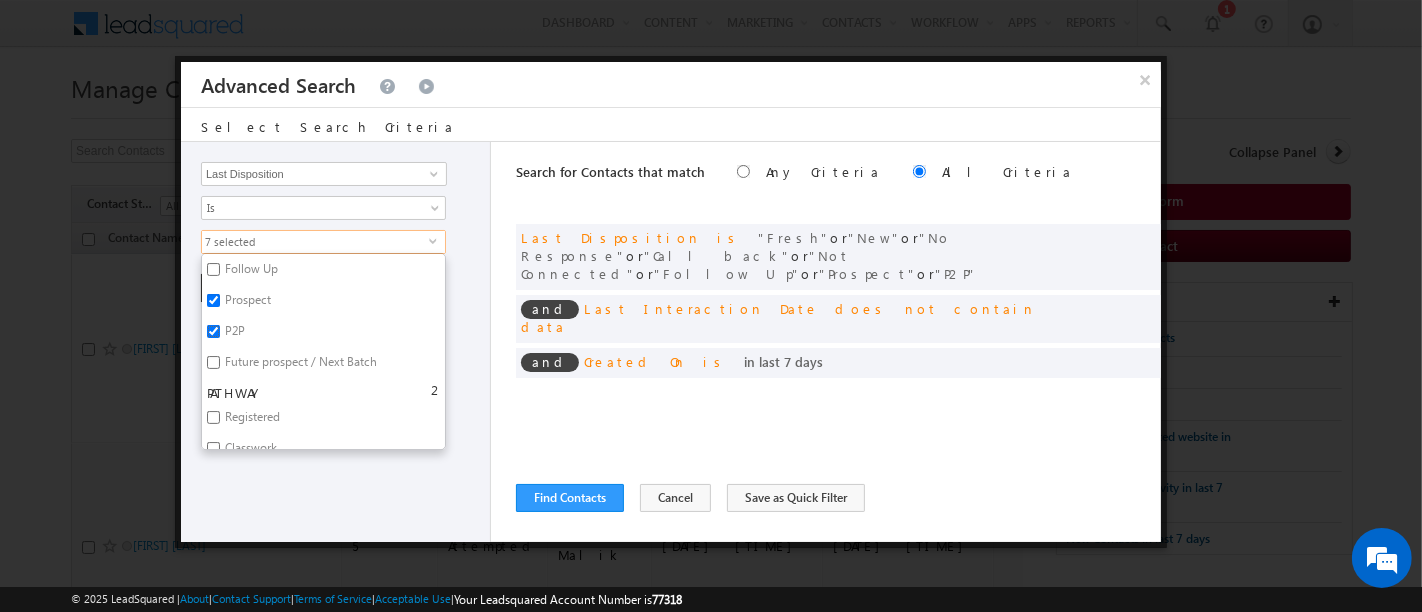 click on "P2P" at bounding box center [213, 331] 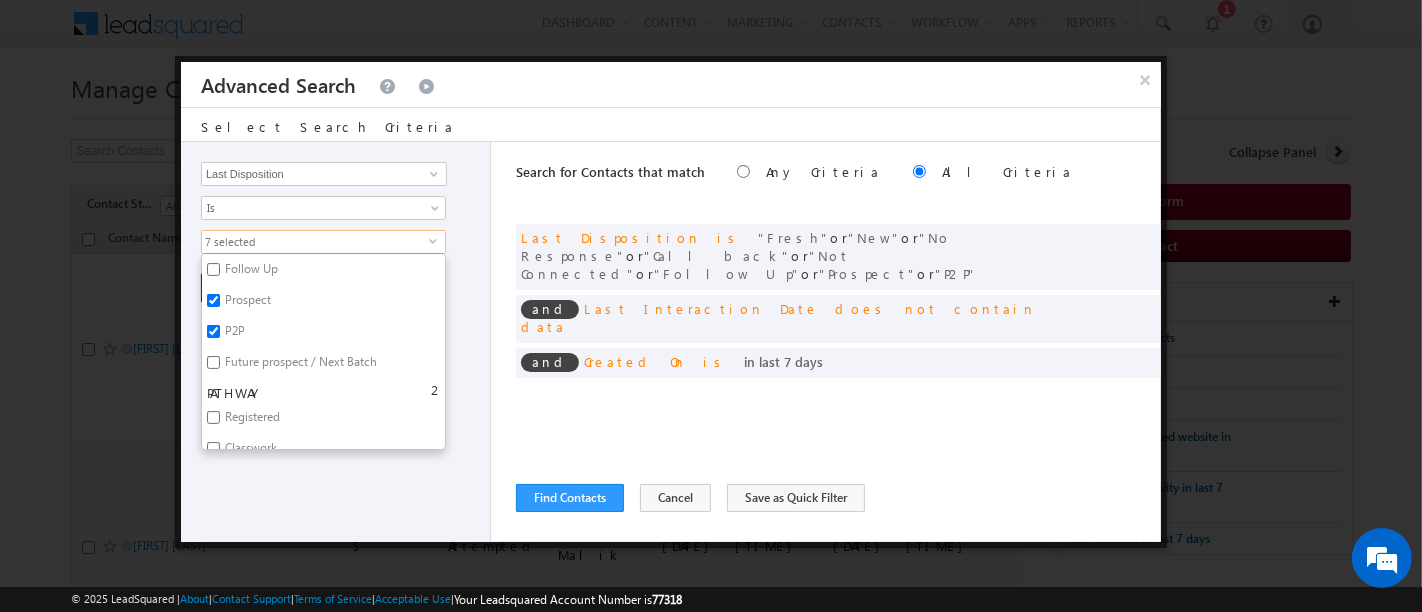 checkbox on "false" 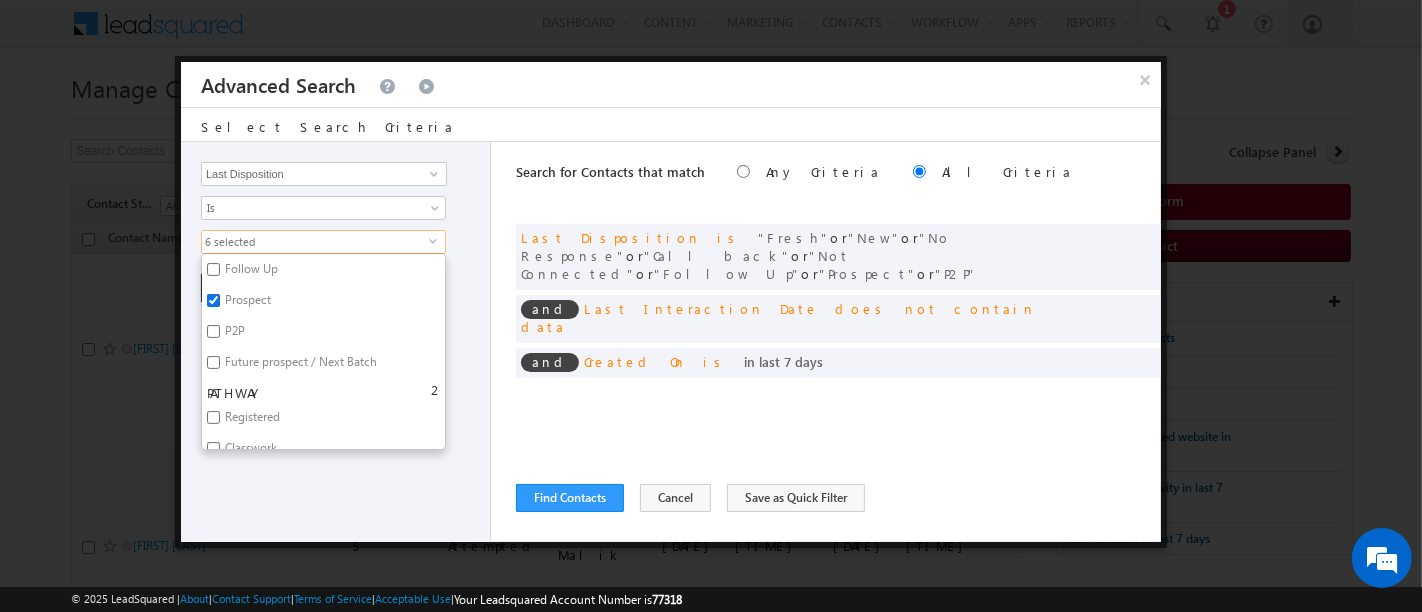 click on "Prospect" at bounding box center (213, 300) 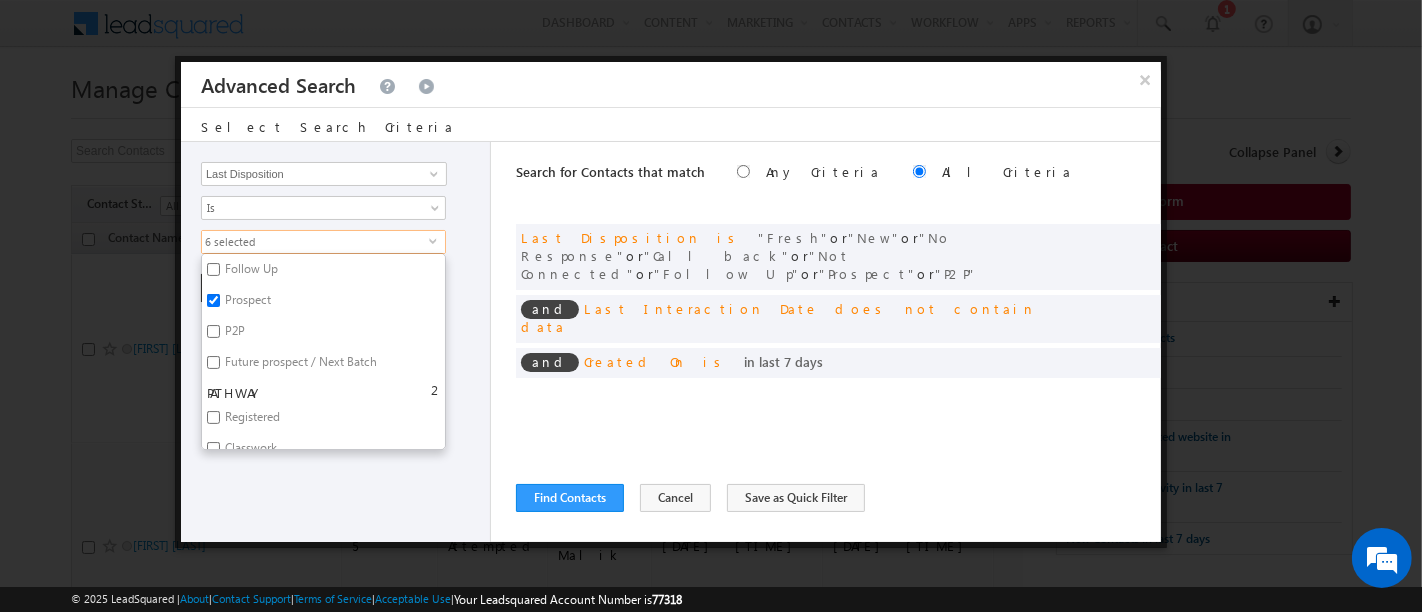 checkbox on "false" 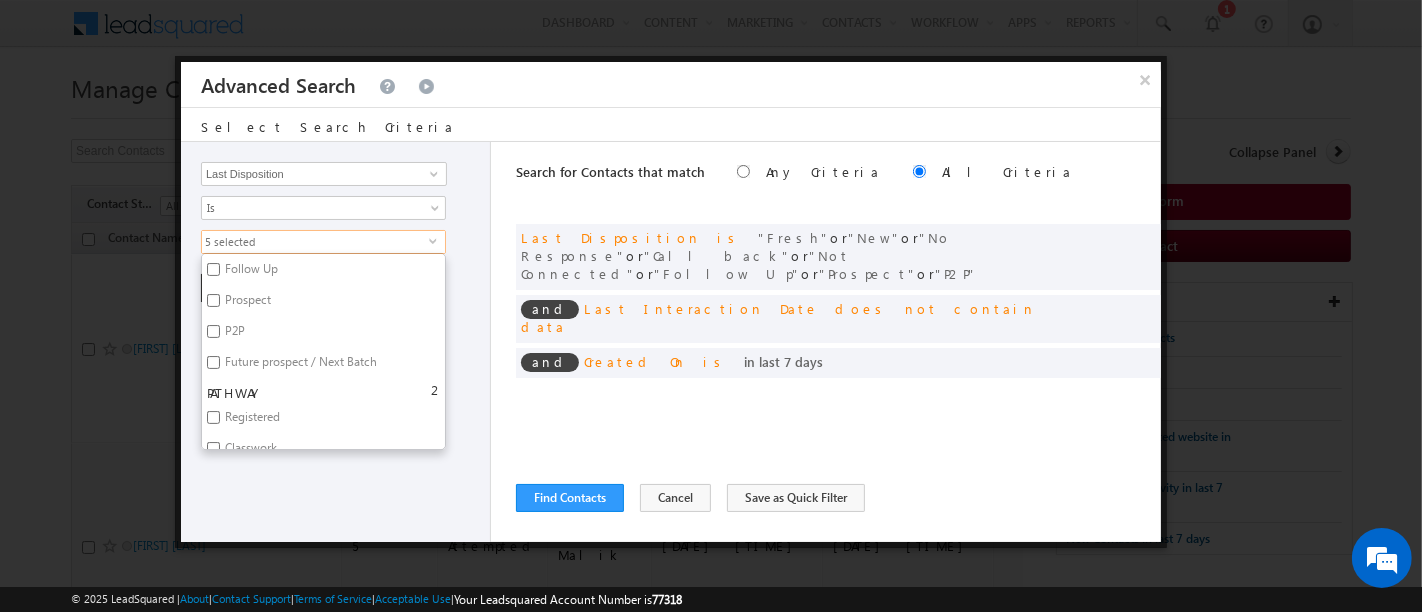 click on "Opportunity Type Contact Activity Task Sales Group  Prospect Id Address 1 Address 2 Any Specific University Or Program Application Status Assignment date current owner Auto Login URL City Class XII Marks Company Concentration Contact Number Contact Origin Contact Score Contact Source Contact Stage Conversion Referrer URL Counselling mode Country Country Interested In New Country Interested In Old Course Course Priority Created By Id Created On Created On Old Current Opt In Status Do Not Call Do Not Email Do Not SMS Do Not Track Do You Have Scholarships Do You Have Valid Passport Documents - Status Documents - University Proof Doc Documents - 10th Marksheet Documents - 12th Marksheet Documents - UG Degree Documents - UG Marksheets Documents - PG Degree Documents - PG Marksheets Documents - Resume/CV Documents - LOR Documents - SOP Documents - Passport Documents - ELT Documents - Amity Pathway Certificate Documents - COL Documents - Deposit fee Documents - UCOL Documents - I20 2" at bounding box center [336, 342] 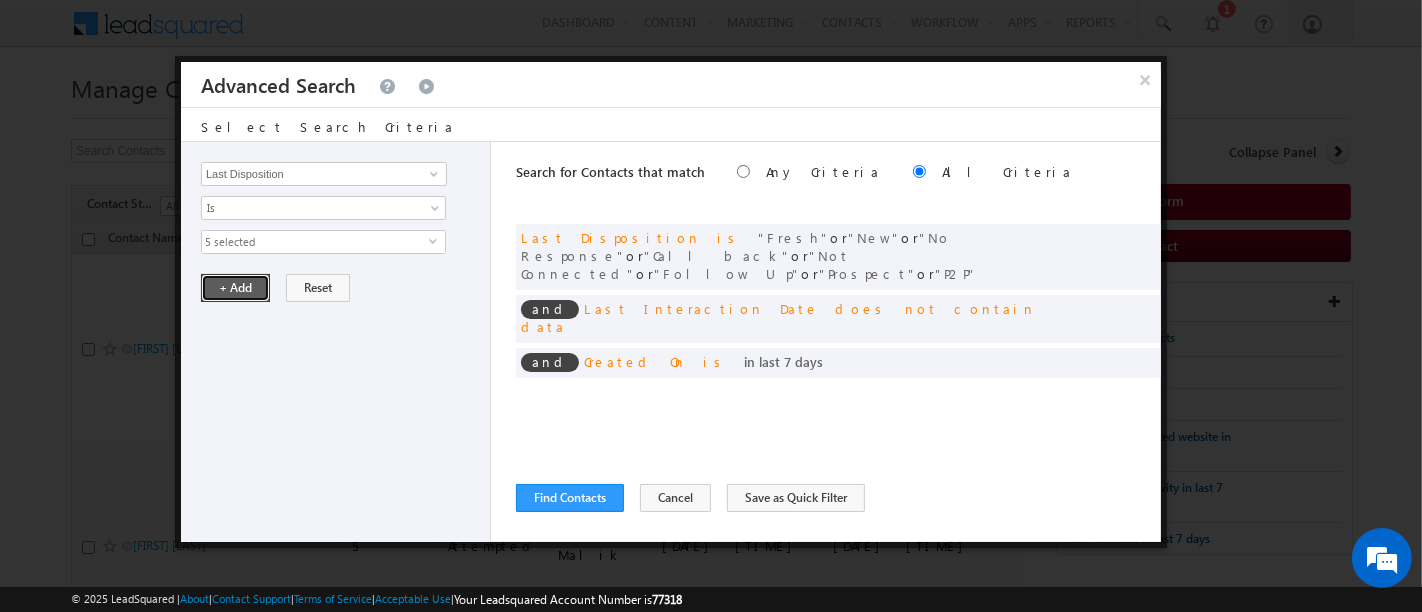 click on "+ Add" at bounding box center (235, 288) 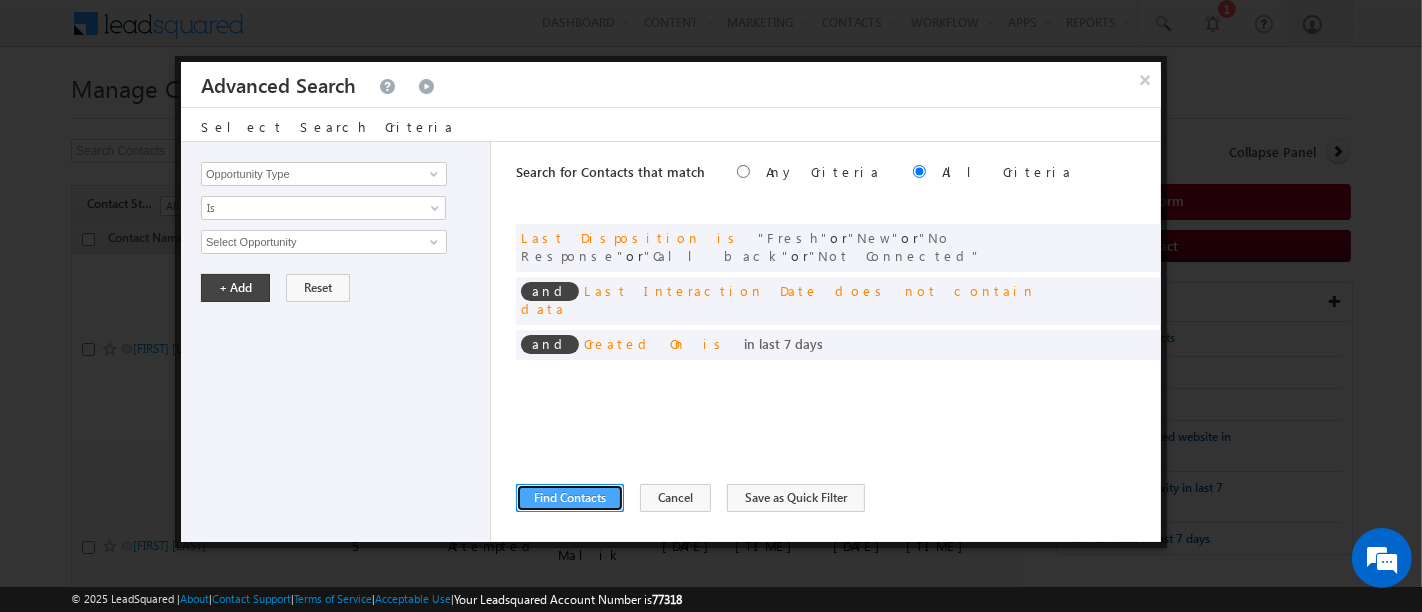 click on "Find Contacts" at bounding box center (570, 498) 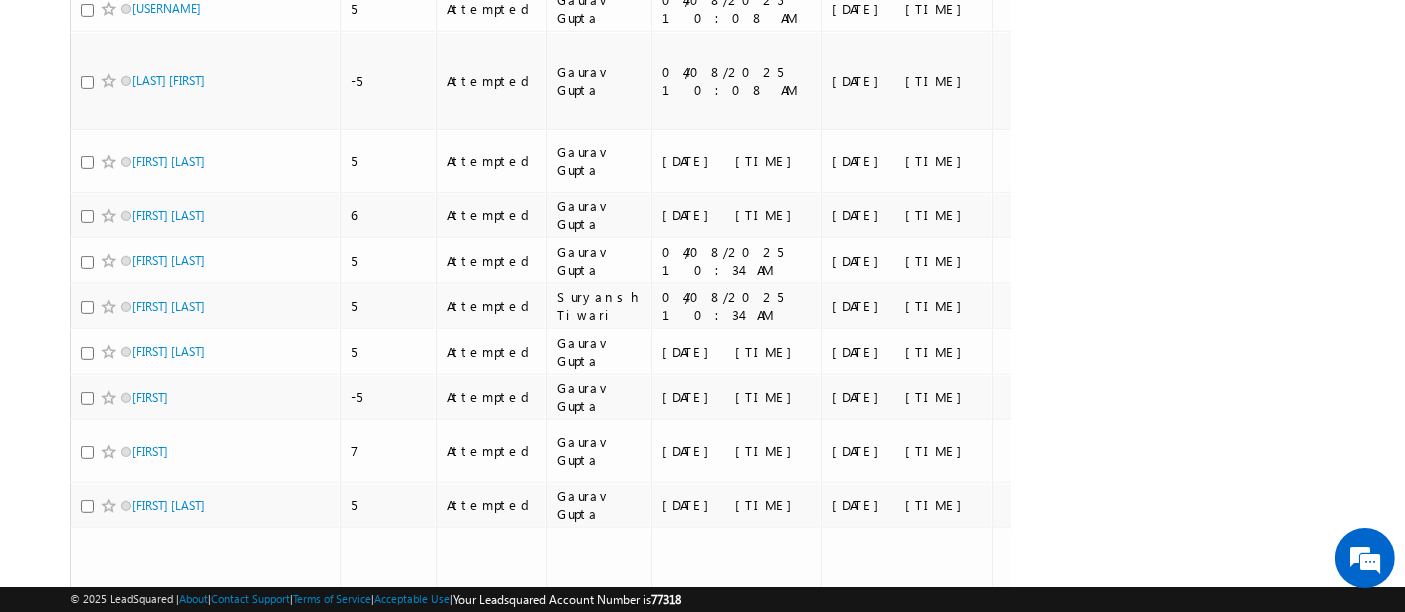 scroll, scrollTop: 0, scrollLeft: 0, axis: both 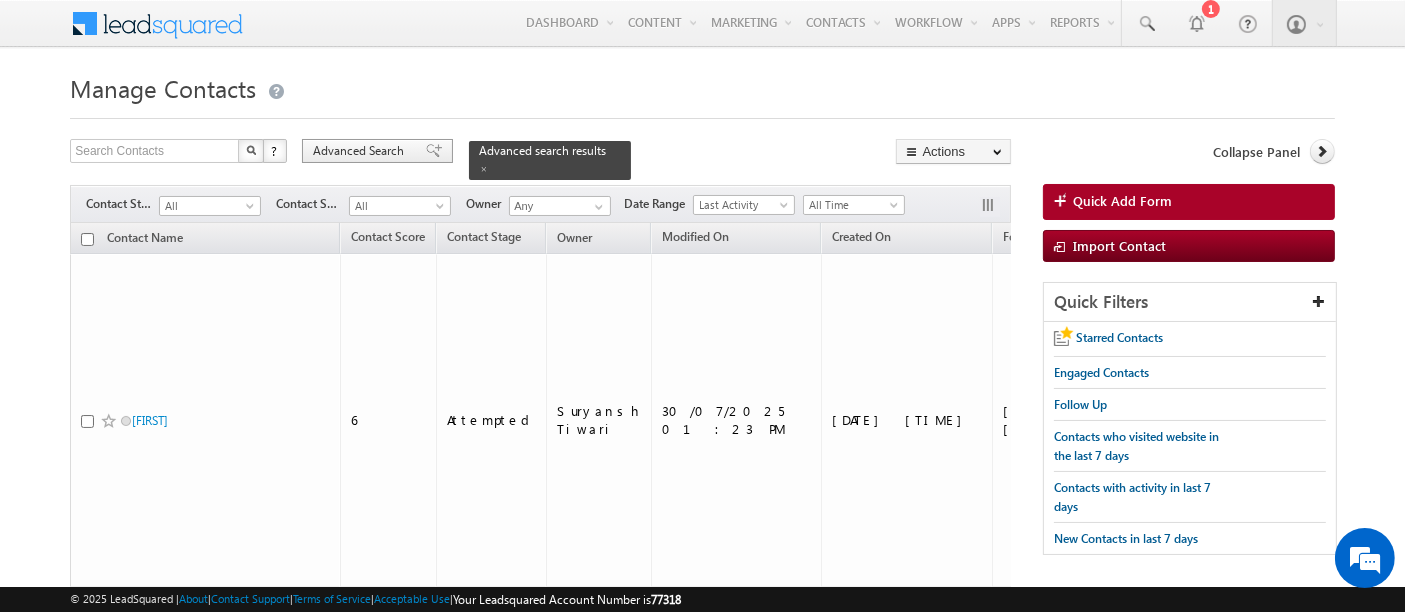 click on "Advanced Search" at bounding box center [361, 151] 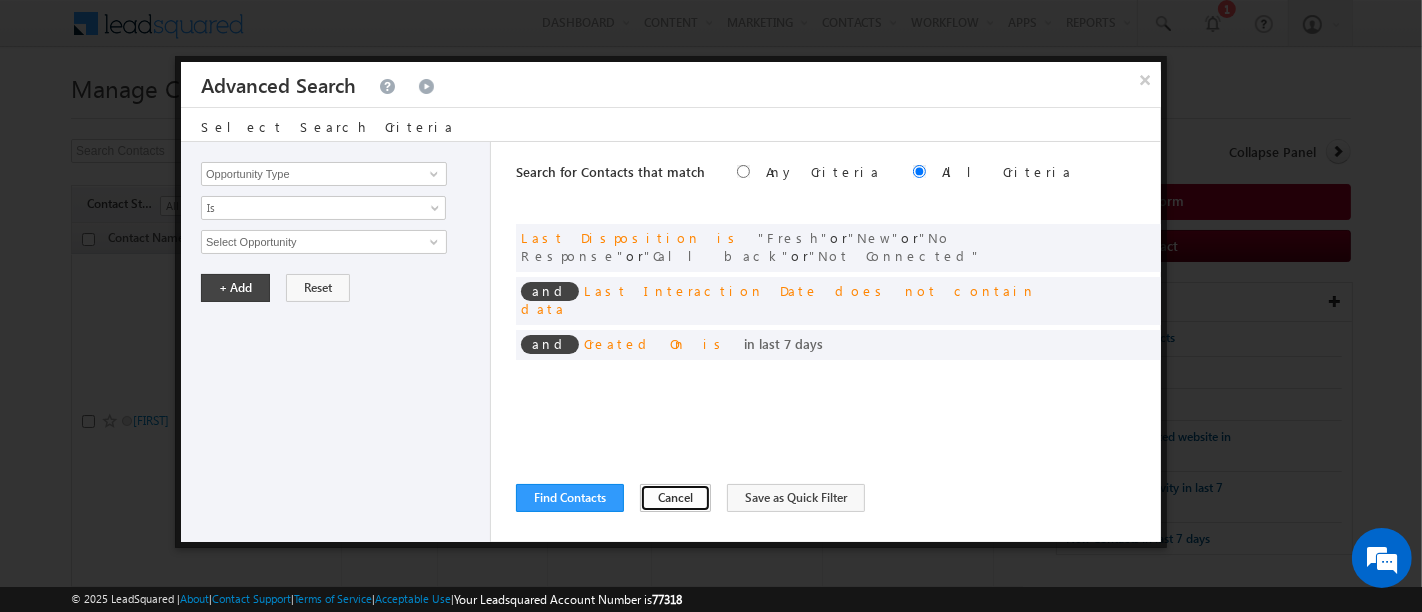 click on "Cancel" at bounding box center [675, 498] 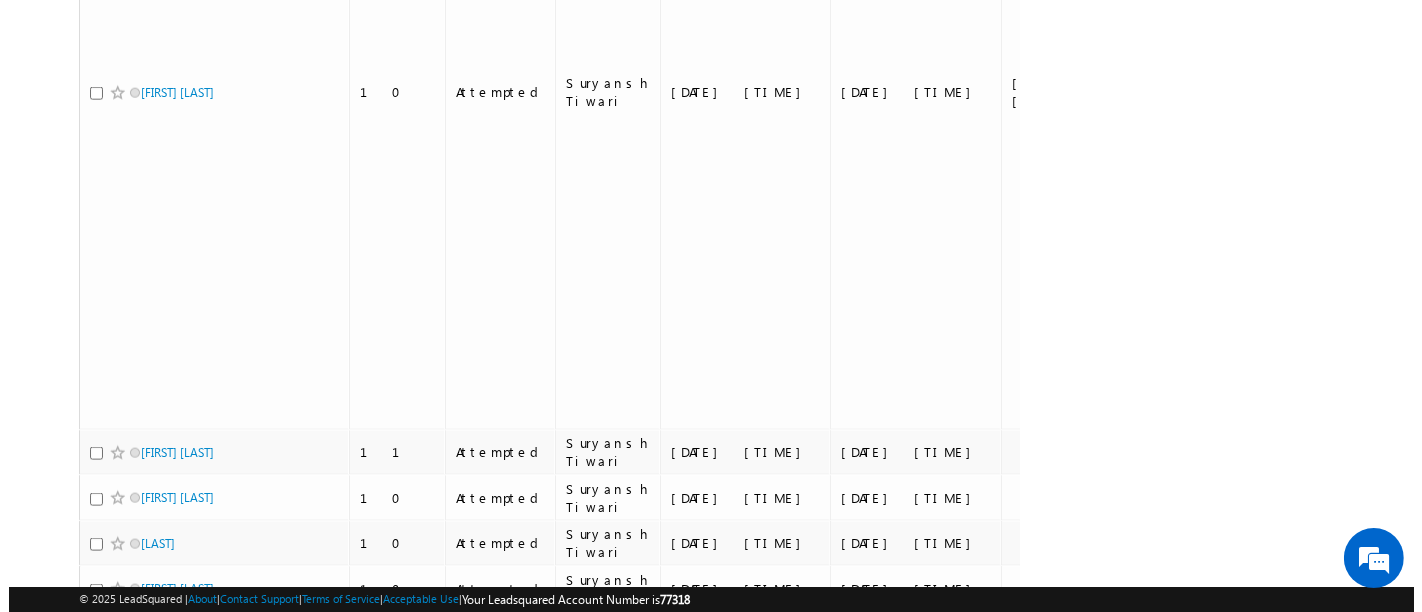 scroll, scrollTop: 0, scrollLeft: 0, axis: both 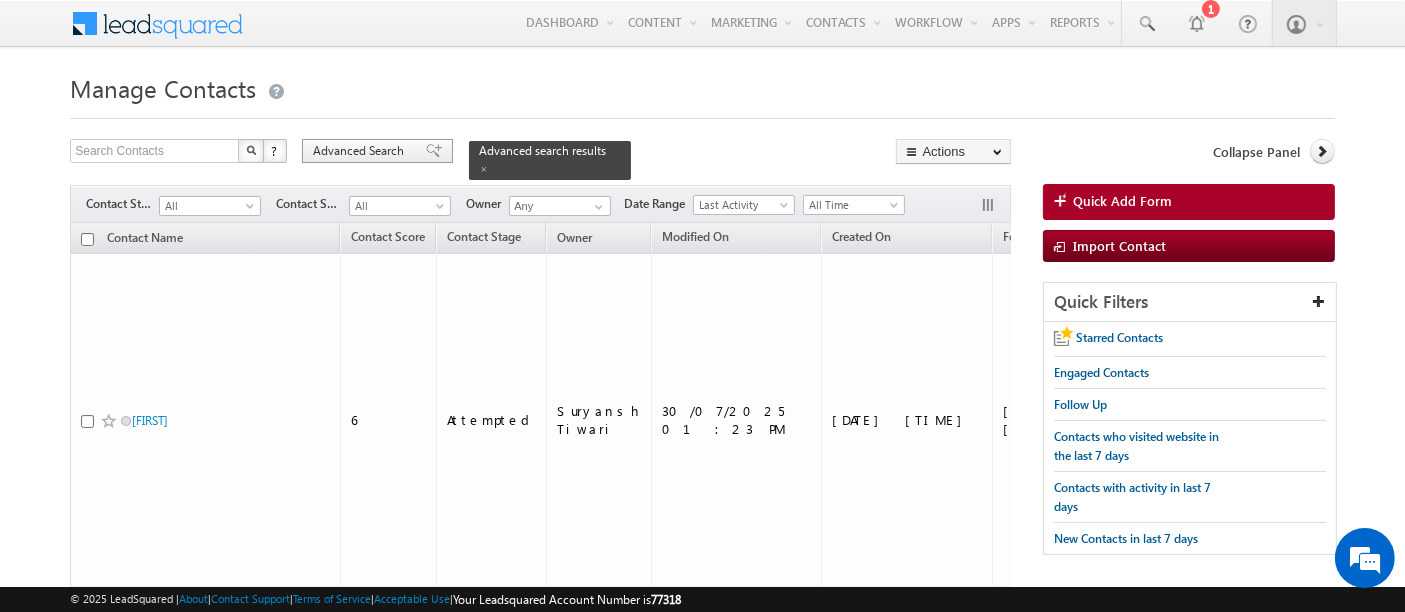 click on "Advanced Search" at bounding box center [361, 151] 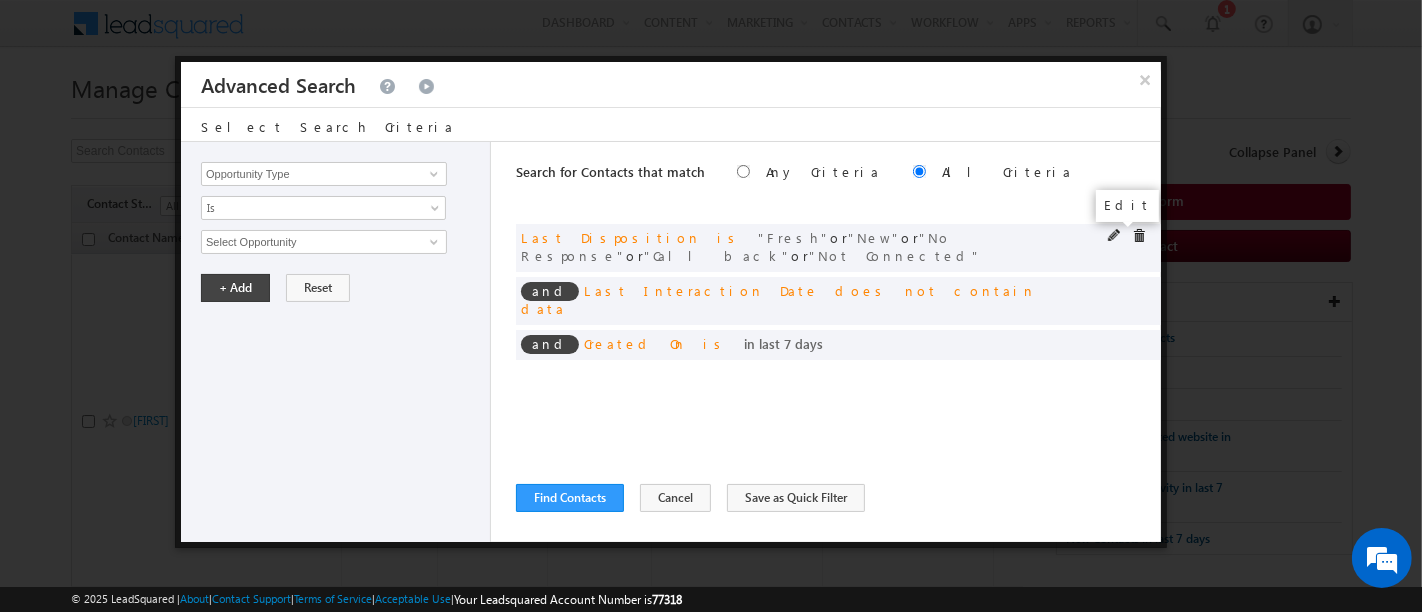 click at bounding box center (1115, 236) 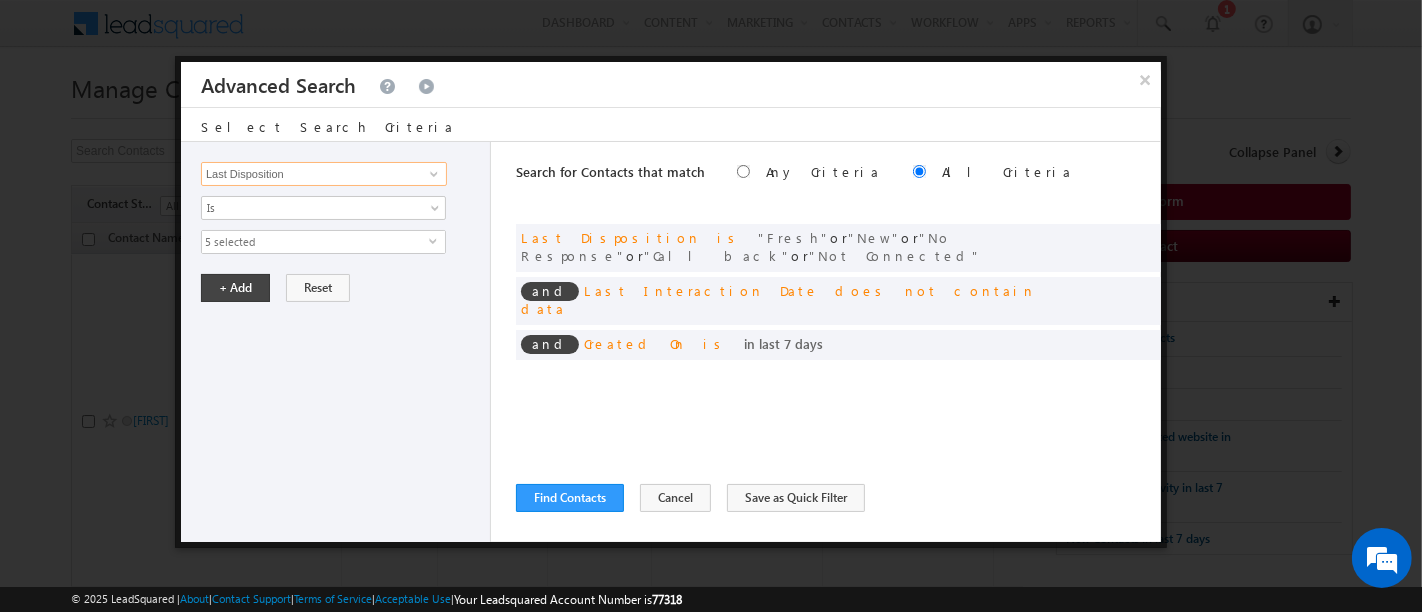 click on "Last Disposition" at bounding box center (324, 174) 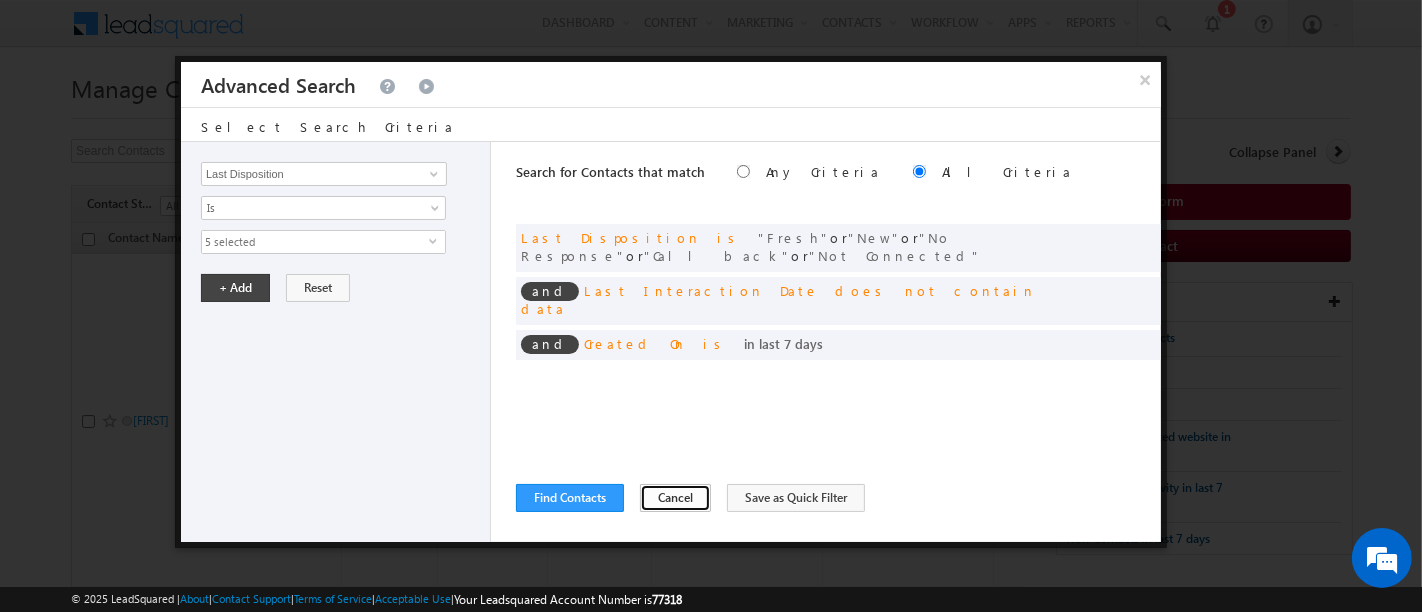 click on "Cancel" at bounding box center (675, 498) 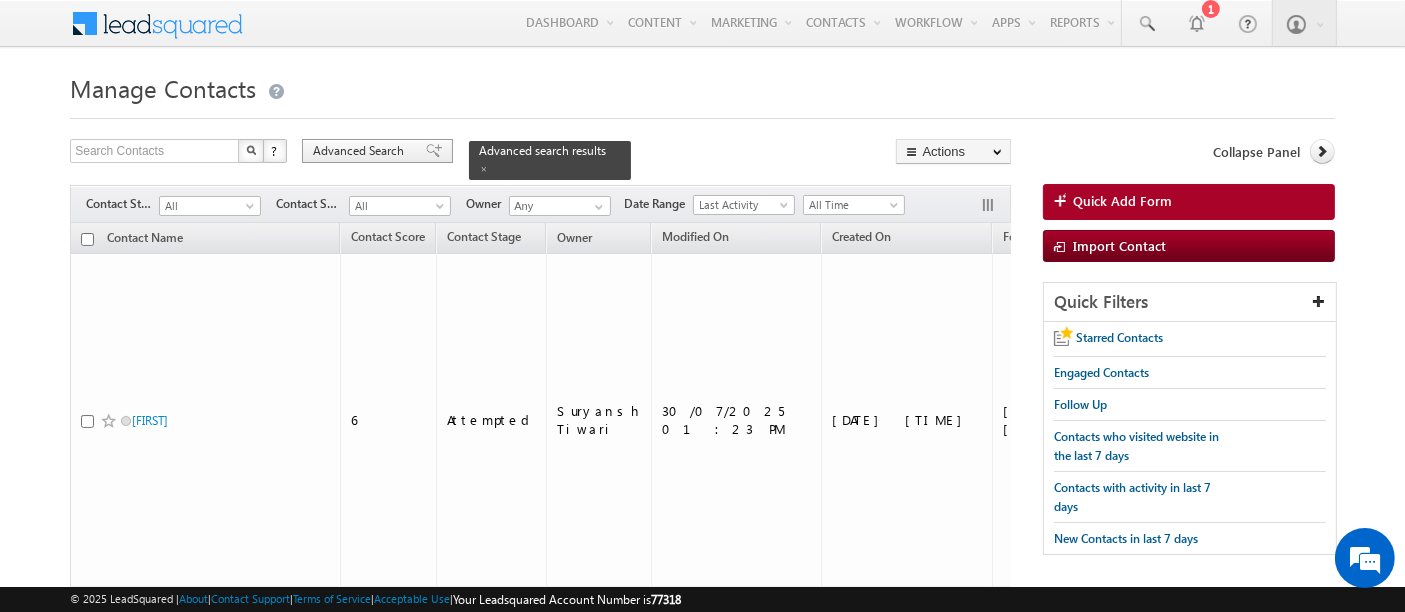 click on "Advanced Search" at bounding box center [361, 151] 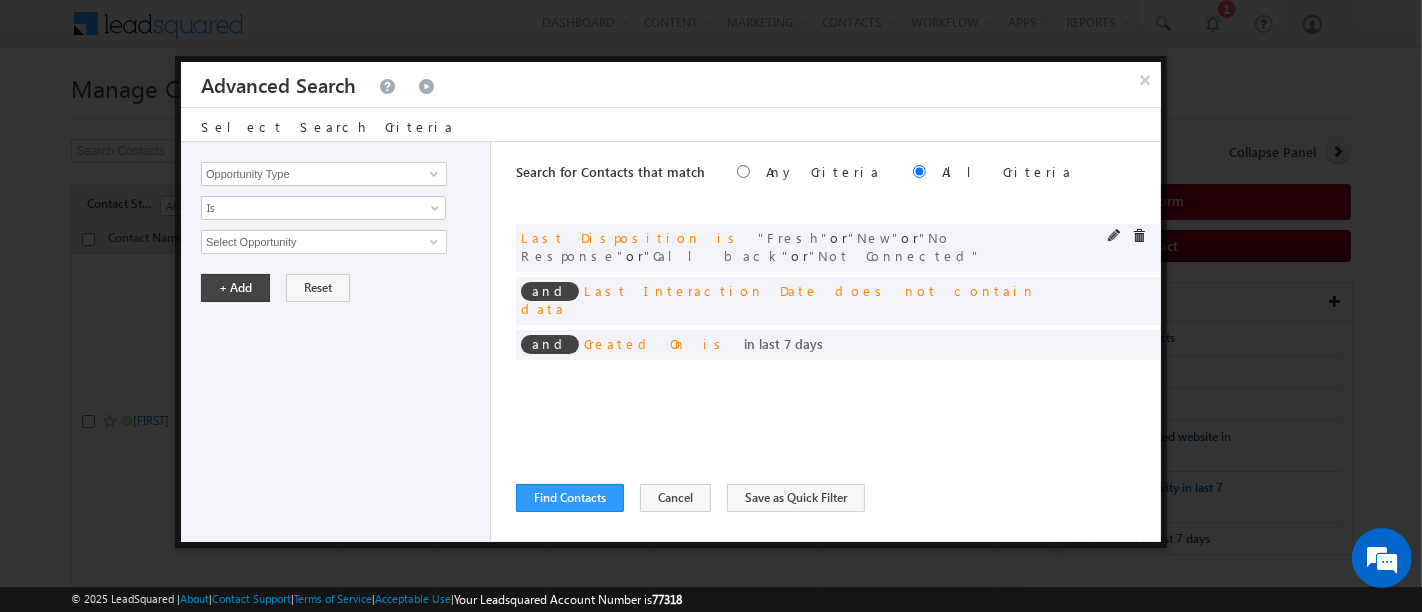 click on "and  Last Disposition   is   Fresh  or  New  or  No Response  or  Call back  or  Not Connected" at bounding box center (838, 248) 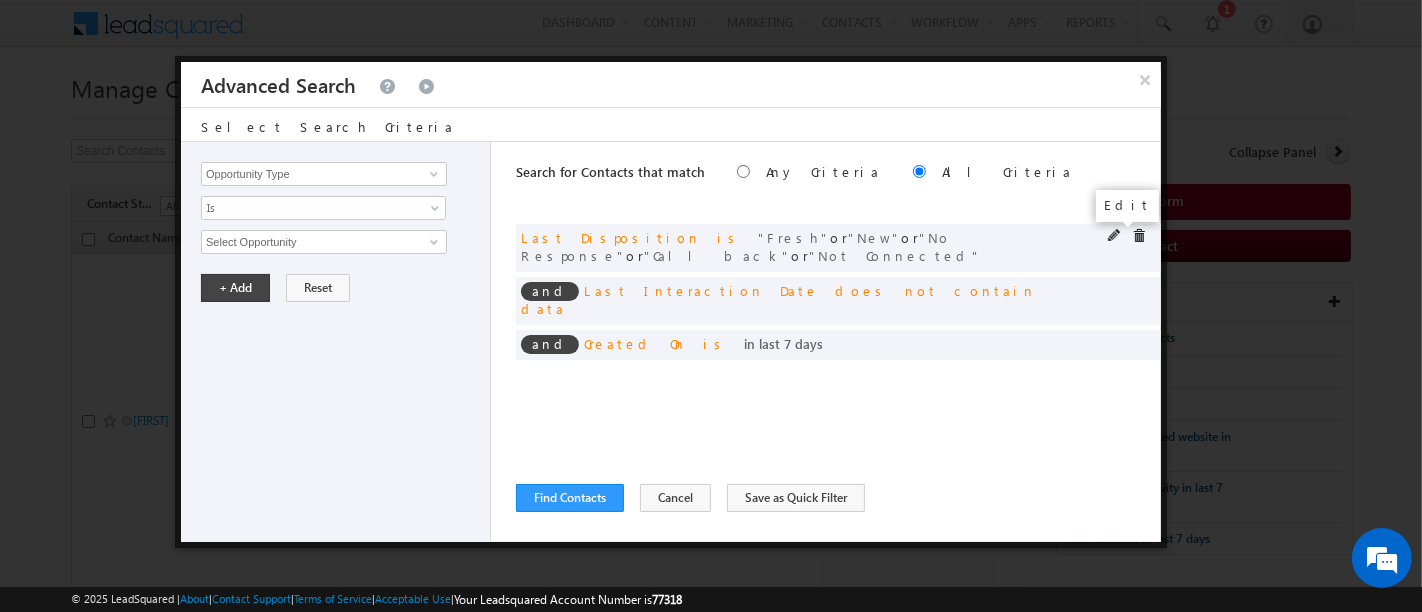 click at bounding box center [1115, 236] 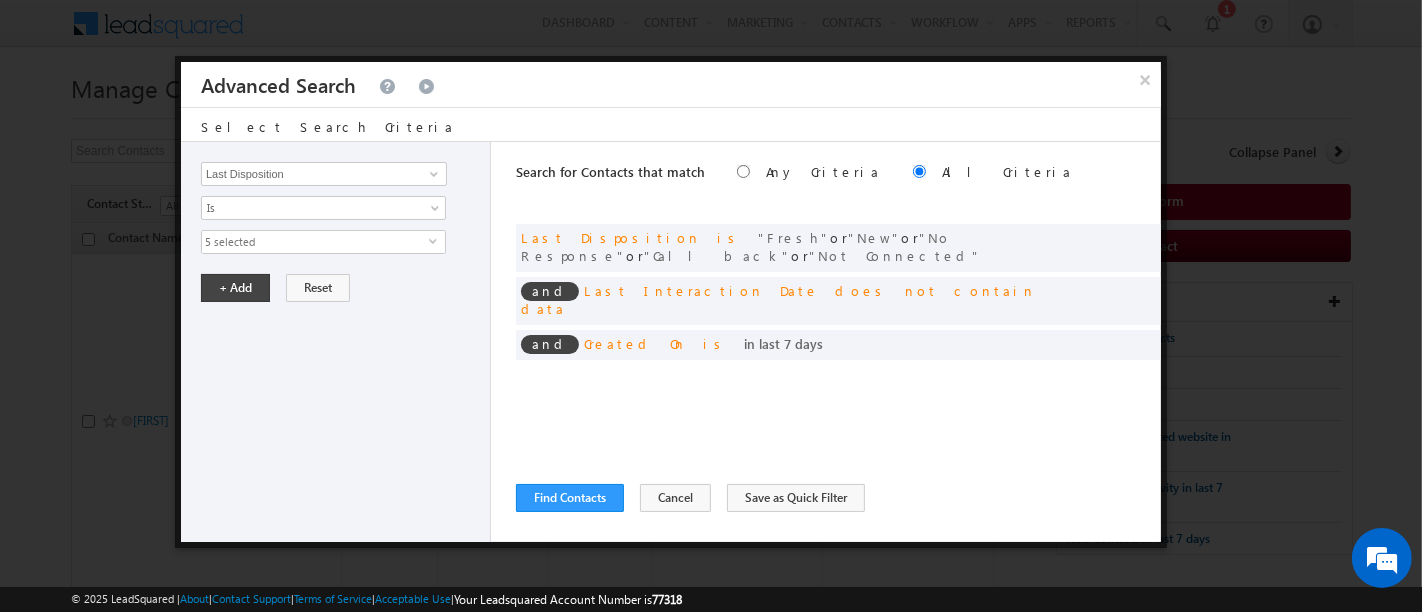 click on "5 selected" at bounding box center (315, 242) 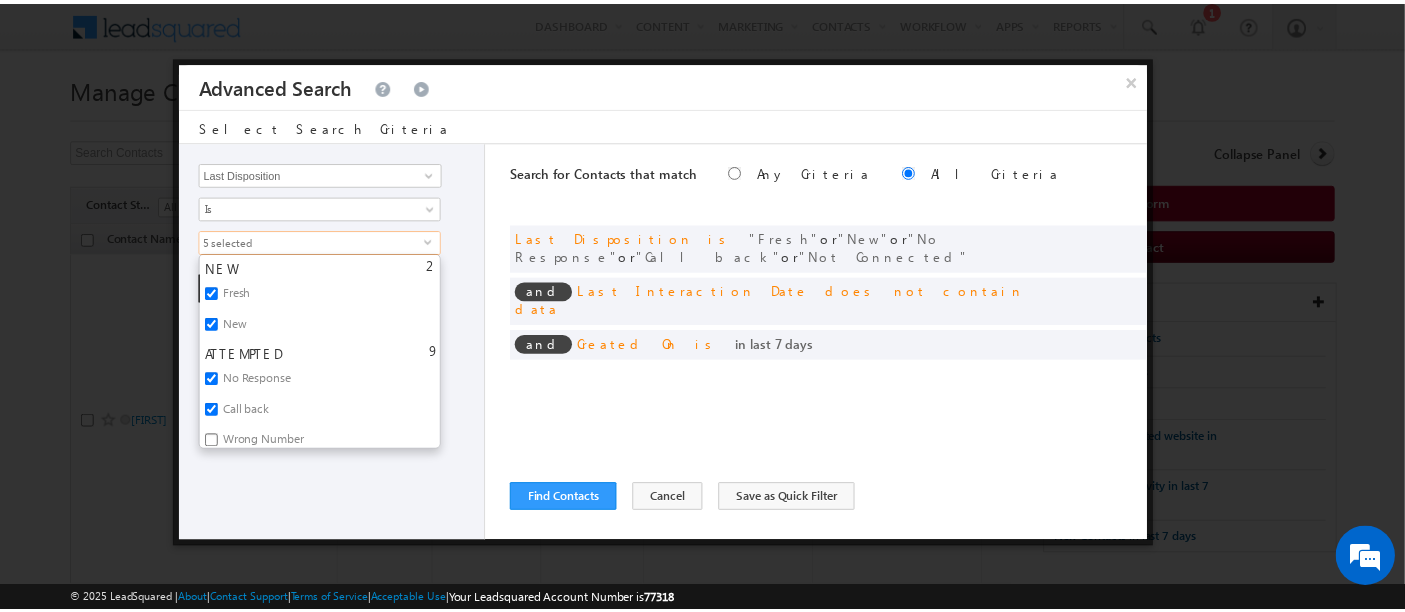 scroll, scrollTop: 0, scrollLeft: 0, axis: both 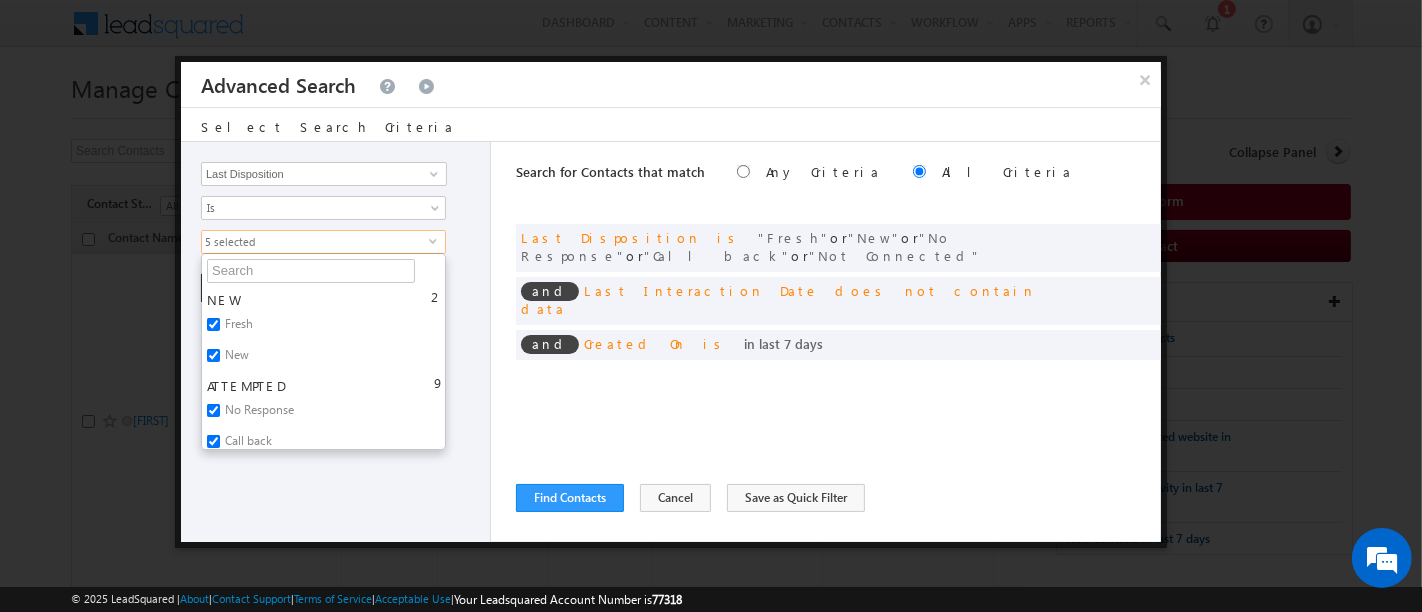 click on "Opportunity Type Contact Activity Task Sales Group  Prospect Id Address 1 Address 2 Any Specific University Or Program Application Status Assignment date current owner Auto Login URL City Class XII Marks Company Concentration Contact Number Contact Origin Contact Score Contact Source Contact Stage Conversion Referrer URL Counselling mode Country Country Interested In New Country Interested In Old Course Course Priority Created By Id Created On Created On Old Current Opt In Status Do Not Call Do Not Email Do Not SMS Do Not Track Do You Have Scholarships Do You Have Valid Passport Documents - Status Documents - University Proof Doc Documents - 10th Marksheet Documents - 12th Marksheet Documents - UG Degree Documents - UG Marksheets Documents - PG Degree Documents - PG Marksheets Documents - Resume/CV Documents - LOR Documents - SOP Documents - Passport Documents - ELT Documents - Amity Pathway Certificate Documents - COL Documents - Deposit fee Documents - UCOL Documents - I20 2" at bounding box center [336, 342] 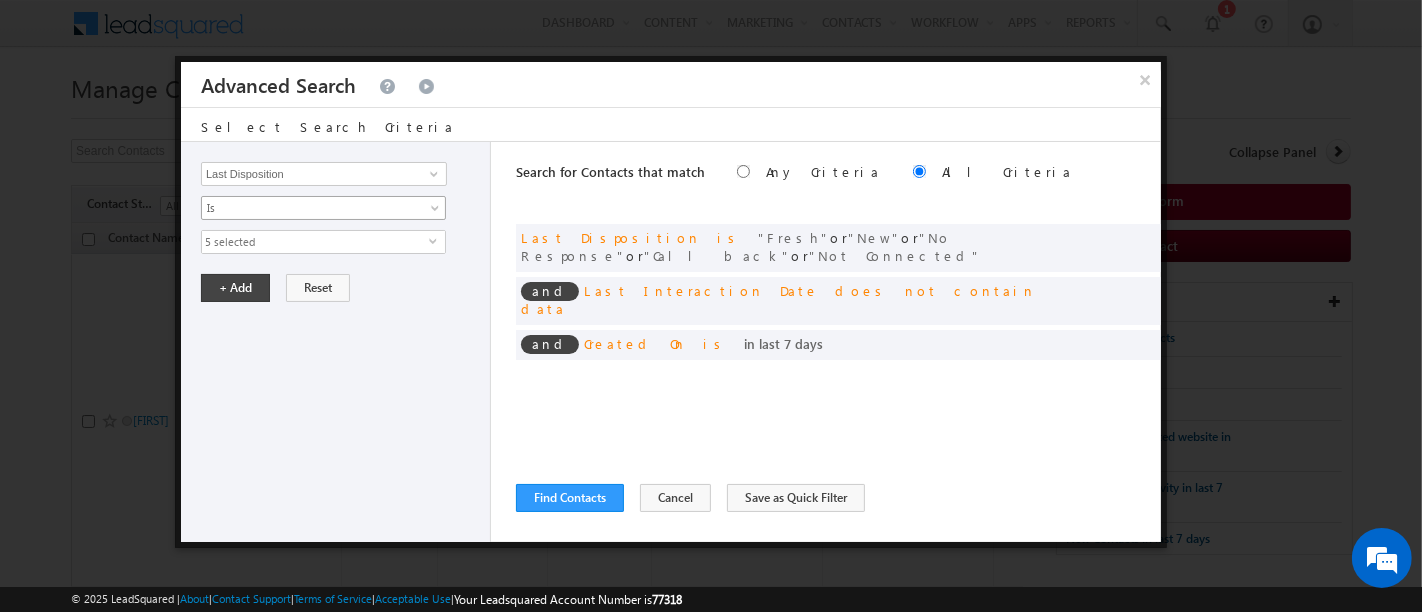 click on "Is" at bounding box center [310, 208] 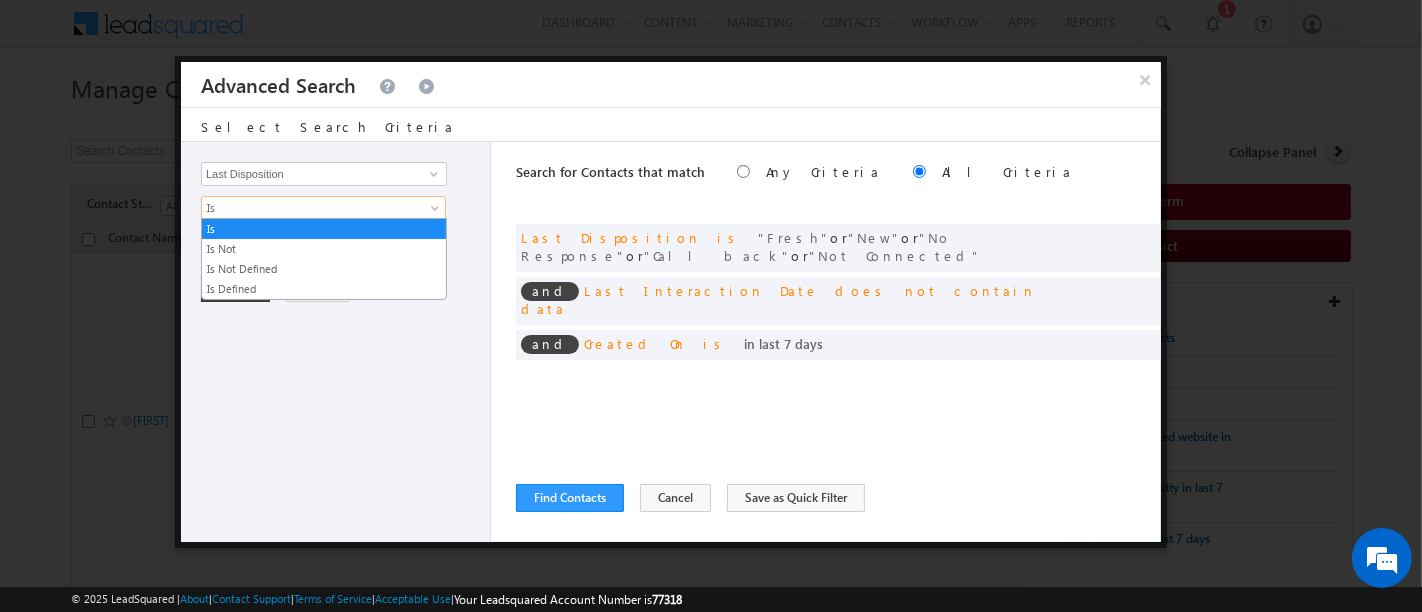 click on "Opportunity Type Contact Activity Task Sales Group  Prospect Id Address 1 Address 2 Any Specific University Or Program Application Status Assignment date current owner Auto Login URL City Class XII Marks Company Concentration Contact Number Contact Origin Contact Score Contact Source Contact Stage Conversion Referrer URL Counselling mode Country Country Interested In New Country Interested In Old Course Course Priority Created By Id Created On Created On Old Current Opt In Status Do Not Call Do Not Email Do Not SMS Do Not Track Do You Have Scholarships Do You Have Valid Passport Documents - Status Documents - University Proof Doc Documents - 10th Marksheet Documents - 12th Marksheet Documents - UG Degree Documents - UG Marksheets Documents - PG Degree Documents - PG Marksheets Documents - Resume/CV Documents - LOR Documents - SOP Documents - Passport Documents - ELT Documents - Amity Pathway Certificate Documents - COL Documents - Deposit fee Documents - UCOL Documents - I20 2" at bounding box center (336, 342) 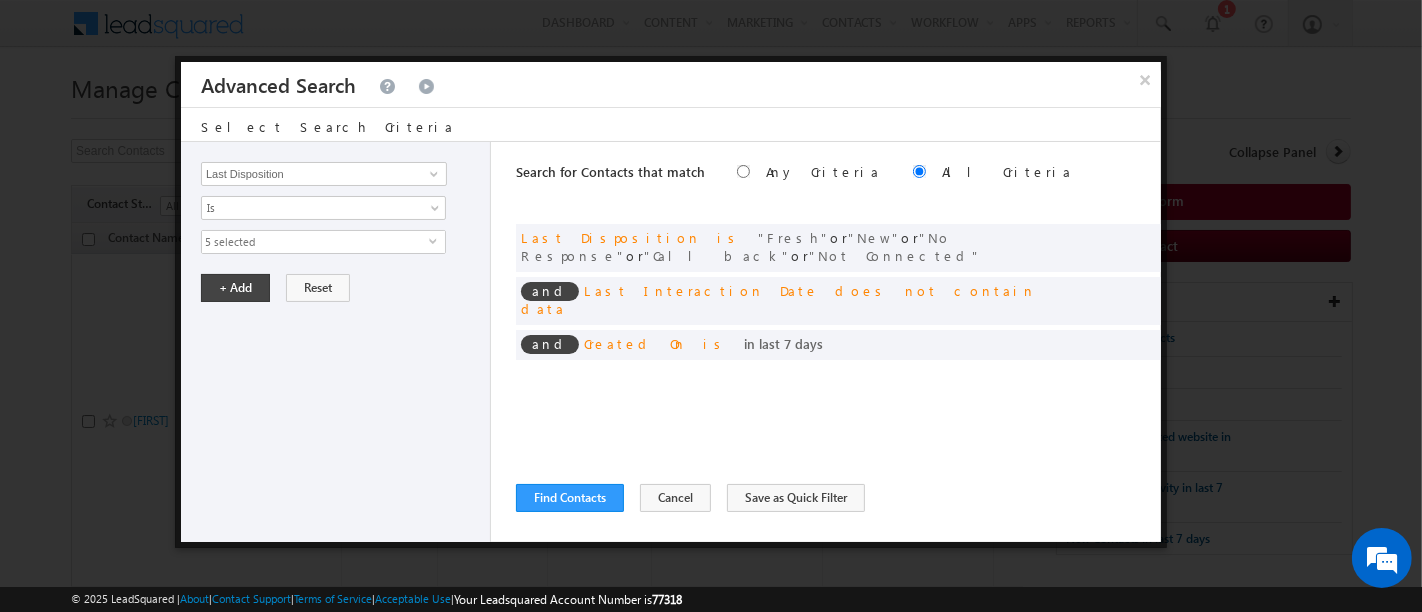 click on "Opportunity Type Contact Activity Task Sales Group  Prospect Id Address 1 Address 2 Any Specific University Or Program Application Status Assignment date current owner Auto Login URL City Class XII Marks Company Concentration Contact Number Contact Origin Contact Score Contact Source Contact Stage Conversion Referrer URL Counselling mode Country Country Interested In New Country Interested In Old Course Course Priority Created By Id Created On Created On Old Current Opt In Status Do Not Call Do Not Email Do Not SMS Do Not Track Do You Have Scholarships Do You Have Valid Passport Documents - Status Documents - University Proof Doc Documents - 10th Marksheet Documents - 12th Marksheet Documents - UG Degree Documents - UG Marksheets Documents - PG Degree Documents - PG Marksheets Documents - Resume/CV Documents - LOR Documents - SOP Documents - Passport Documents - ELT Documents - Amity Pathway Certificate Documents - COL Documents - Deposit fee Documents - UCOL Documents - I20 2" at bounding box center (336, 342) 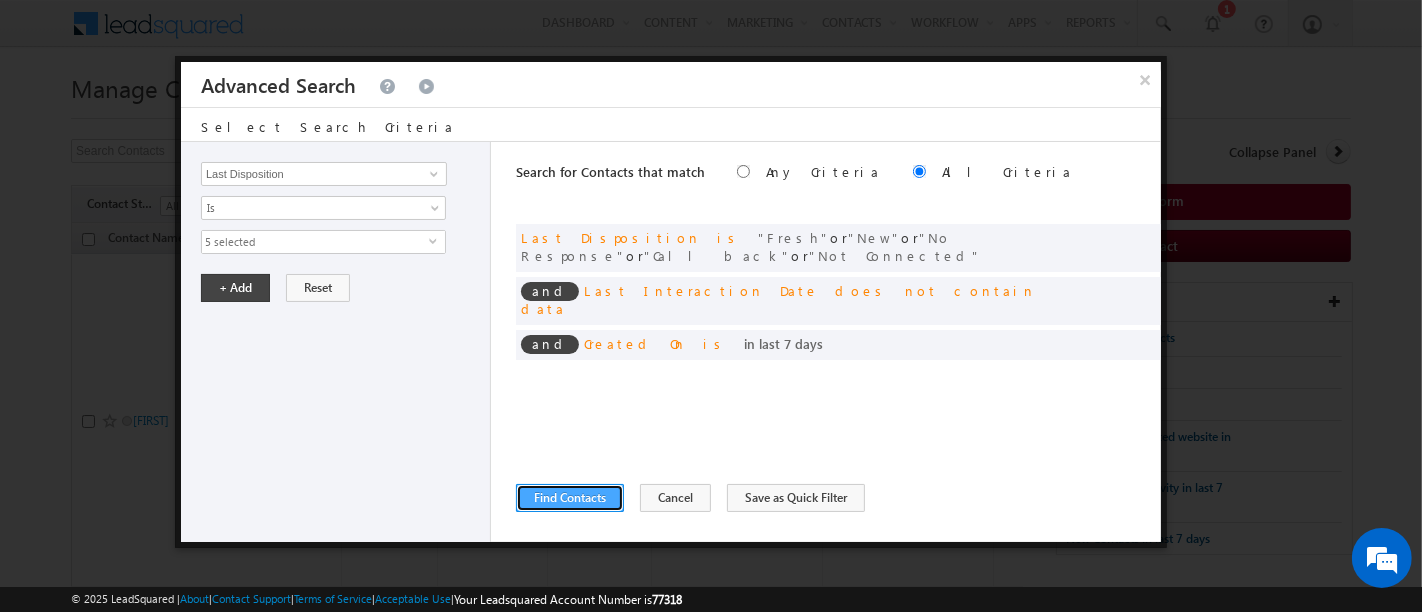click on "Find Contacts" at bounding box center (570, 498) 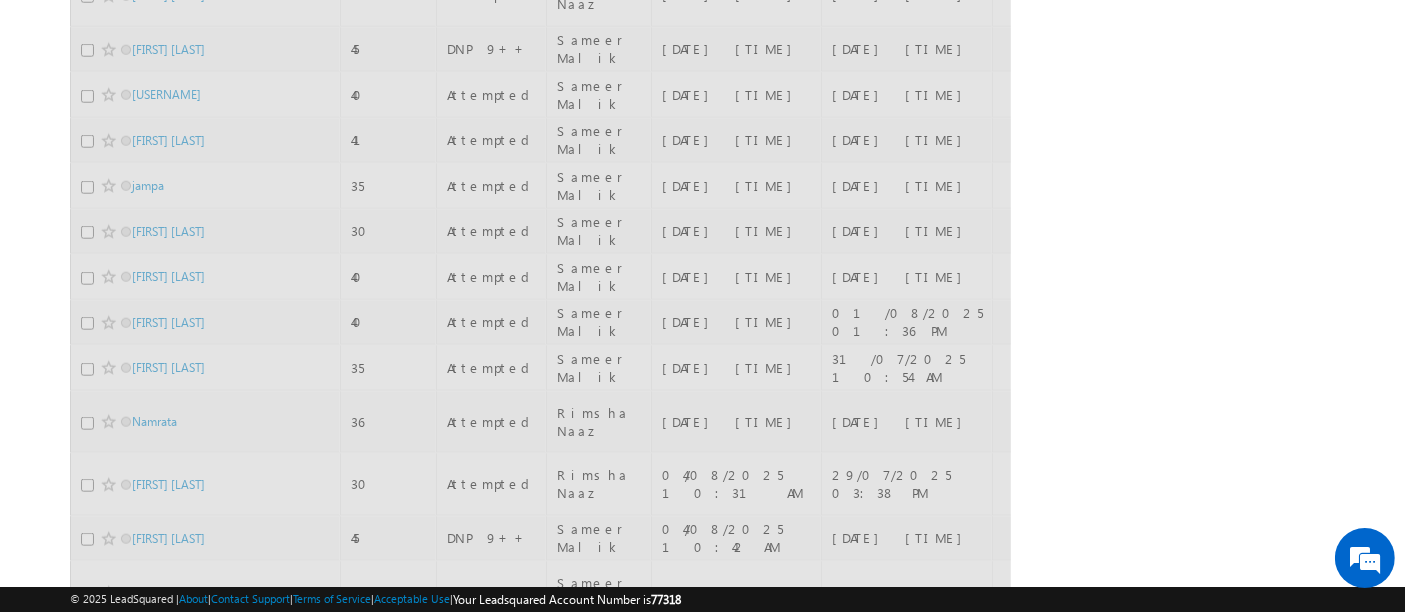 scroll, scrollTop: 9575, scrollLeft: 0, axis: vertical 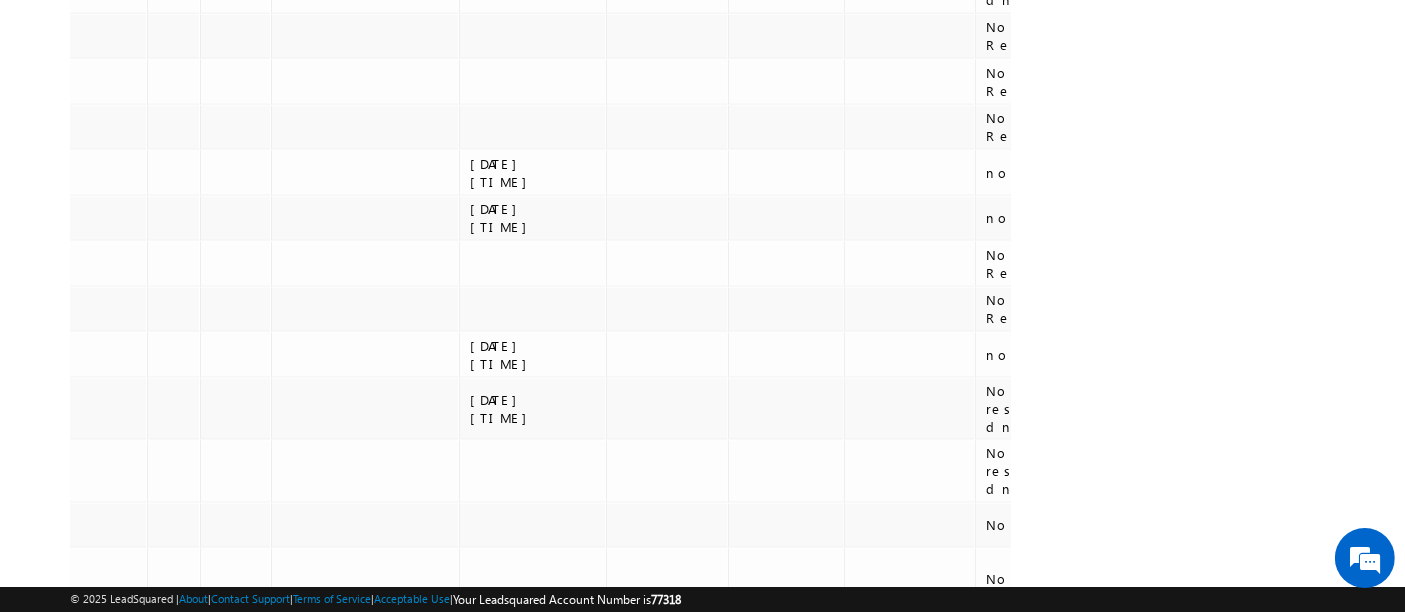 drag, startPoint x: 686, startPoint y: 524, endPoint x: 767, endPoint y: 506, distance: 82.9759 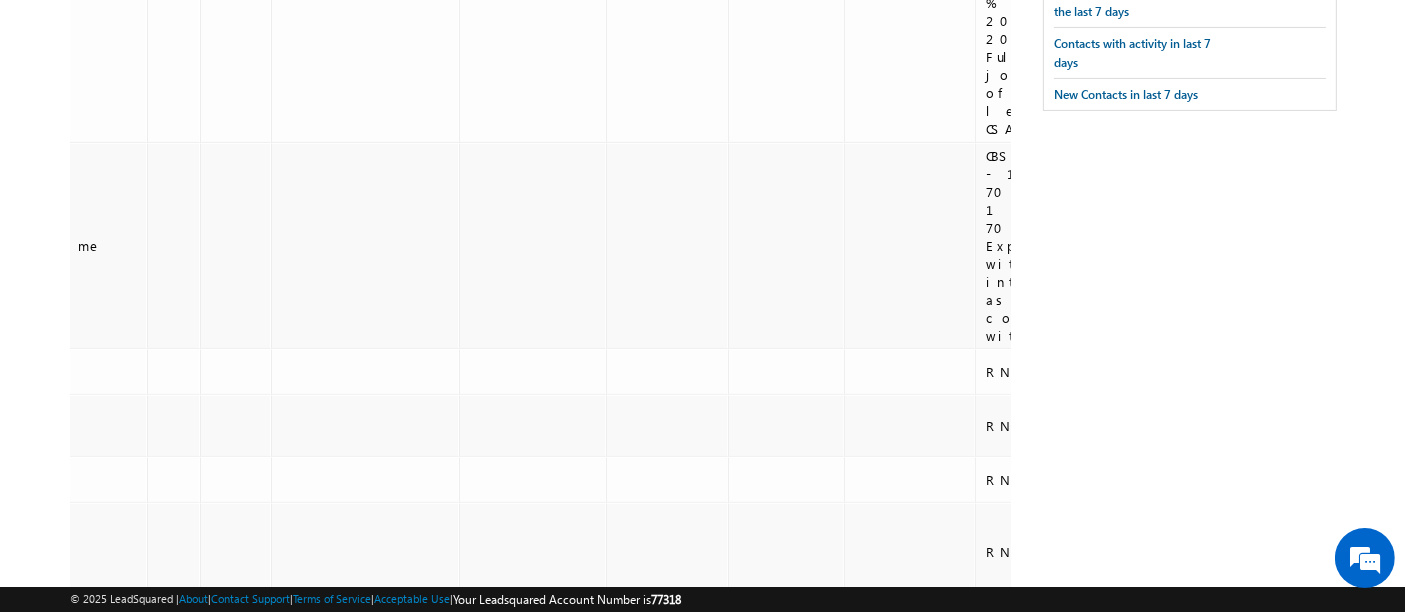 scroll, scrollTop: 0, scrollLeft: 0, axis: both 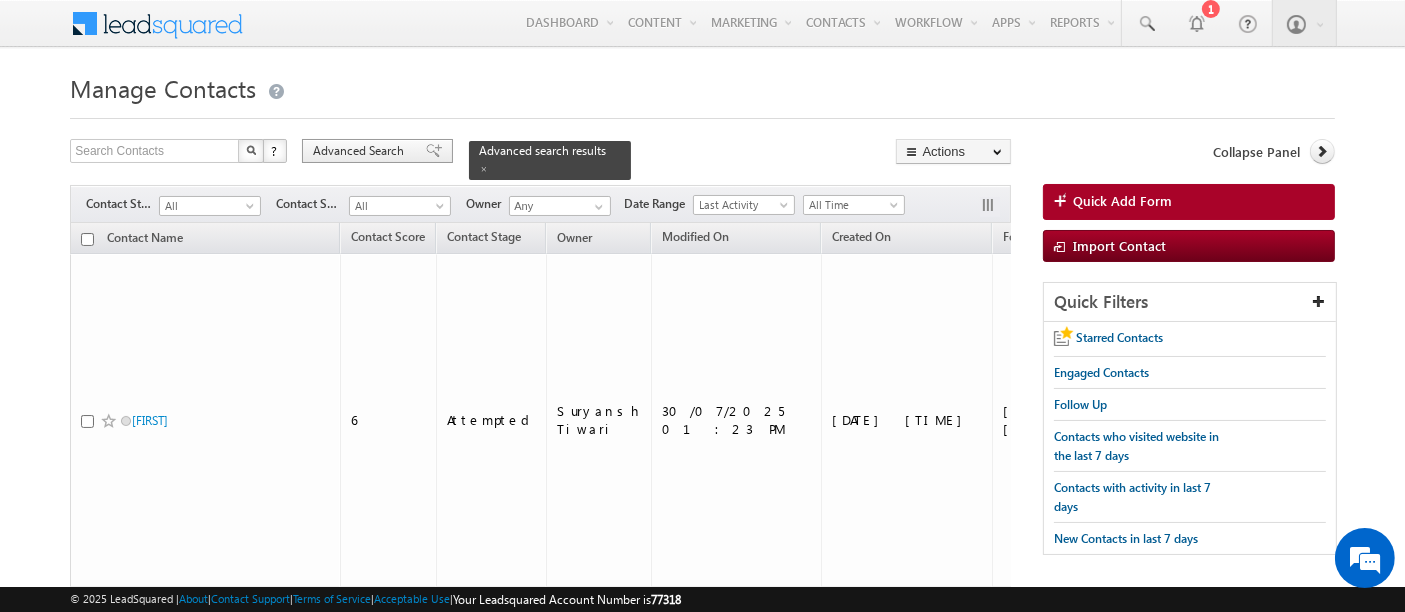 click on "Advanced Search" at bounding box center [361, 151] 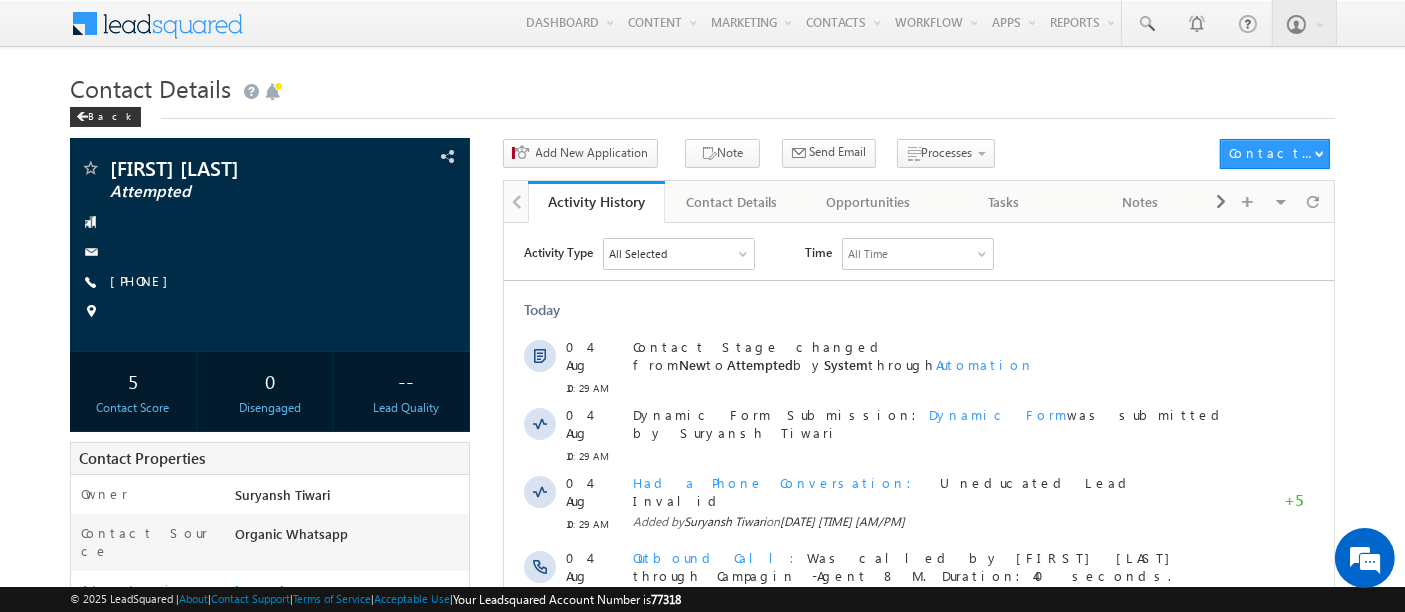 scroll, scrollTop: 0, scrollLeft: 0, axis: both 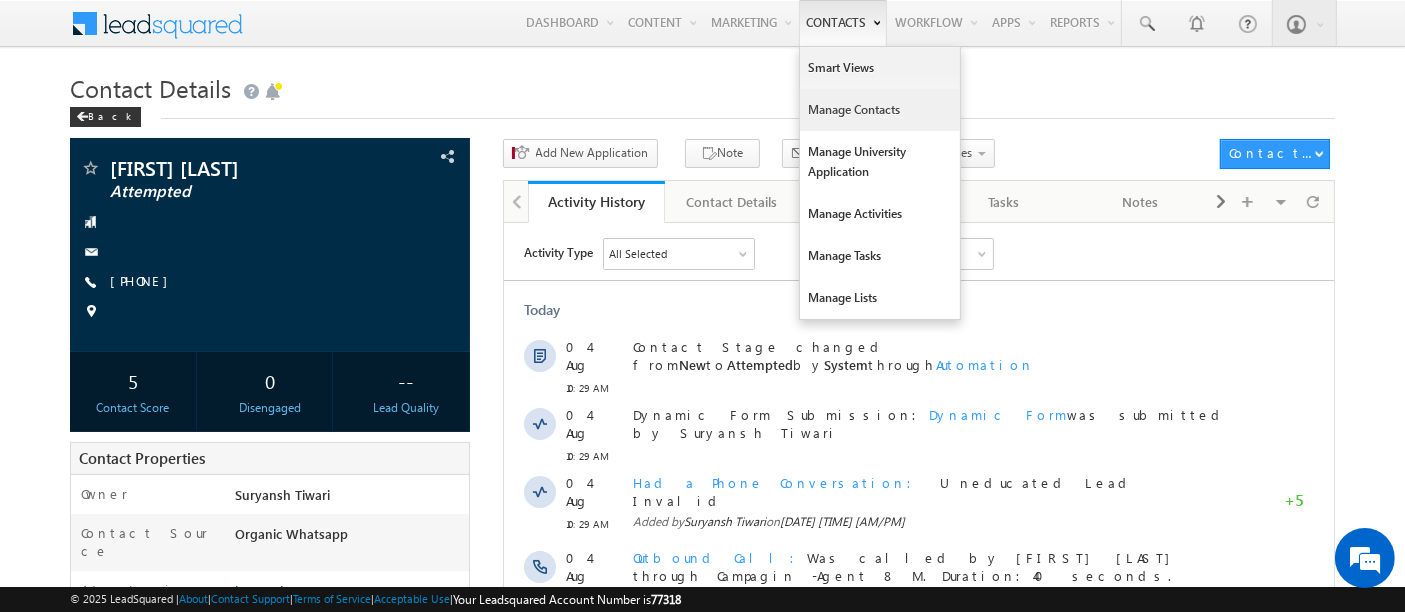 click on "Manage Contacts" at bounding box center [880, 110] 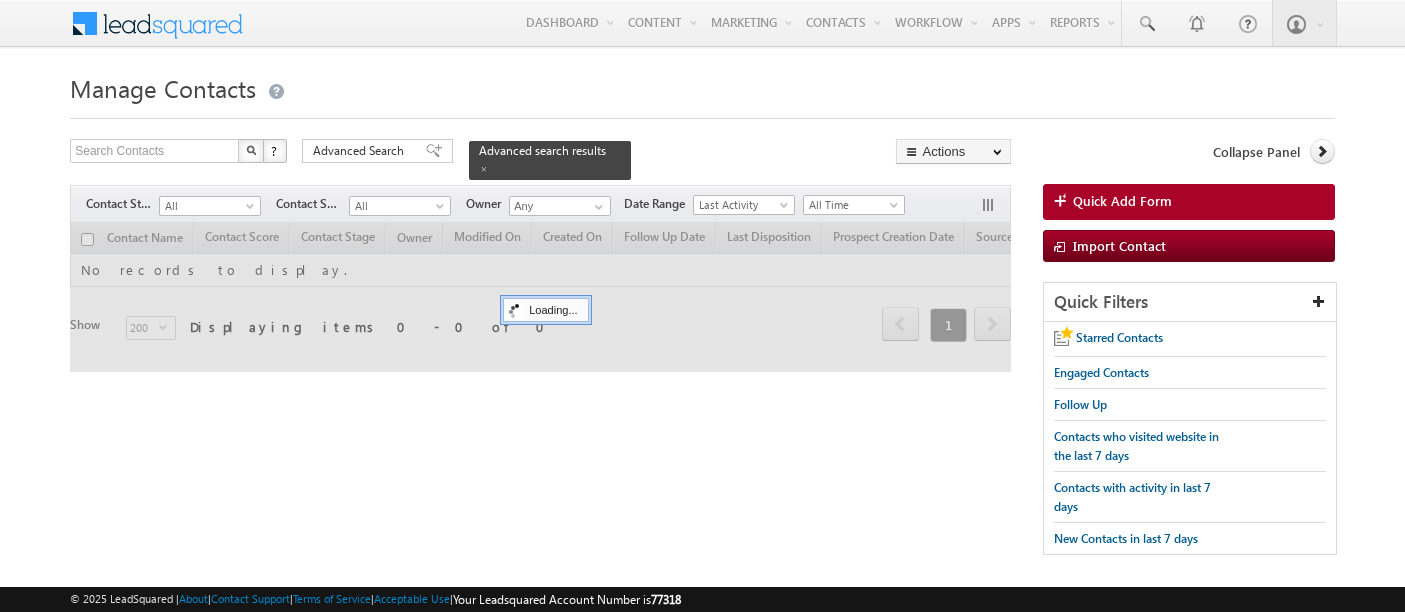 scroll, scrollTop: 0, scrollLeft: 0, axis: both 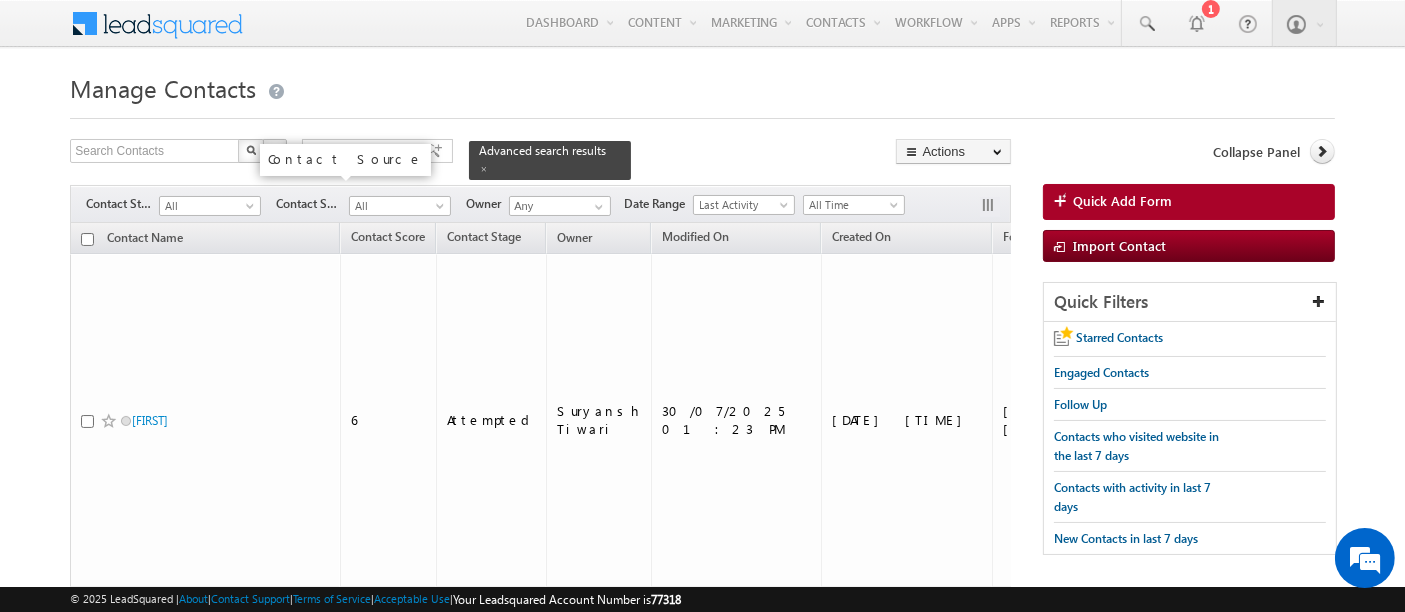click on "All" at bounding box center [207, 206] 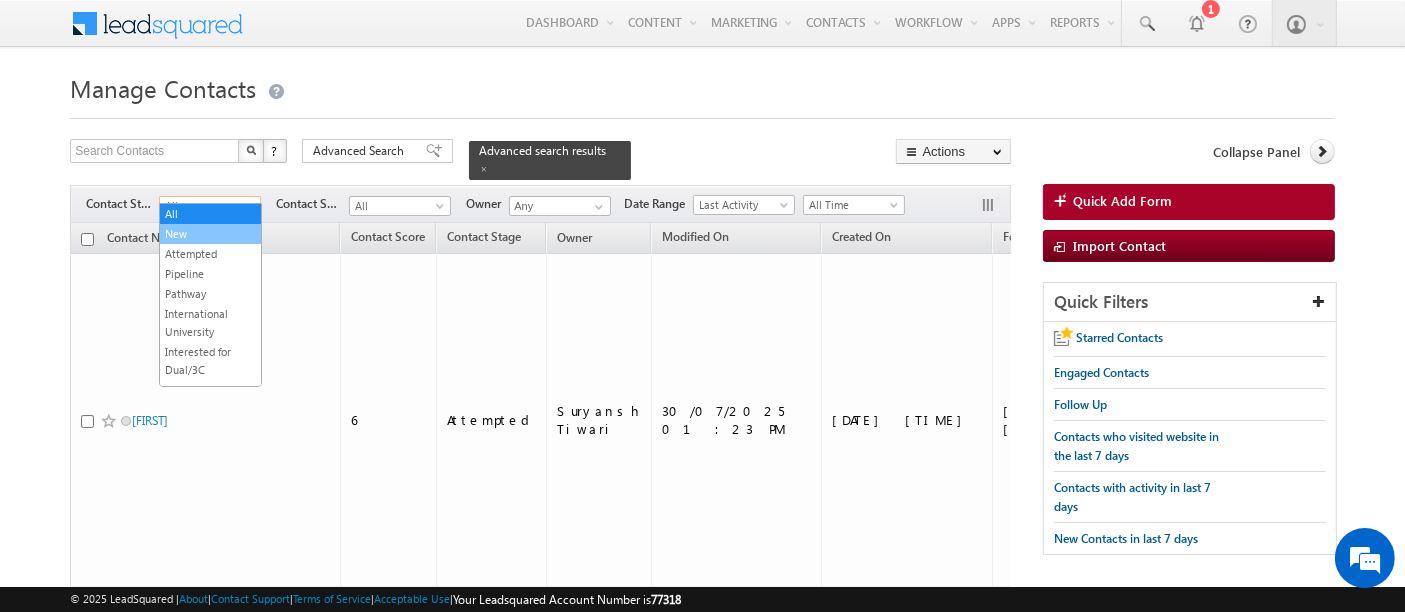 click on "New" at bounding box center [210, 234] 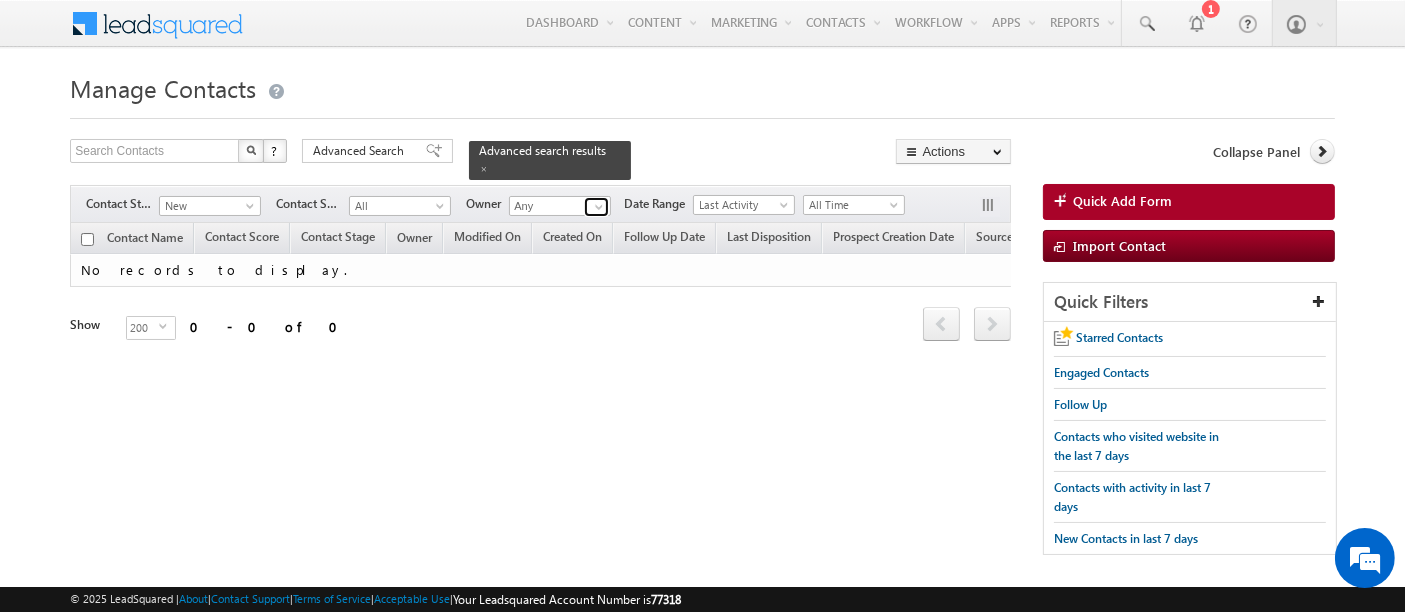 click at bounding box center [599, 207] 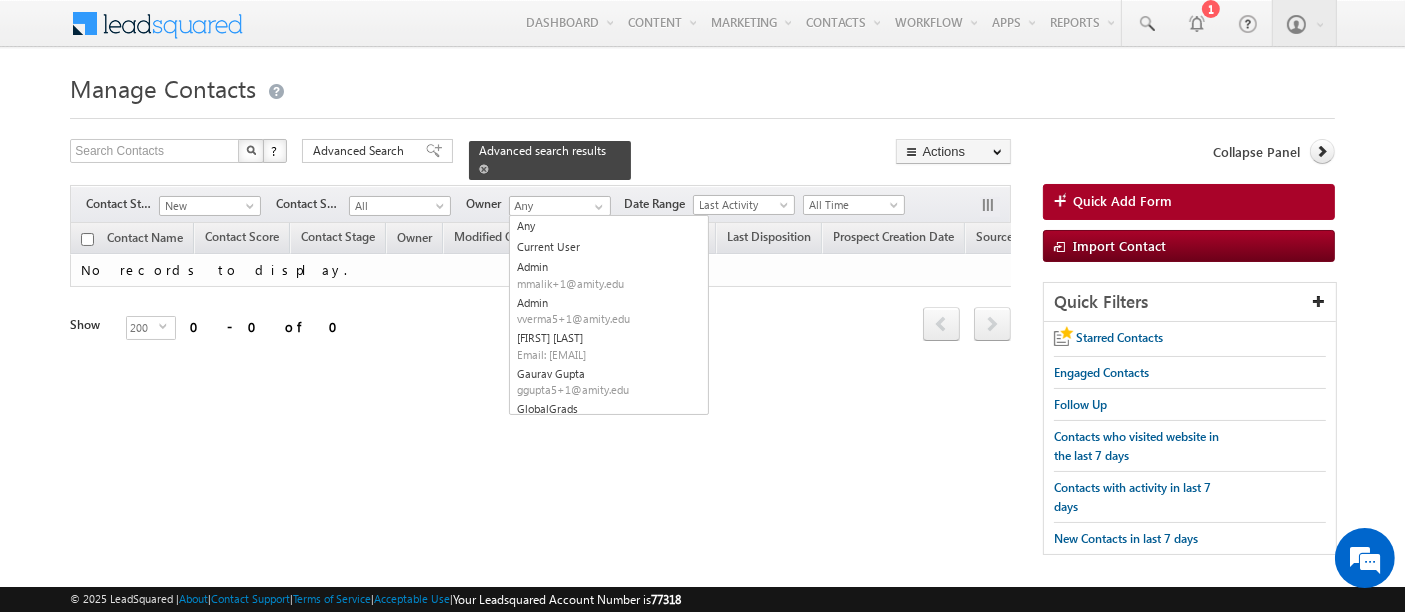 click at bounding box center (484, 169) 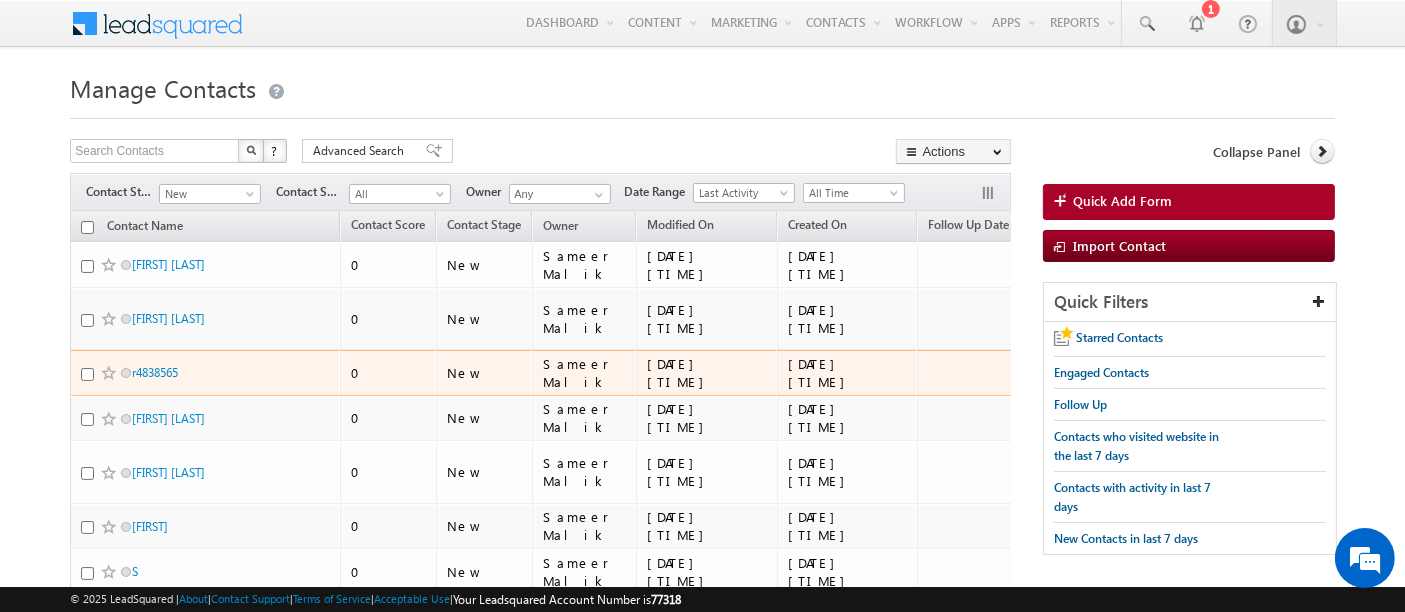 scroll, scrollTop: 0, scrollLeft: 0, axis: both 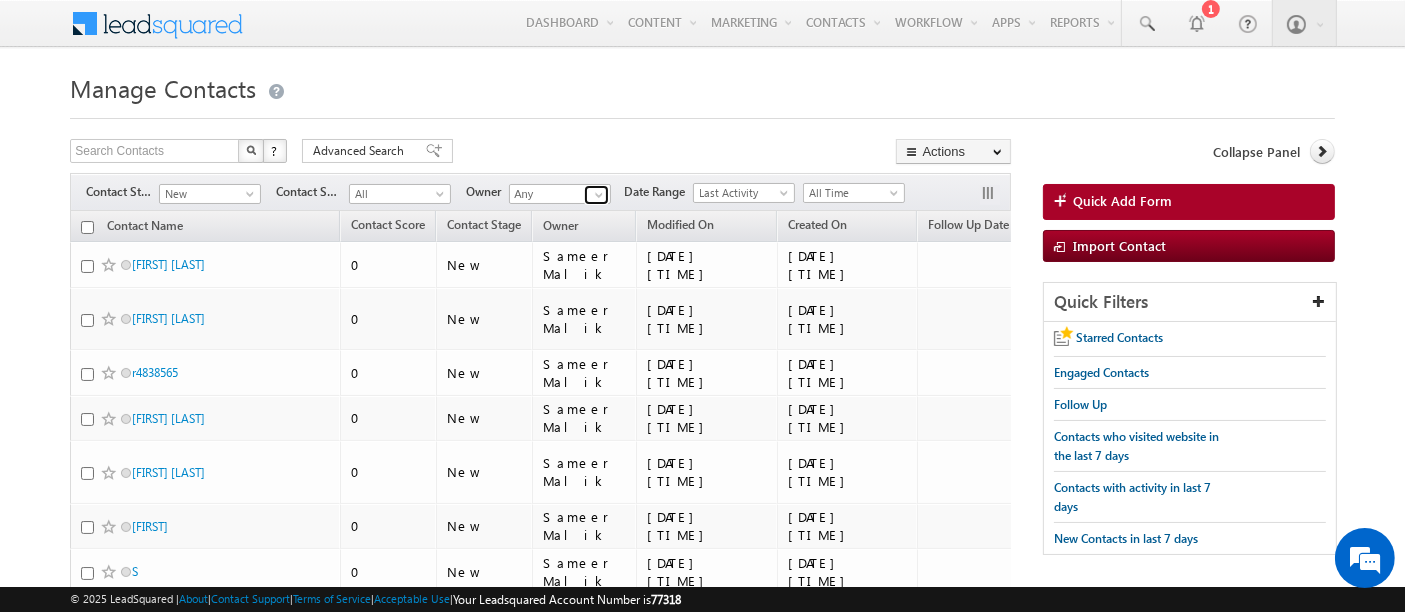 click at bounding box center (596, 195) 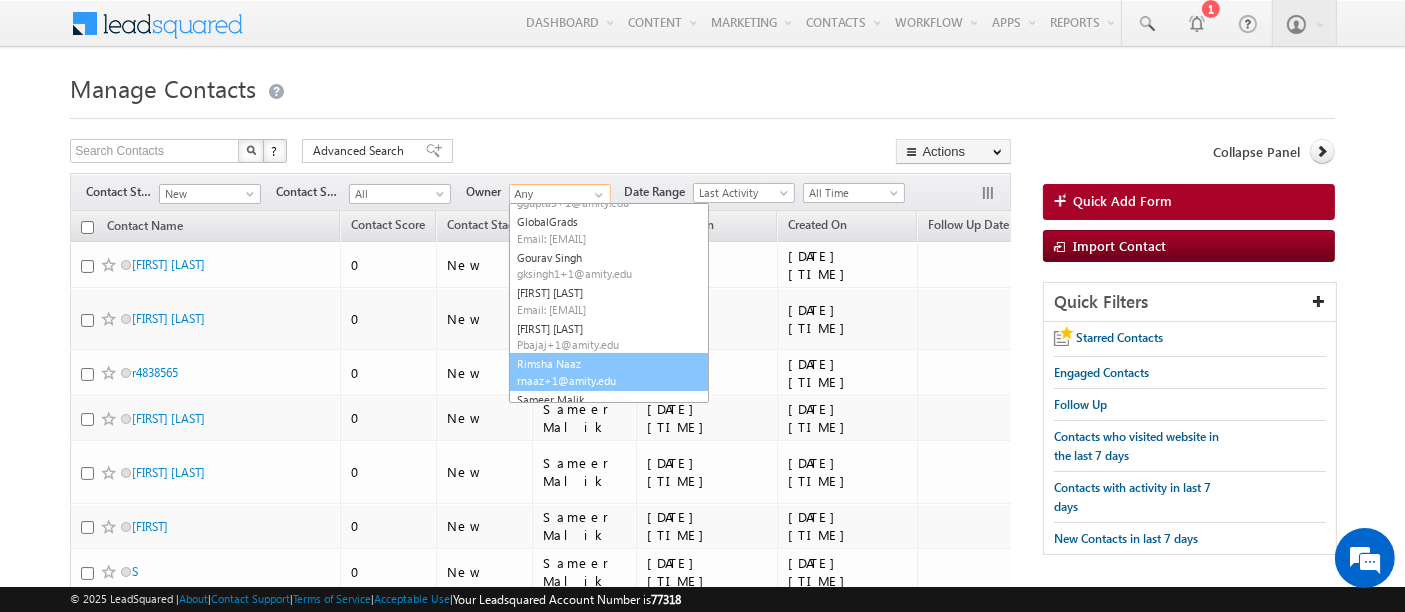 scroll, scrollTop: 288, scrollLeft: 0, axis: vertical 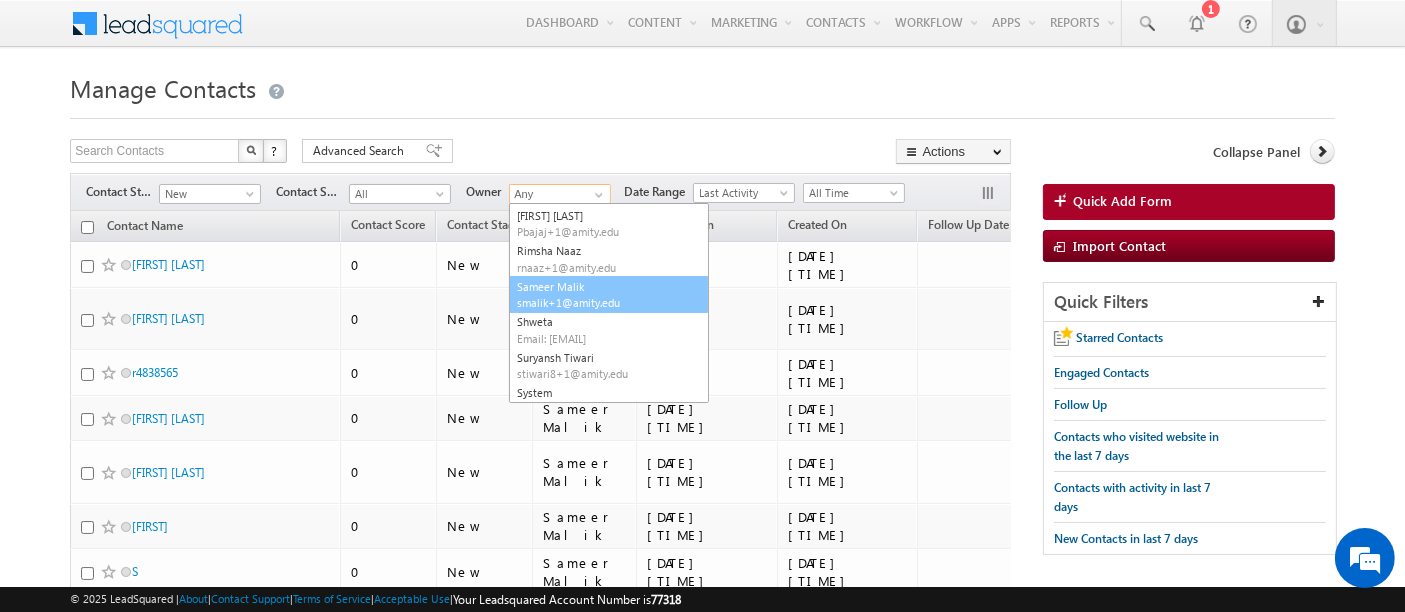 click on "smalik+1@amity.edu" at bounding box center [607, 302] 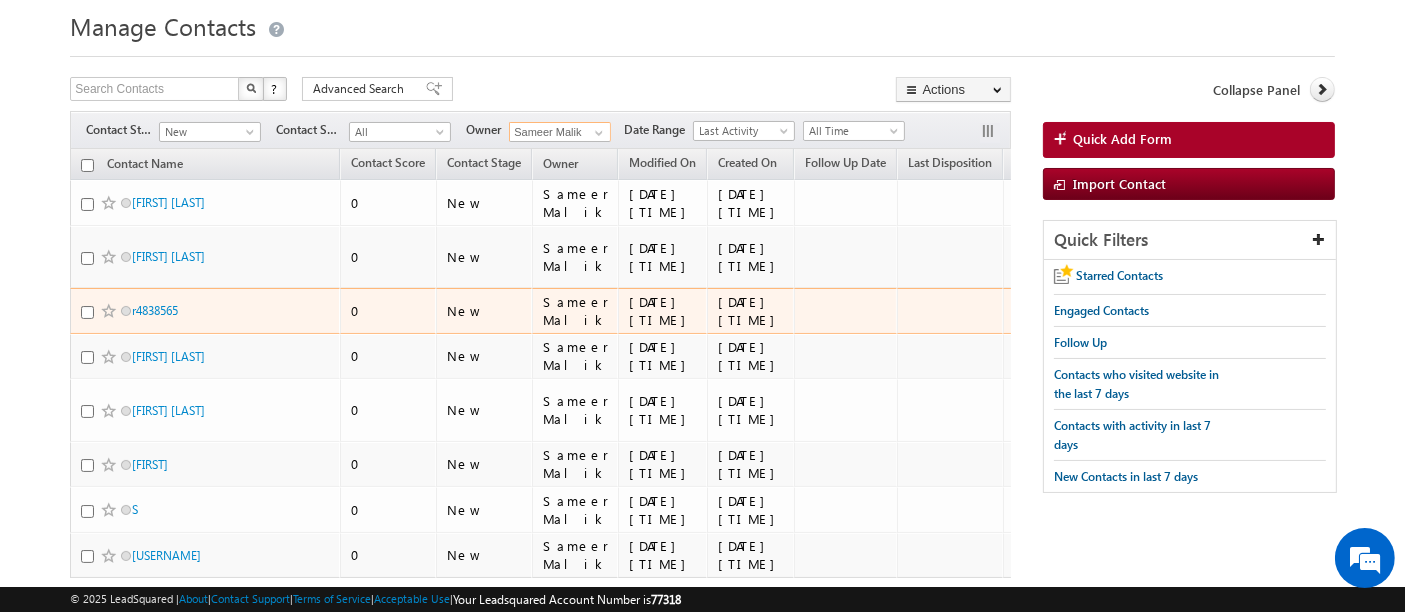 scroll, scrollTop: 164, scrollLeft: 0, axis: vertical 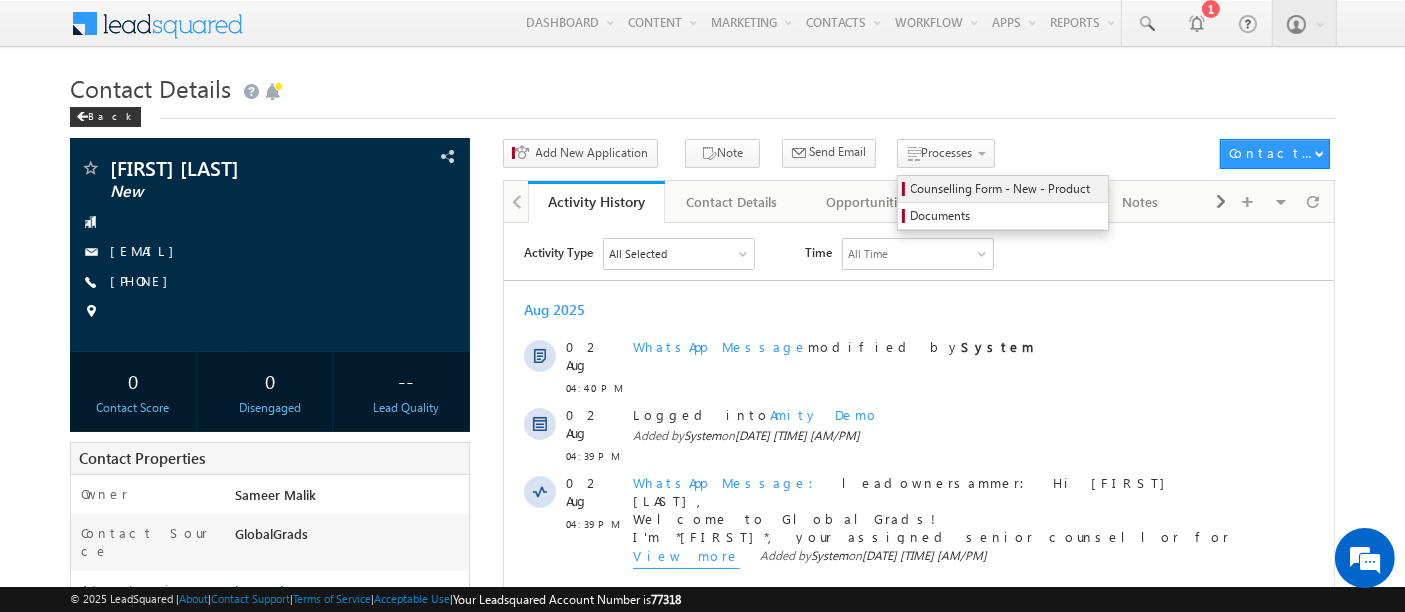 click on "Counselling Form - New - Product" at bounding box center [1006, 189] 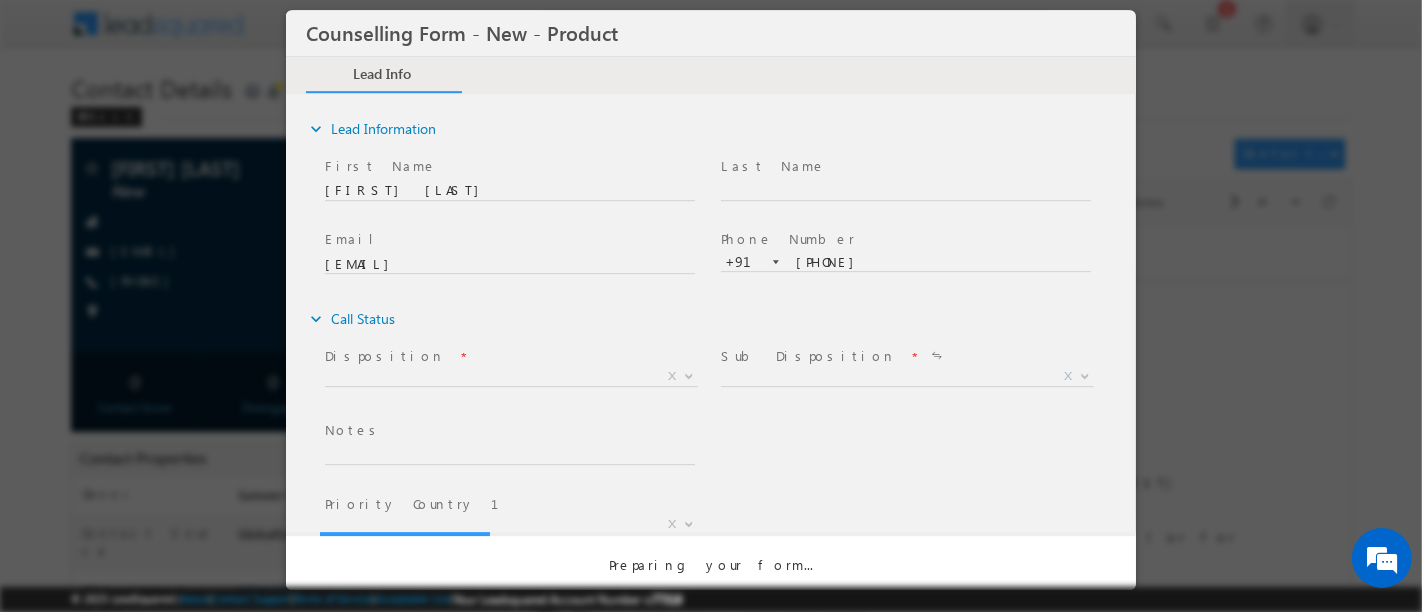 scroll, scrollTop: 0, scrollLeft: 0, axis: both 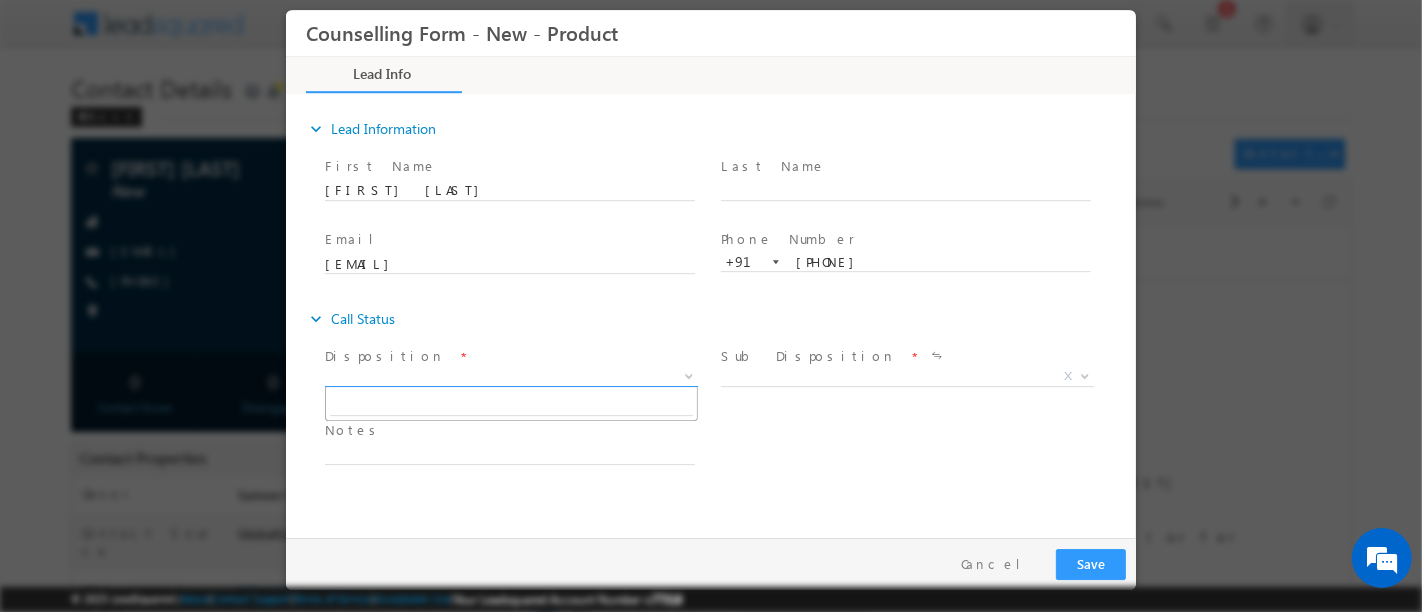 click on "X" at bounding box center [510, 377] 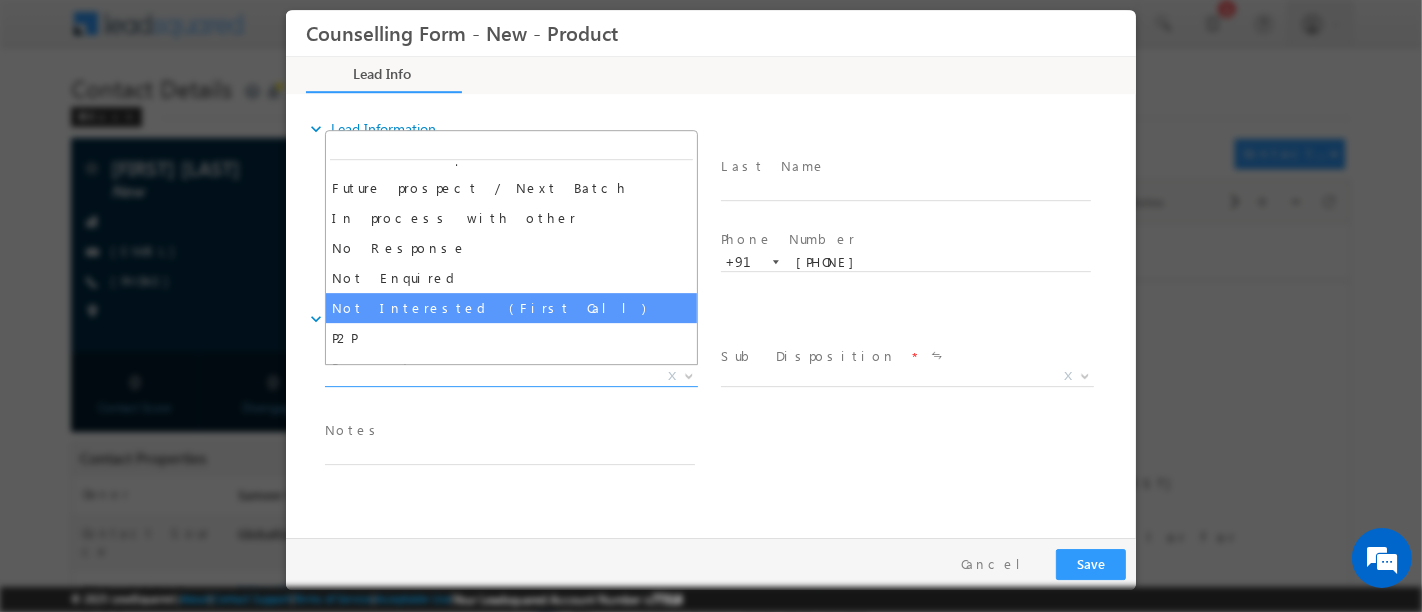 scroll, scrollTop: 111, scrollLeft: 0, axis: vertical 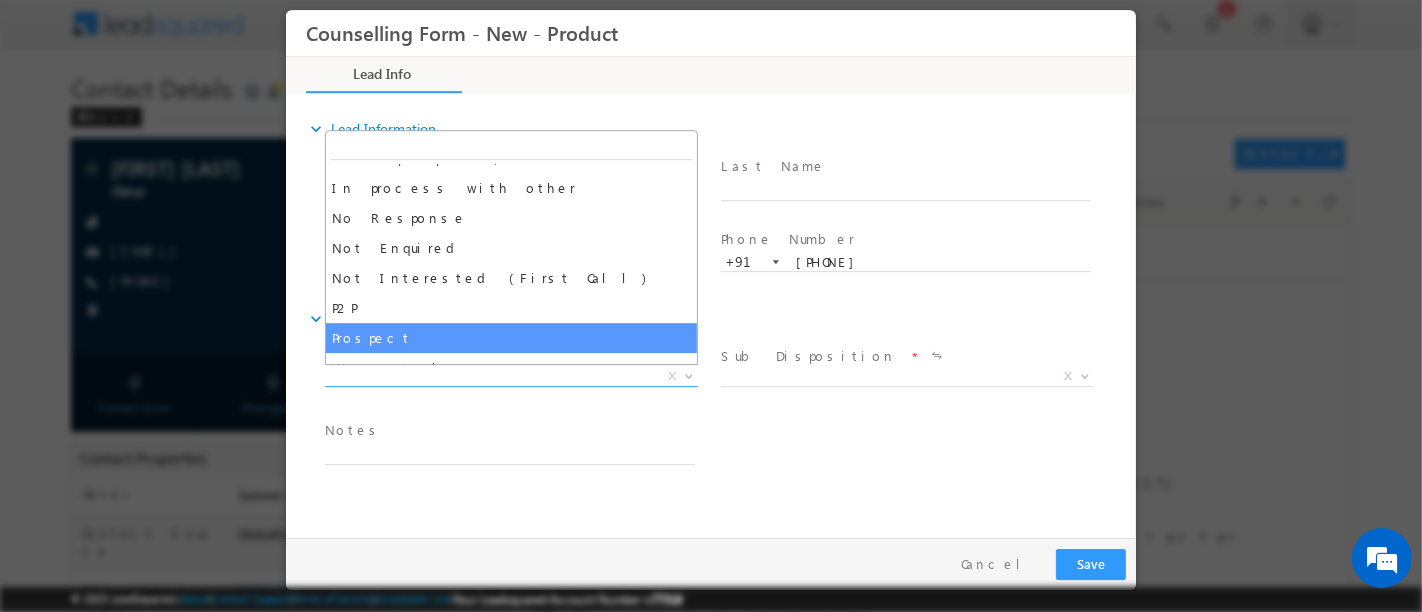 select on "Prospect" 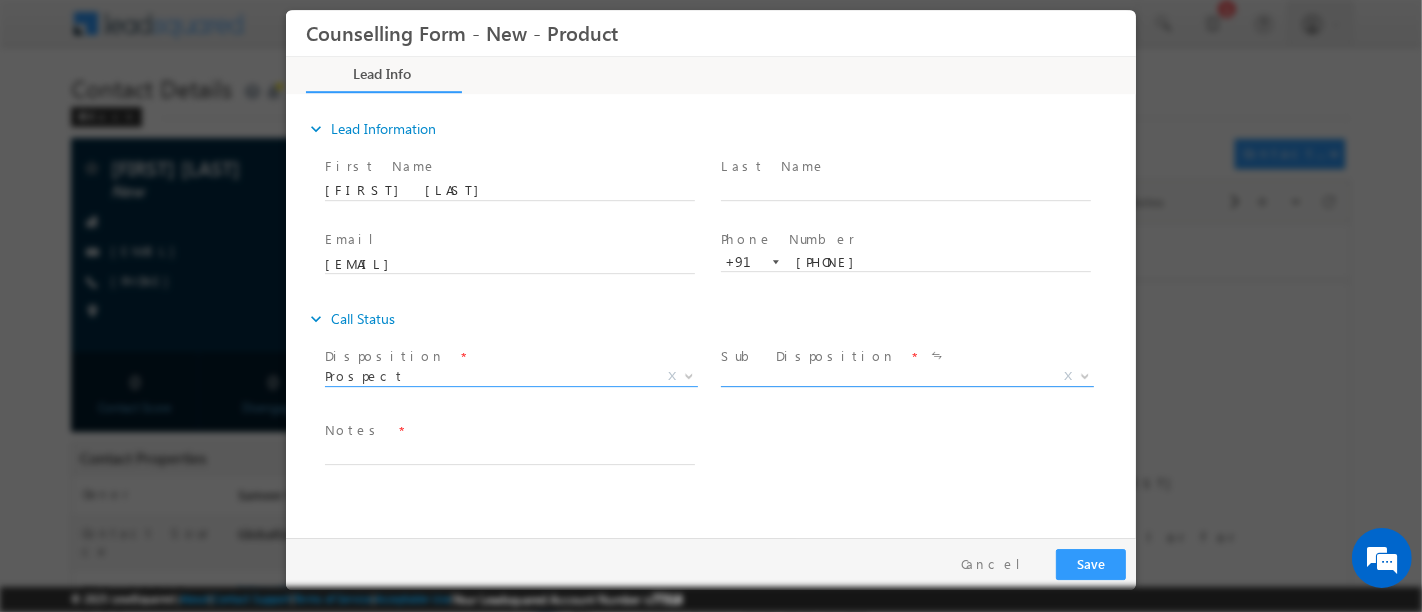 click on "X" at bounding box center (906, 377) 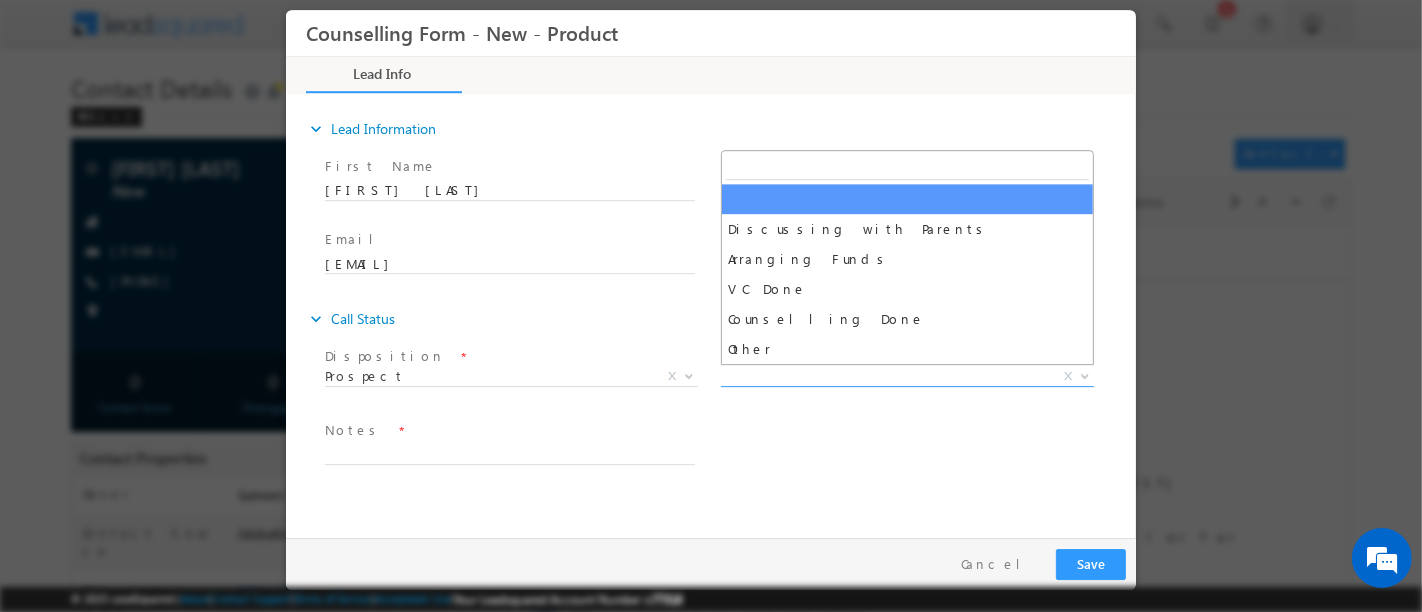 scroll, scrollTop: 0, scrollLeft: 0, axis: both 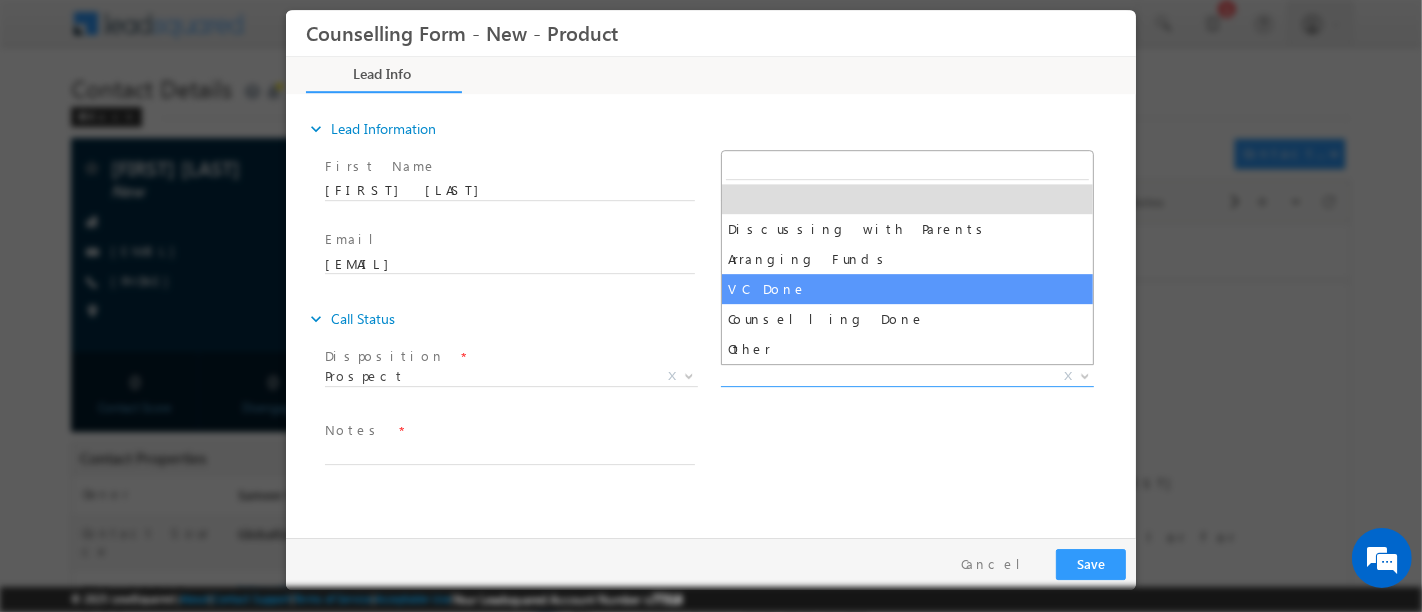 select on "VC Done" 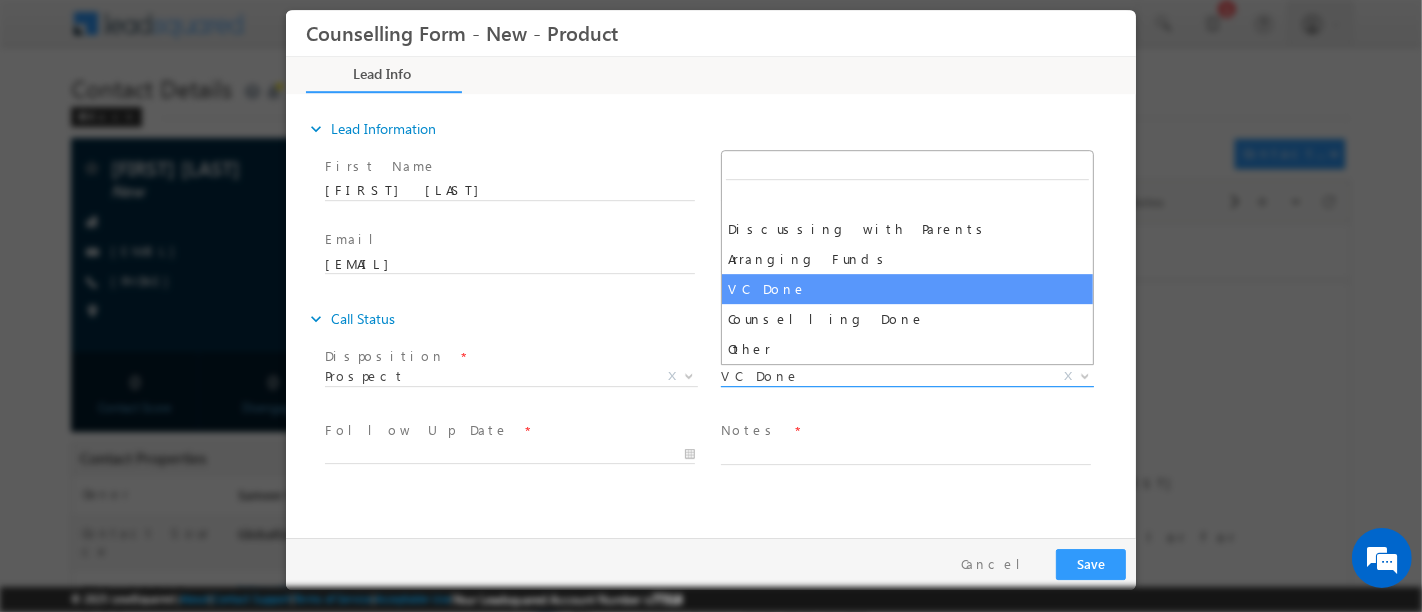 click on "VC Done" at bounding box center [882, 376] 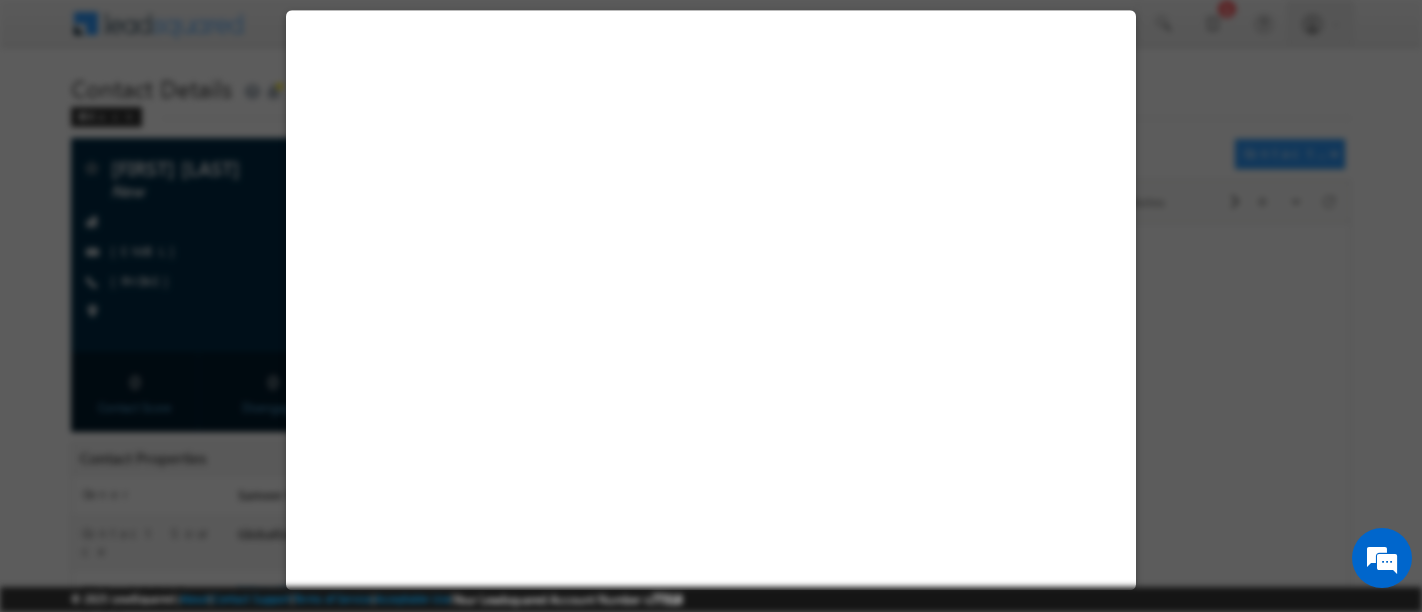 scroll, scrollTop: 0, scrollLeft: 0, axis: both 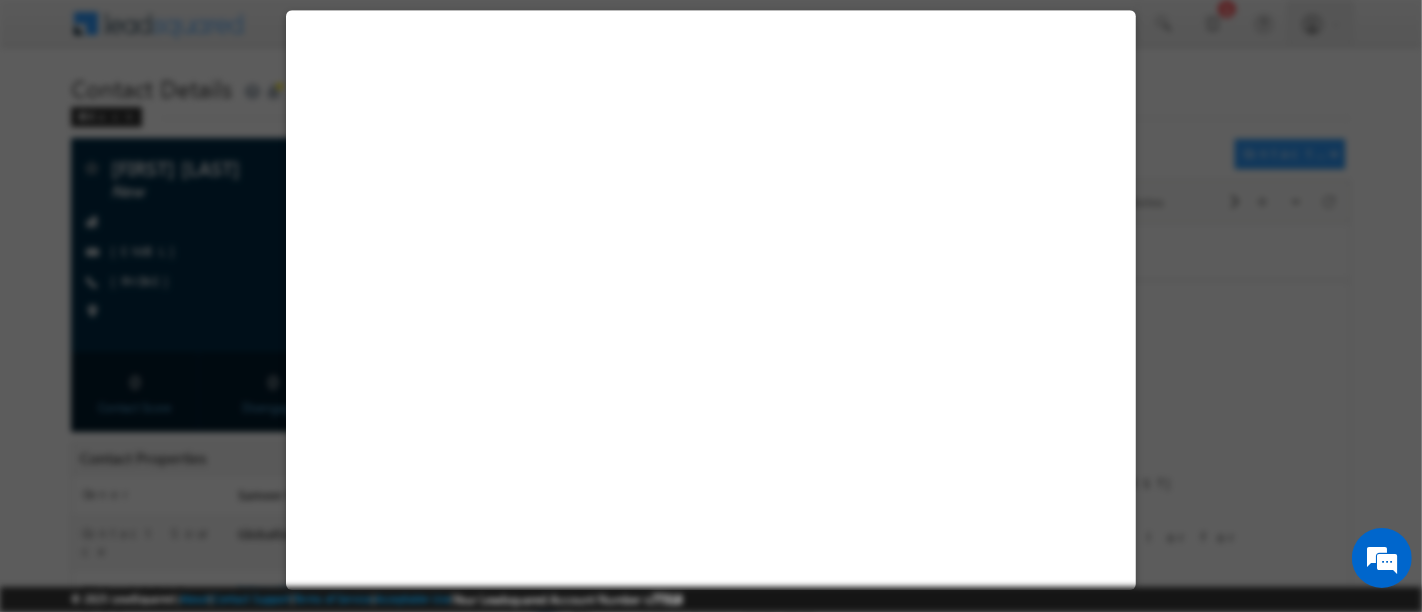 select on "Prospect" 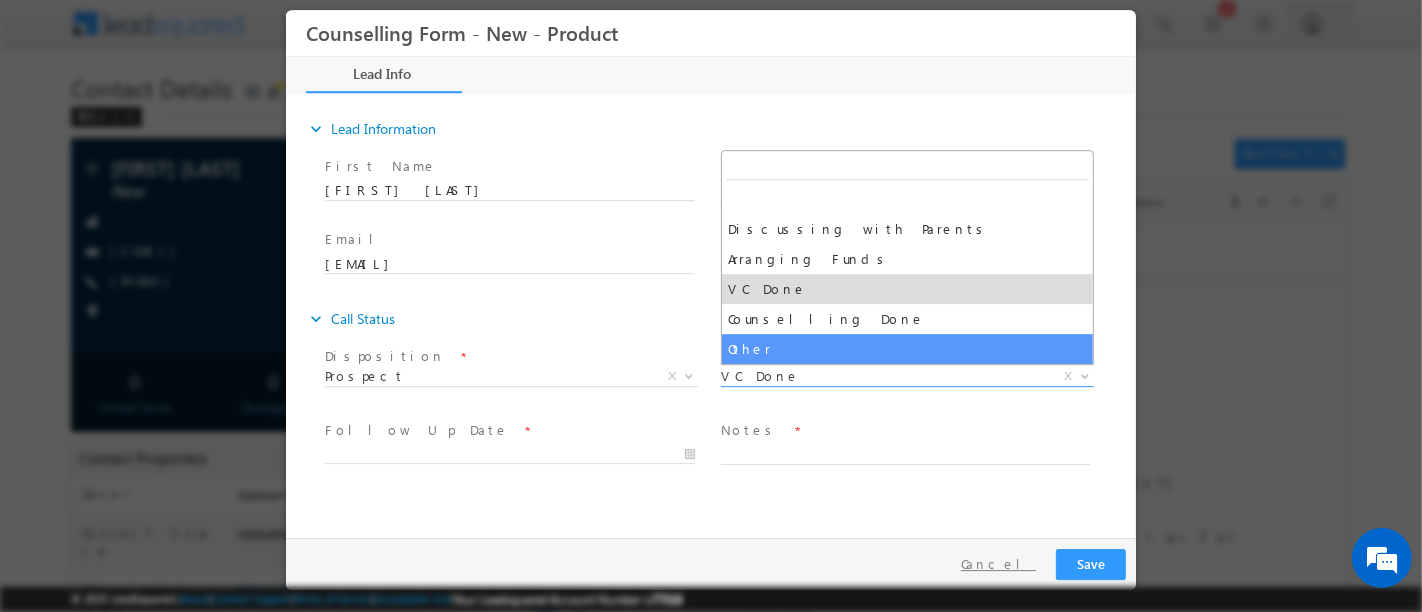 scroll, scrollTop: 0, scrollLeft: 0, axis: both 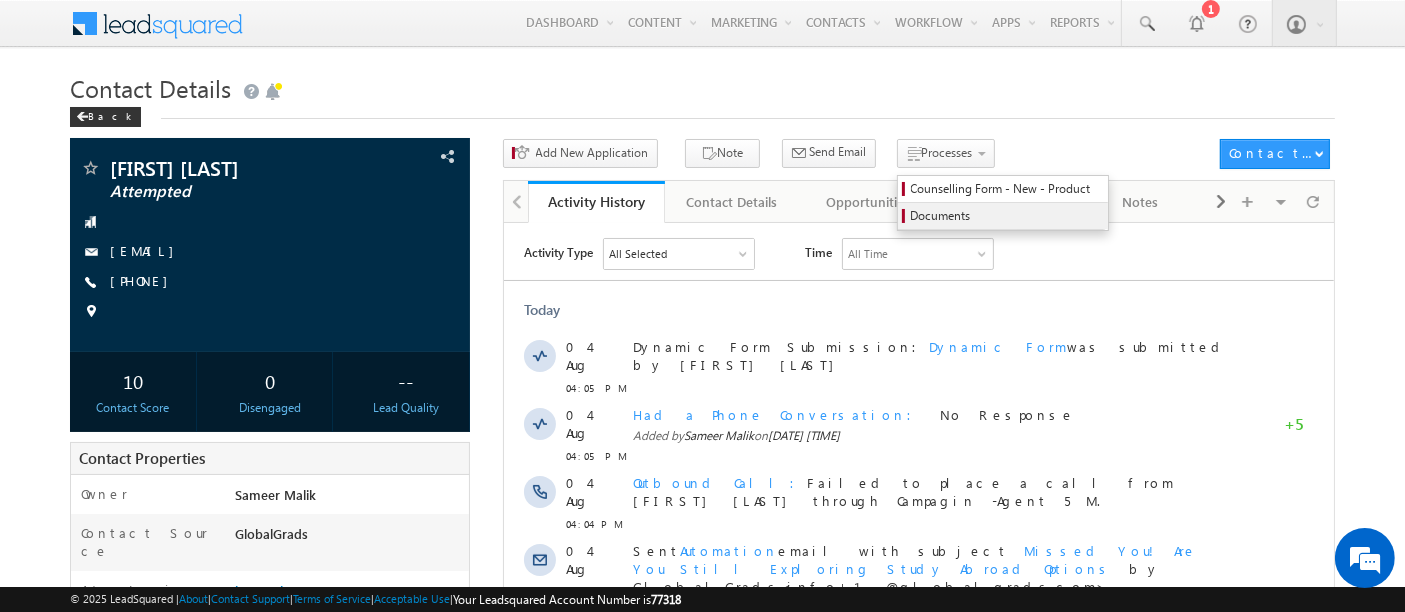 click on "Documents" at bounding box center (1006, 216) 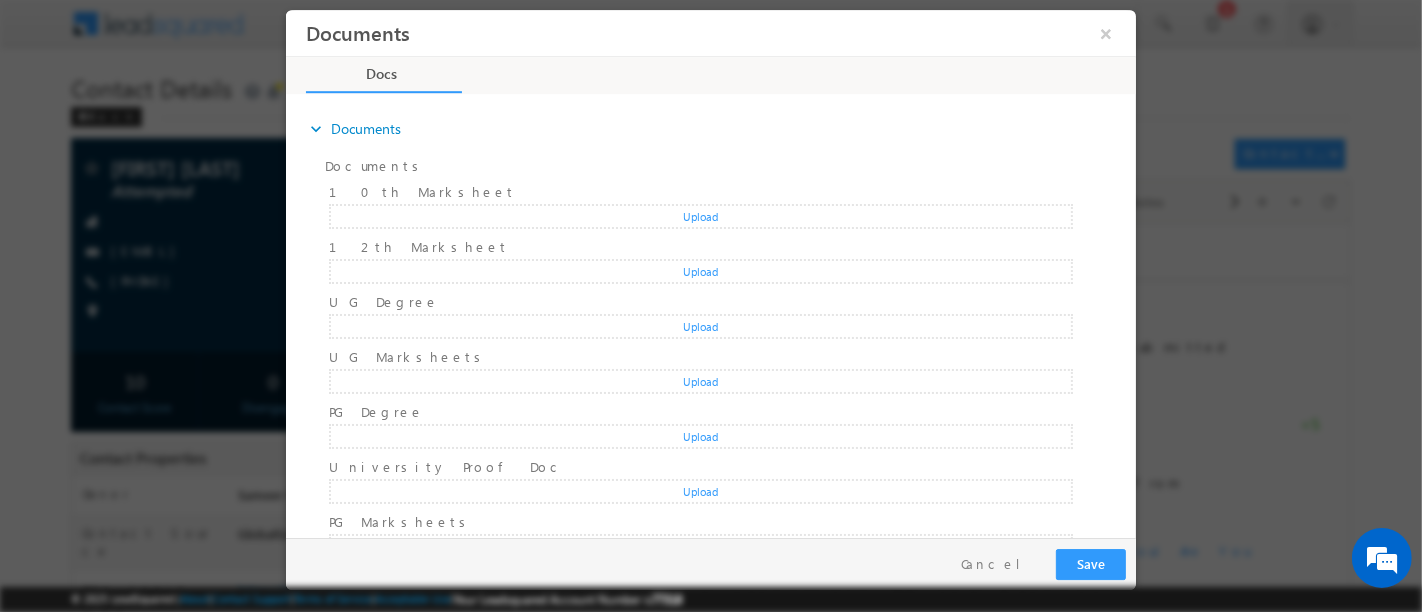 scroll, scrollTop: 0, scrollLeft: 0, axis: both 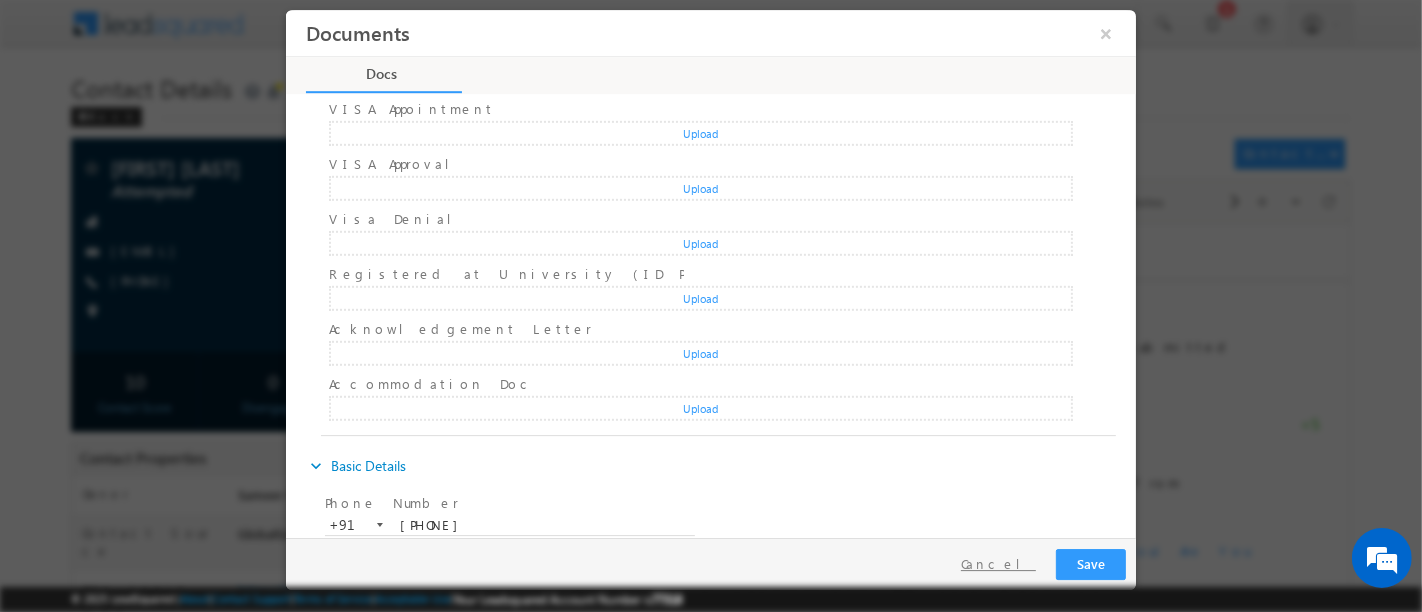 click on "Cancel" at bounding box center [997, 564] 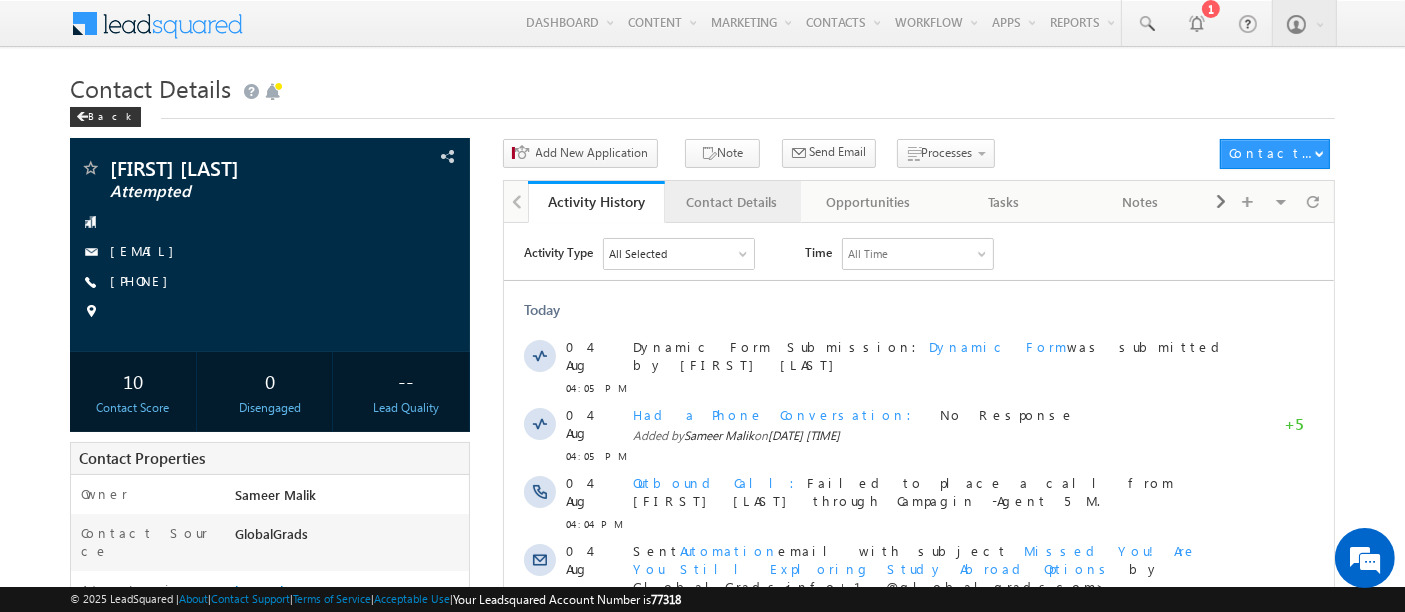 click on "Contact Details" at bounding box center (732, 202) 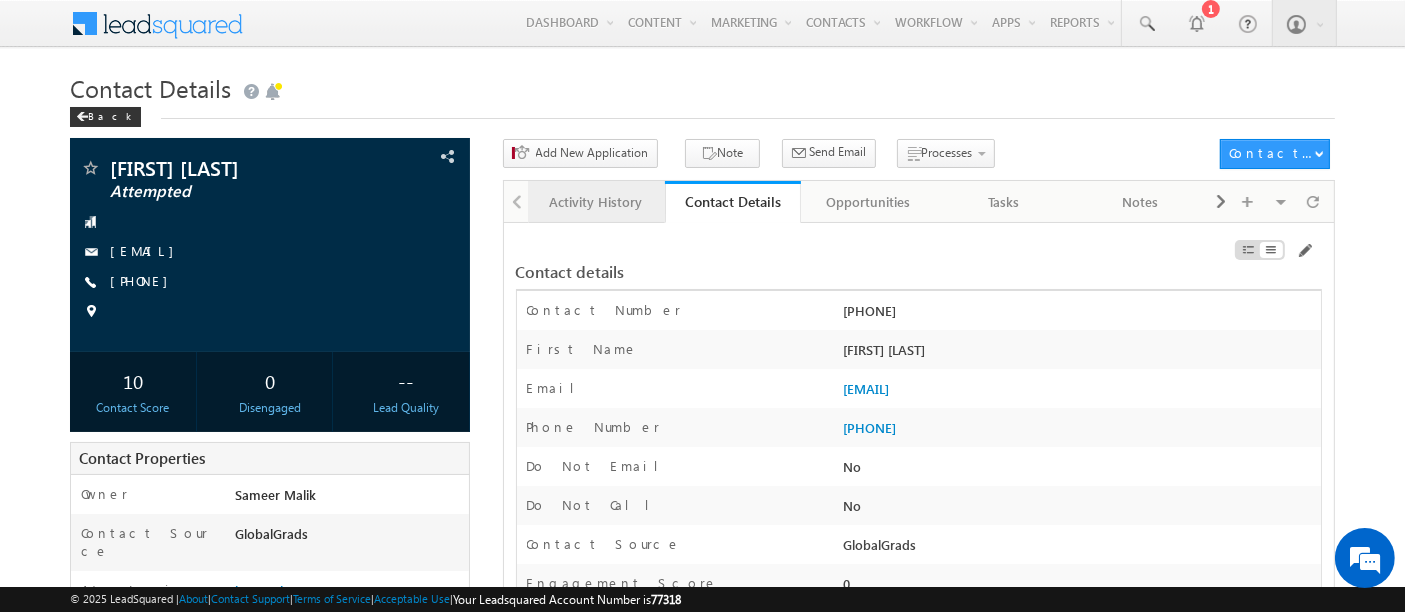 click on "Activity History" at bounding box center [595, 202] 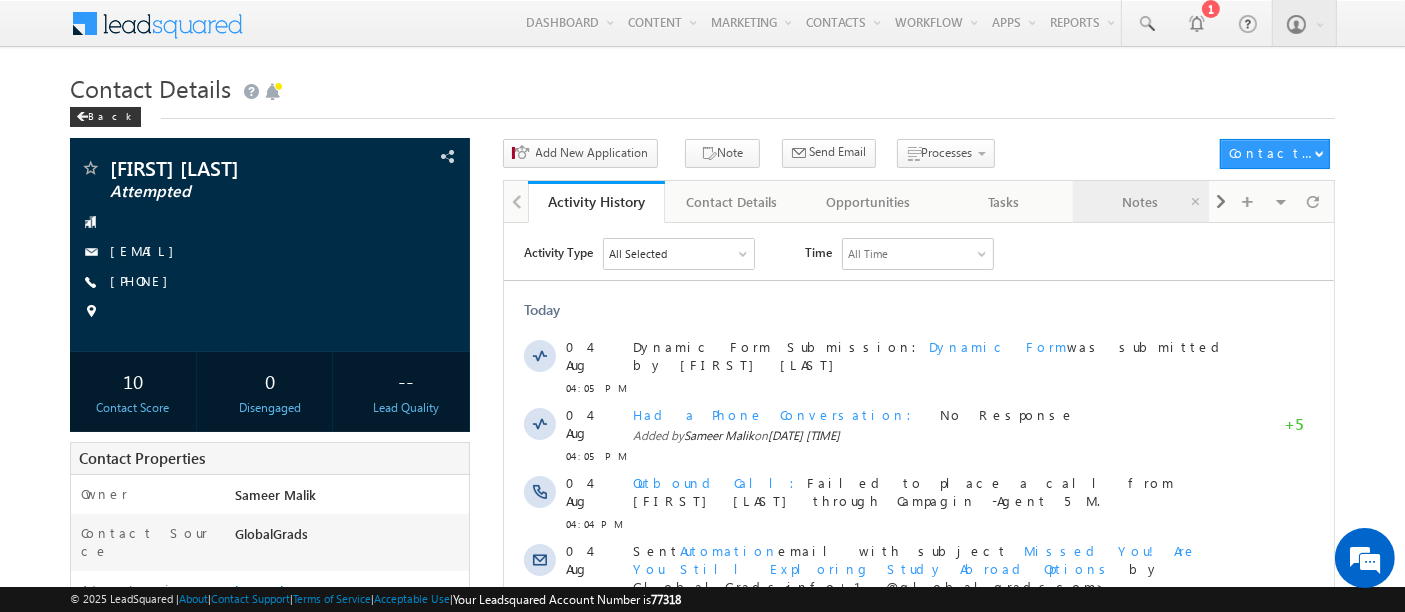 click on "Notes" at bounding box center [1140, 202] 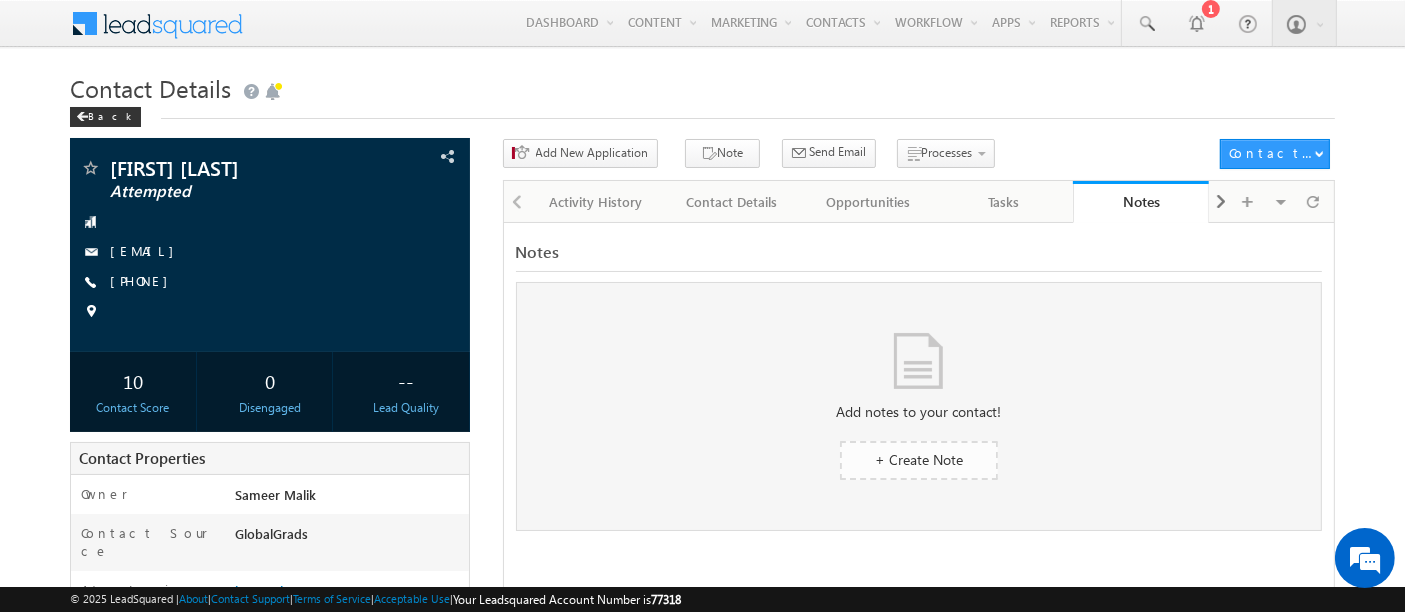 click on "+ Create Note" at bounding box center (919, 459) 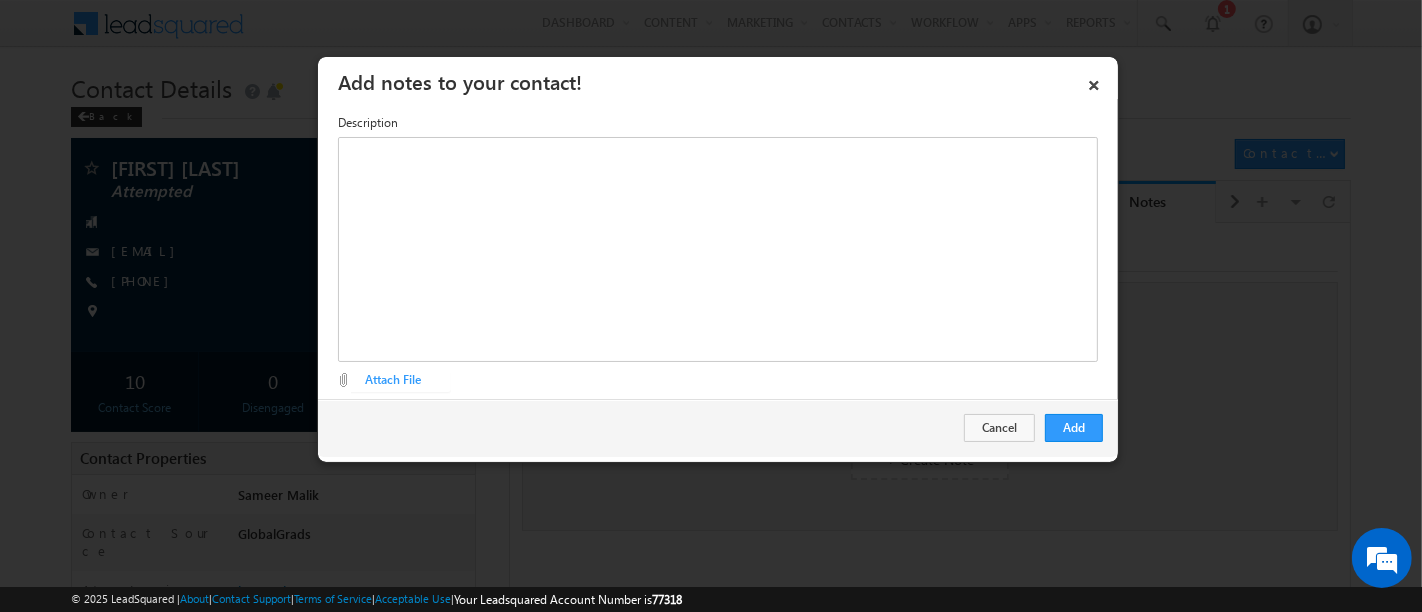 click at bounding box center (406, 390) 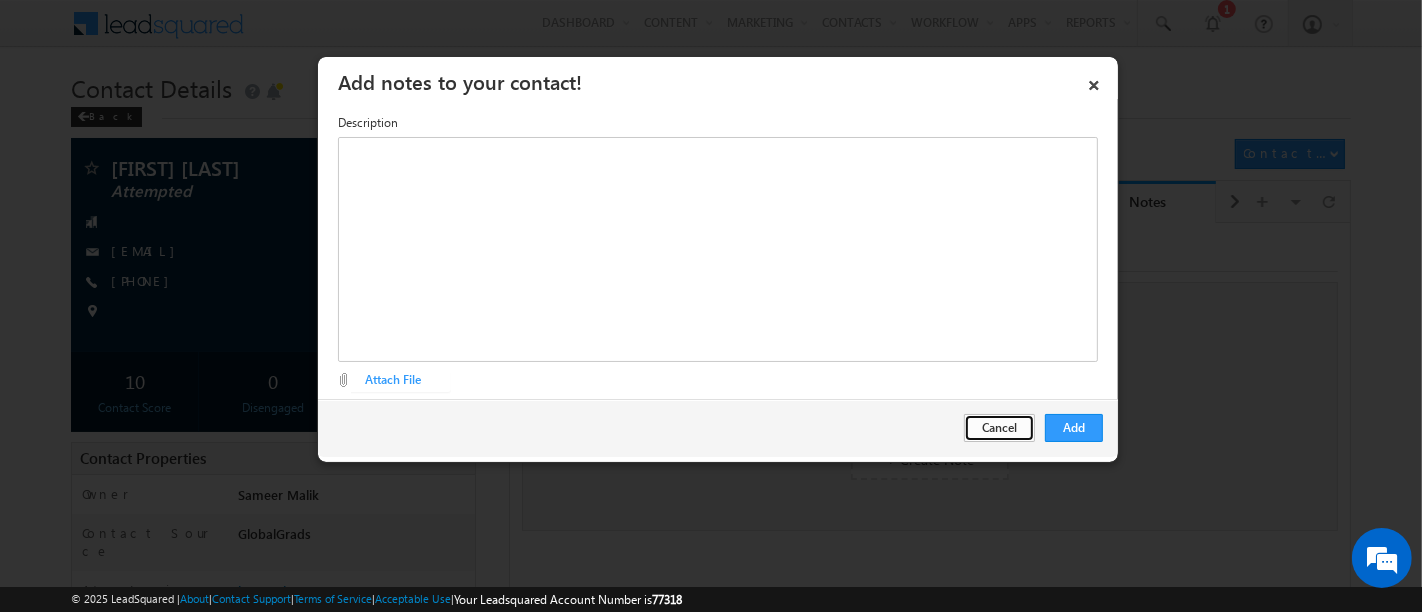 click on "Cancel" at bounding box center (999, 428) 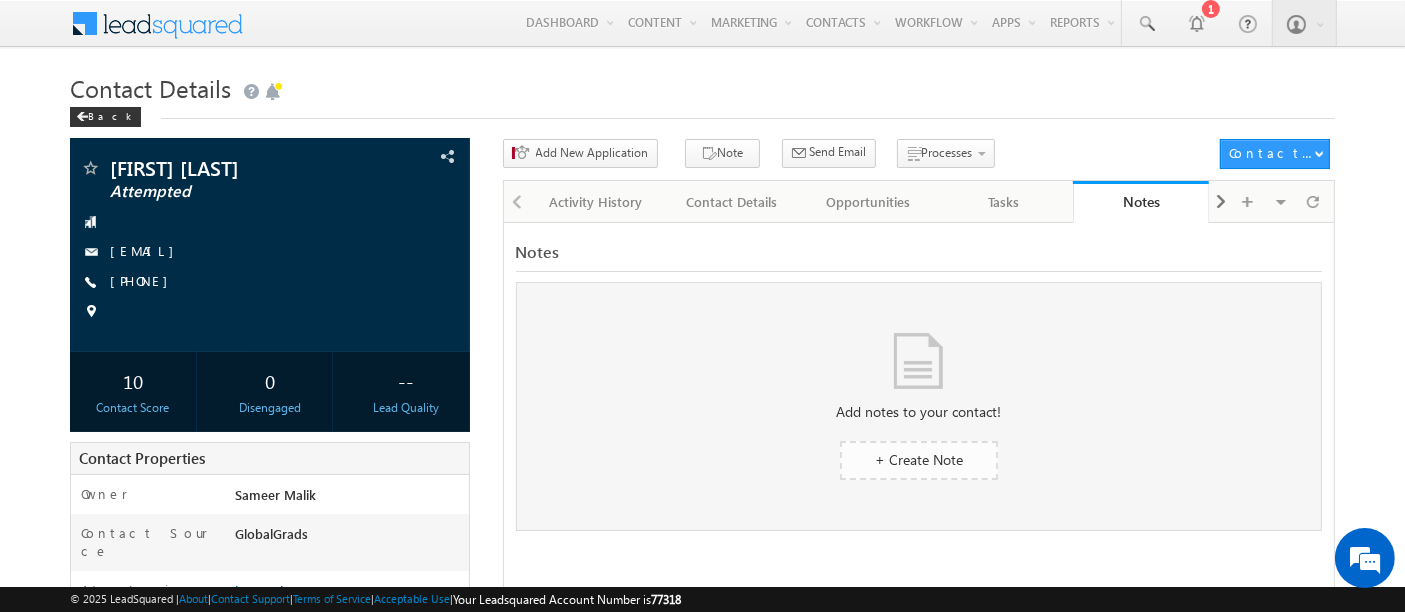 click on "+ Create Note" at bounding box center [919, 460] 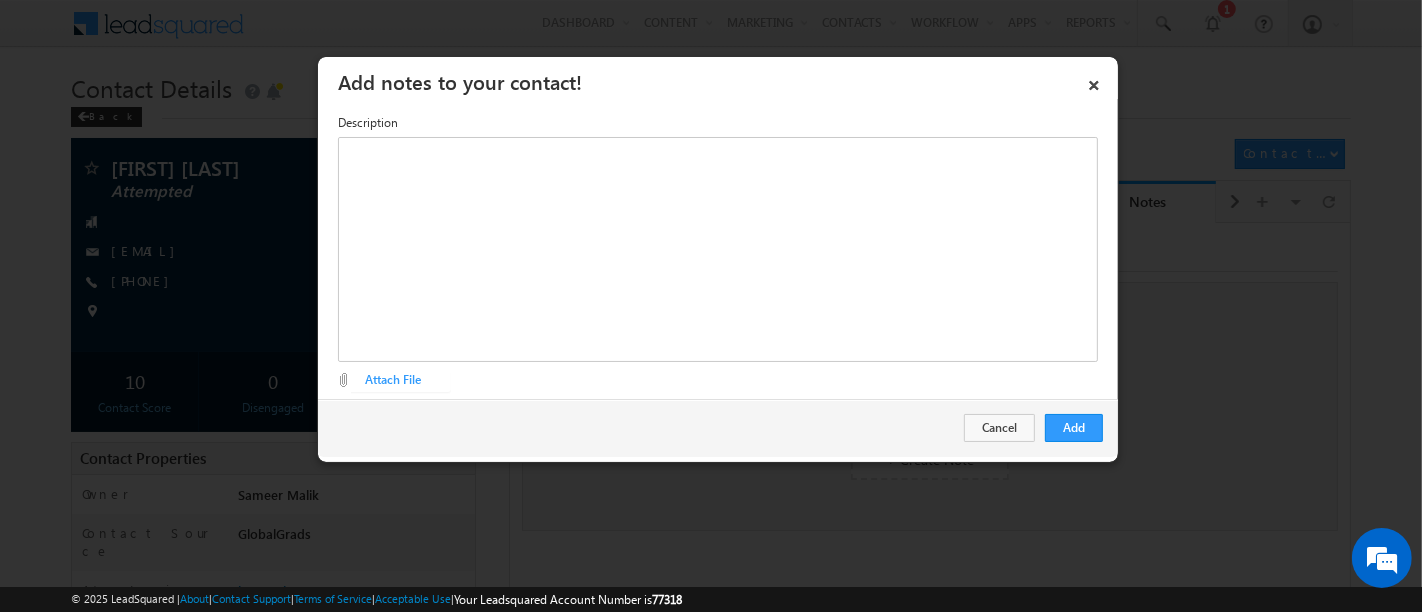 click at bounding box center (406, 390) 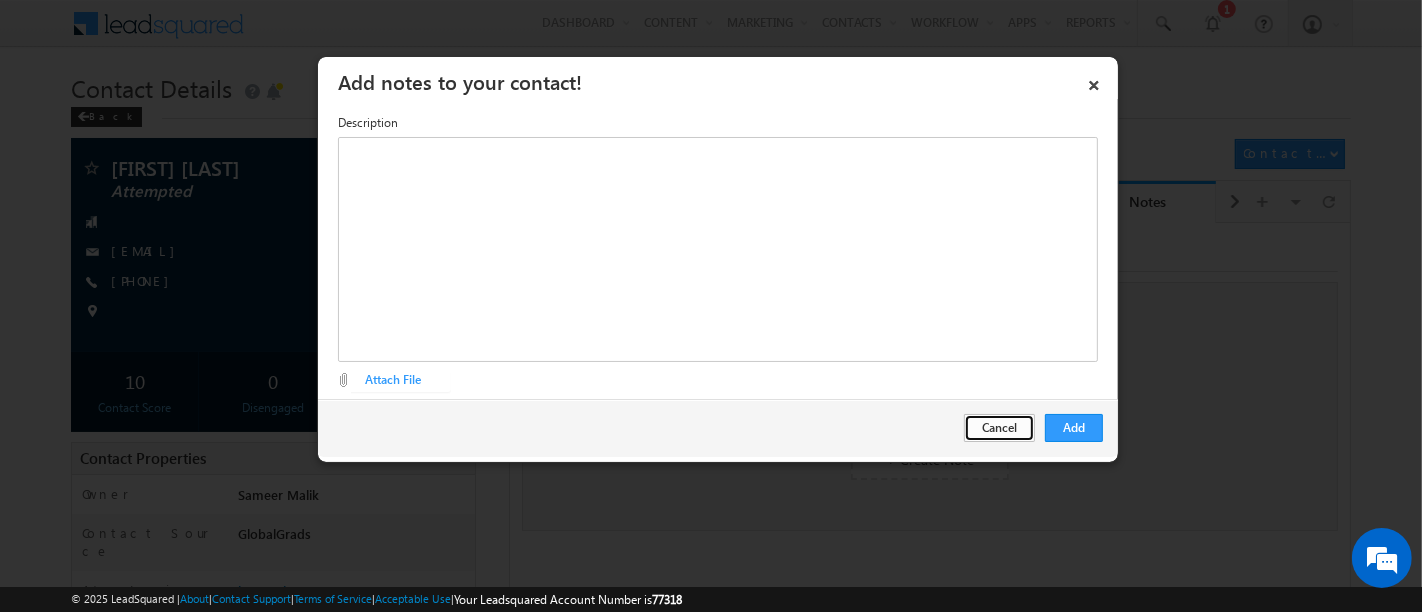 click on "Cancel" at bounding box center [999, 428] 